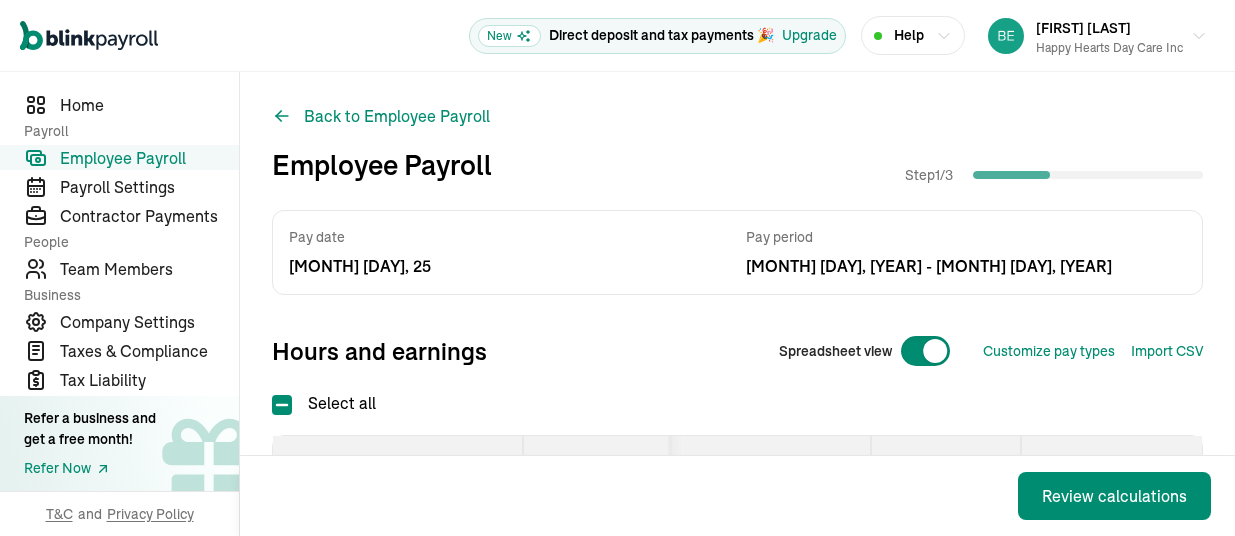scroll, scrollTop: 0, scrollLeft: 0, axis: both 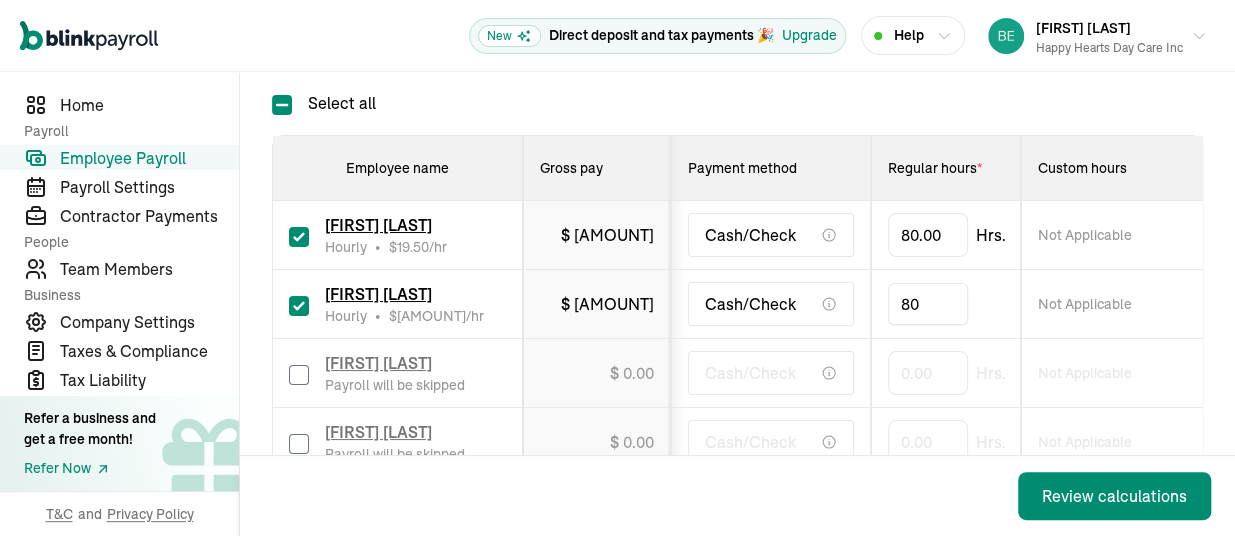 type on "8" 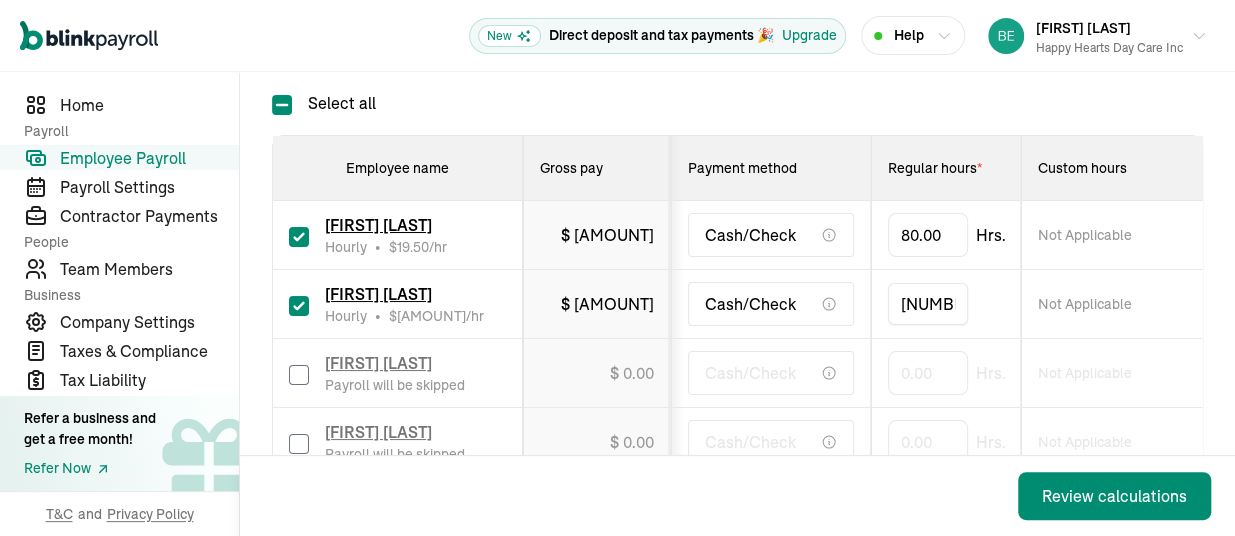 type on "[AMOUNT]" 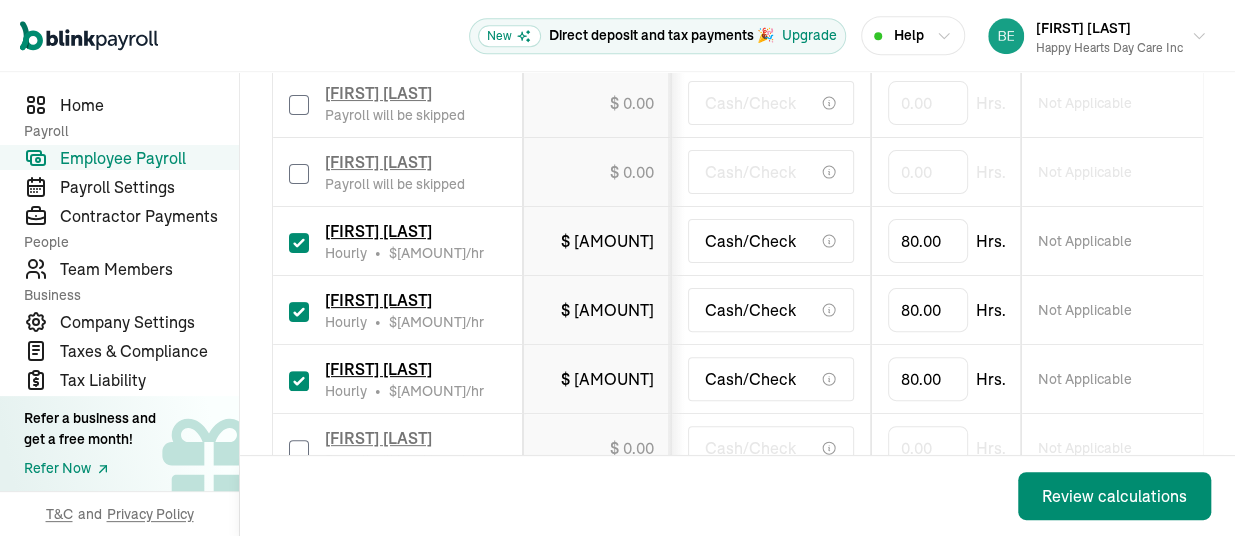 scroll, scrollTop: 600, scrollLeft: 0, axis: vertical 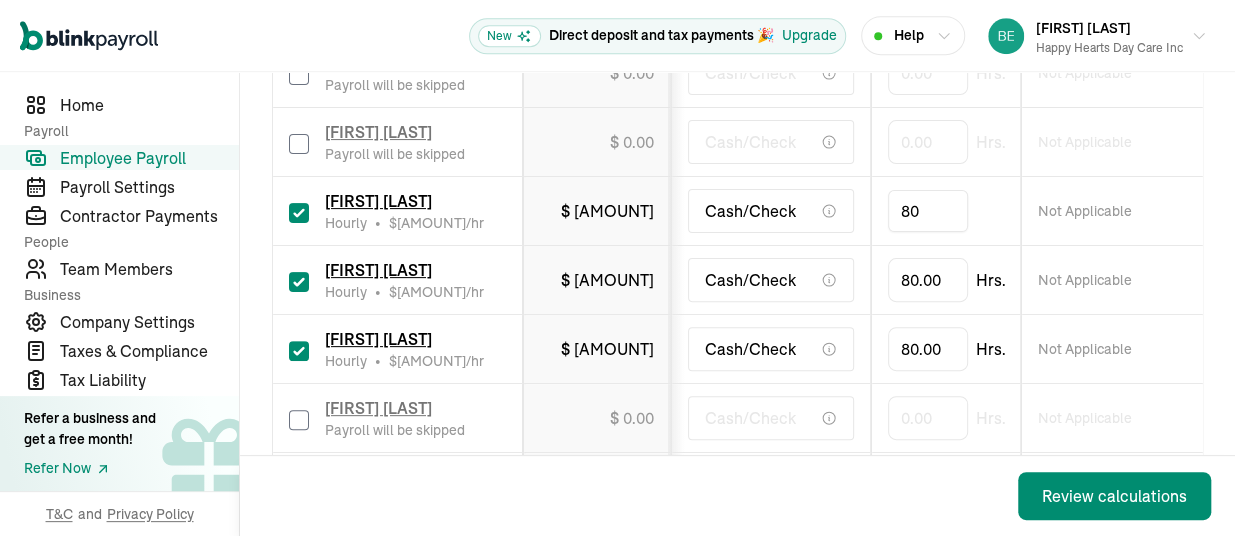 drag, startPoint x: 940, startPoint y: 212, endPoint x: 847, endPoint y: 224, distance: 93.770996 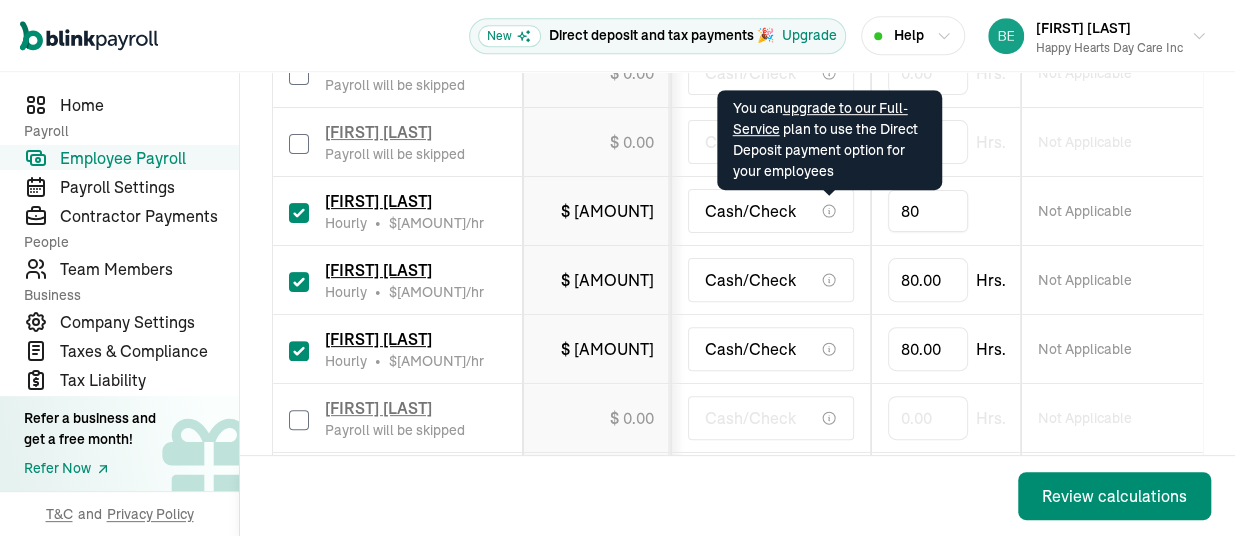 drag, startPoint x: 942, startPoint y: 193, endPoint x: 828, endPoint y: 208, distance: 114.982605 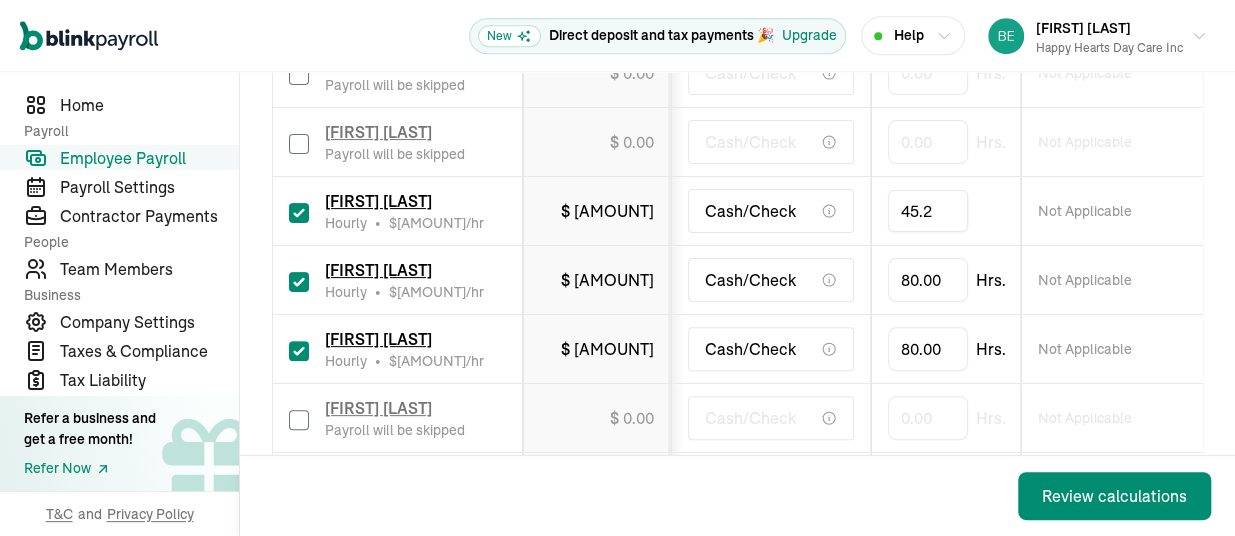 type on "45.25" 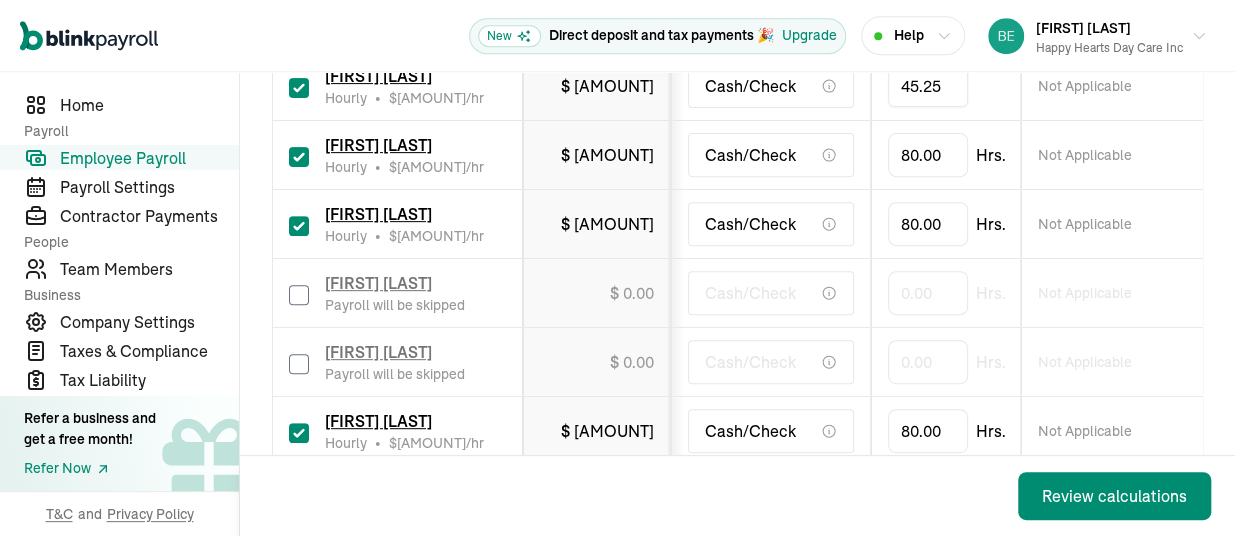 scroll, scrollTop: 750, scrollLeft: 0, axis: vertical 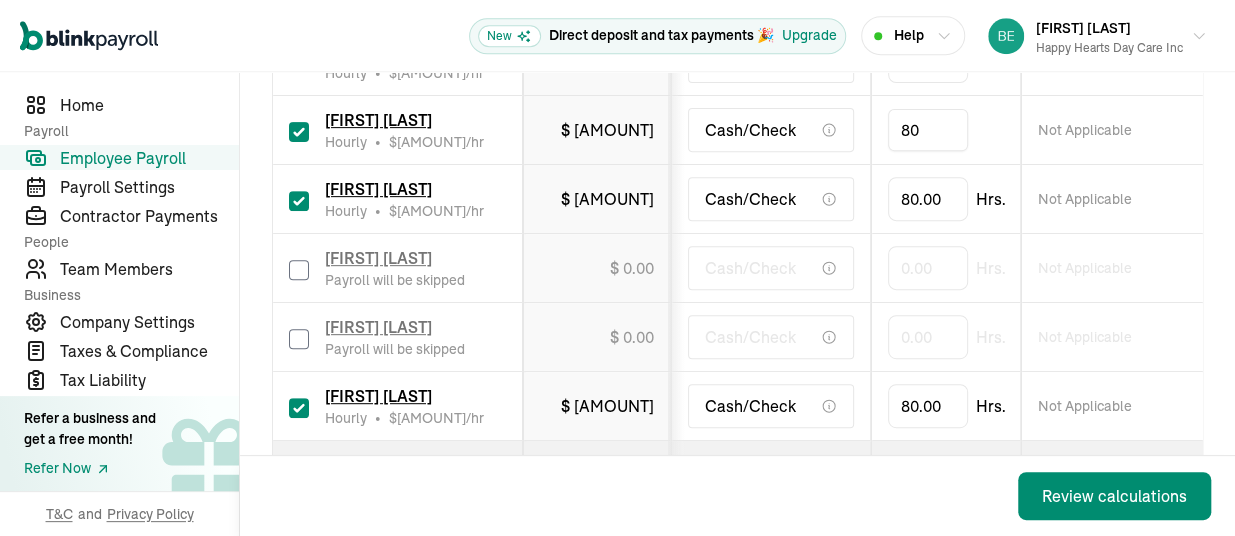 drag, startPoint x: 942, startPoint y: 131, endPoint x: 903, endPoint y: 145, distance: 41.4367 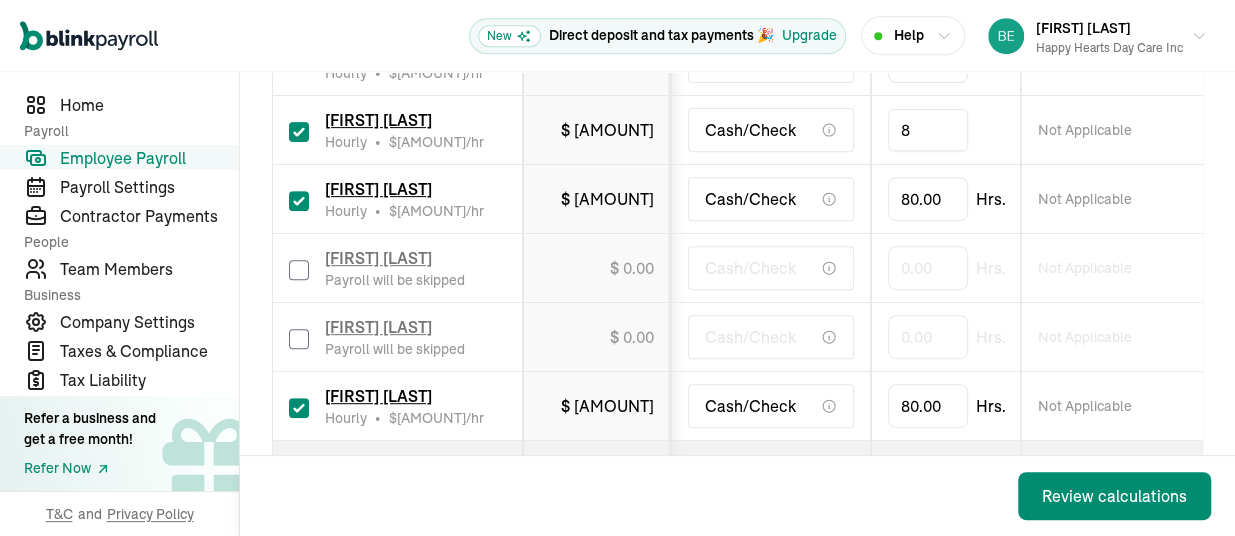 type 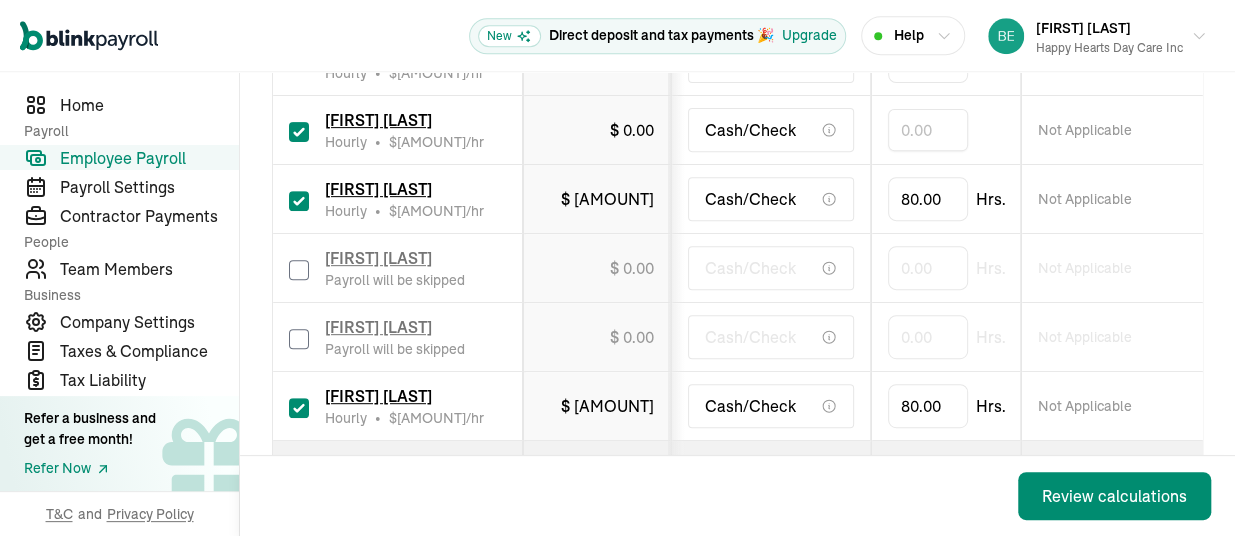 drag, startPoint x: 935, startPoint y: 126, endPoint x: 857, endPoint y: 122, distance: 78.10249 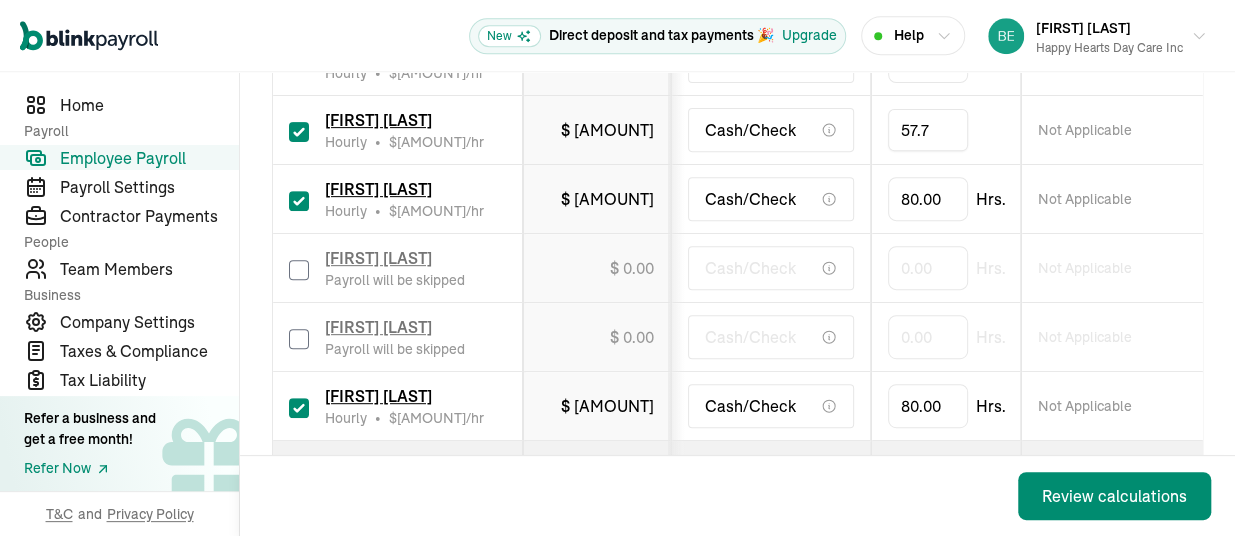 type on "57.75" 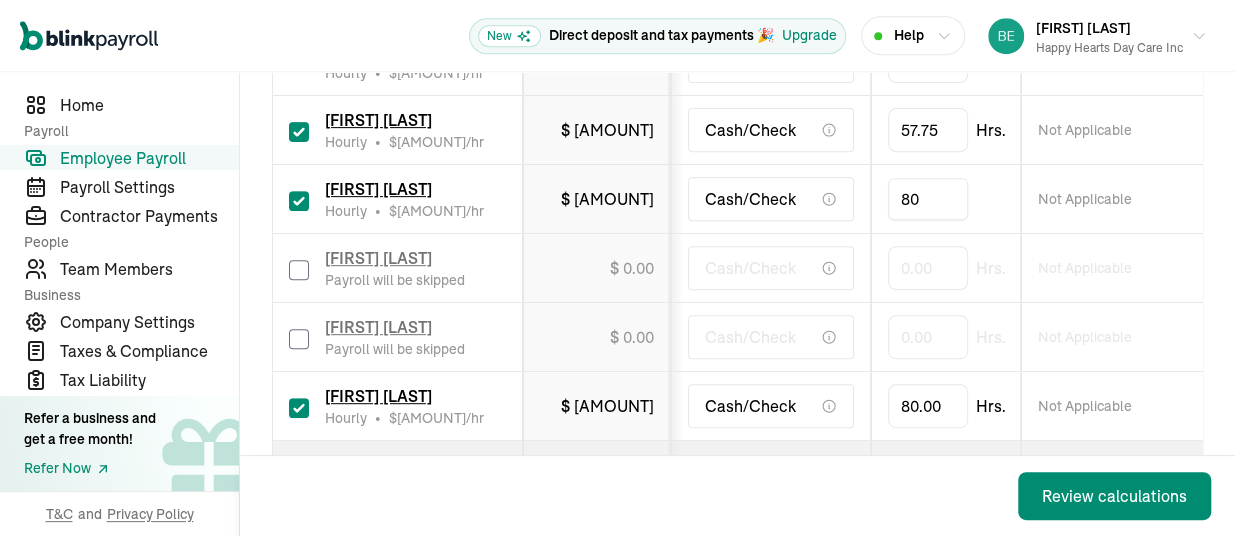 drag, startPoint x: 936, startPoint y: 196, endPoint x: 862, endPoint y: 196, distance: 74 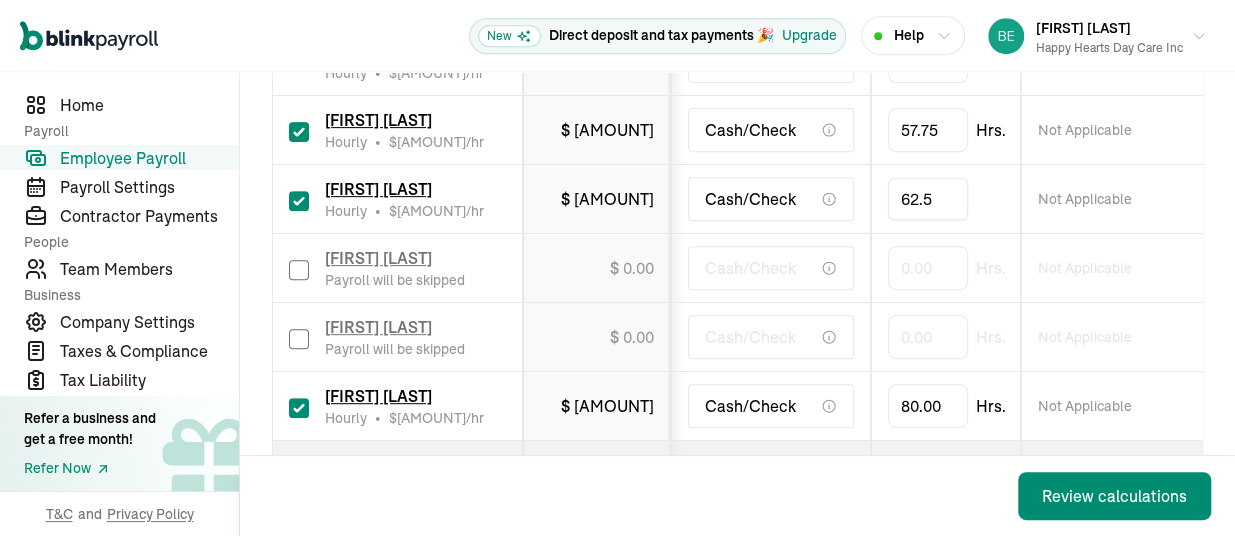 type on "[AMOUNT]" 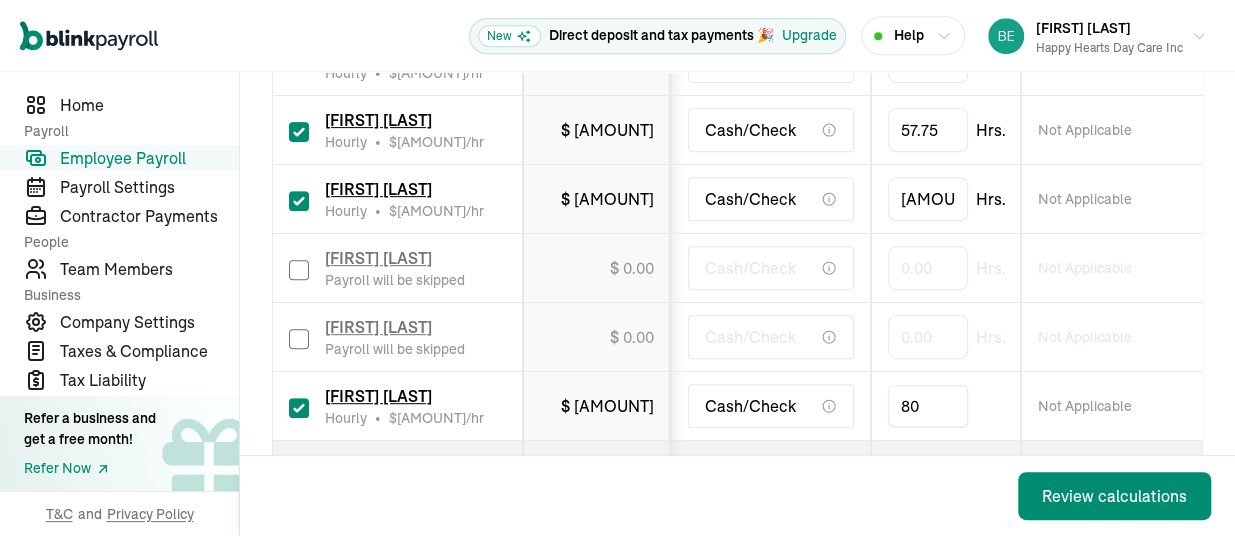 drag, startPoint x: 938, startPoint y: 398, endPoint x: 872, endPoint y: 402, distance: 66.1211 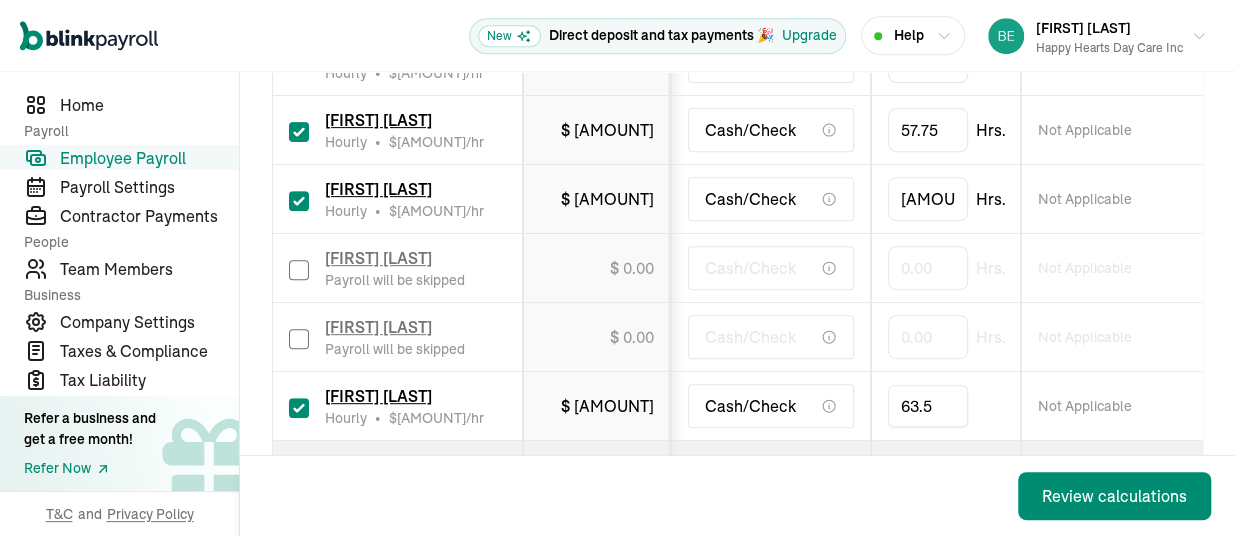 type on "[AMOUNT]" 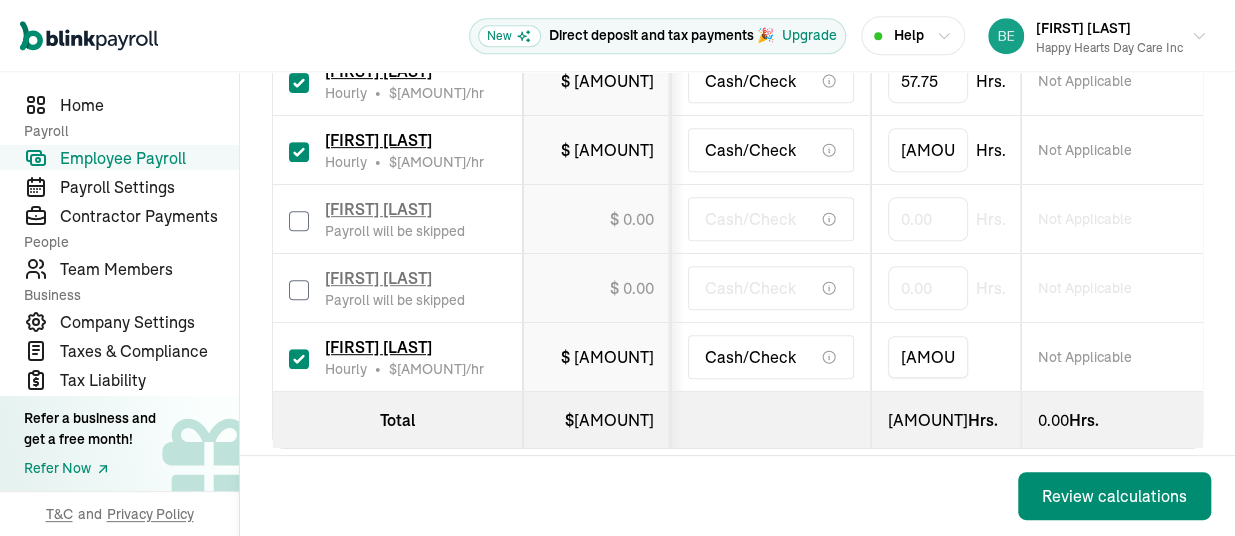 scroll, scrollTop: 842, scrollLeft: 0, axis: vertical 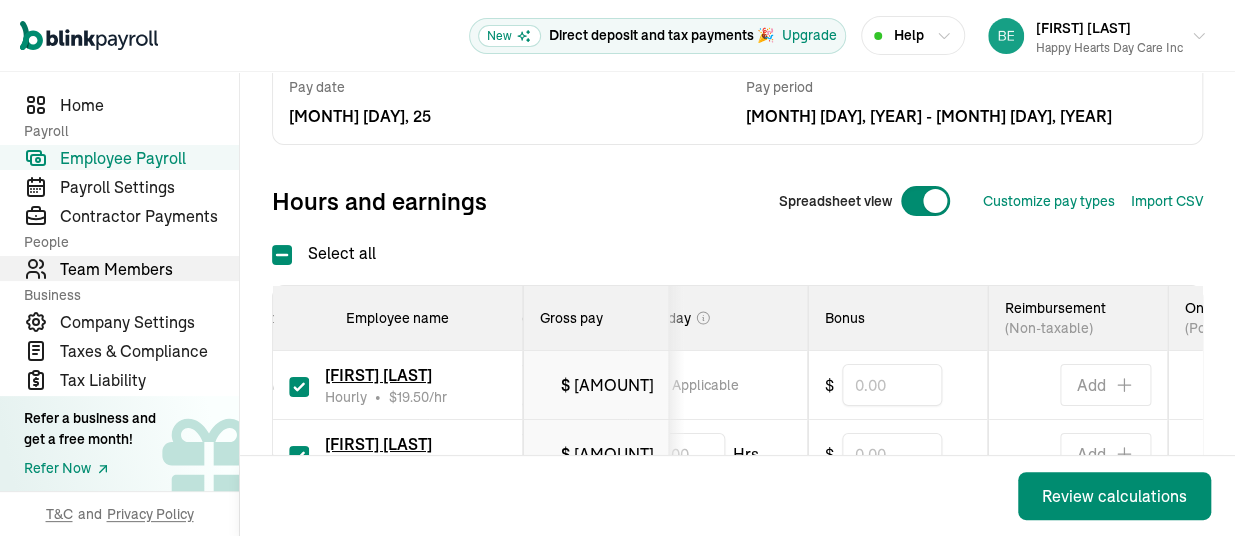 click on "Team Members" at bounding box center [149, 269] 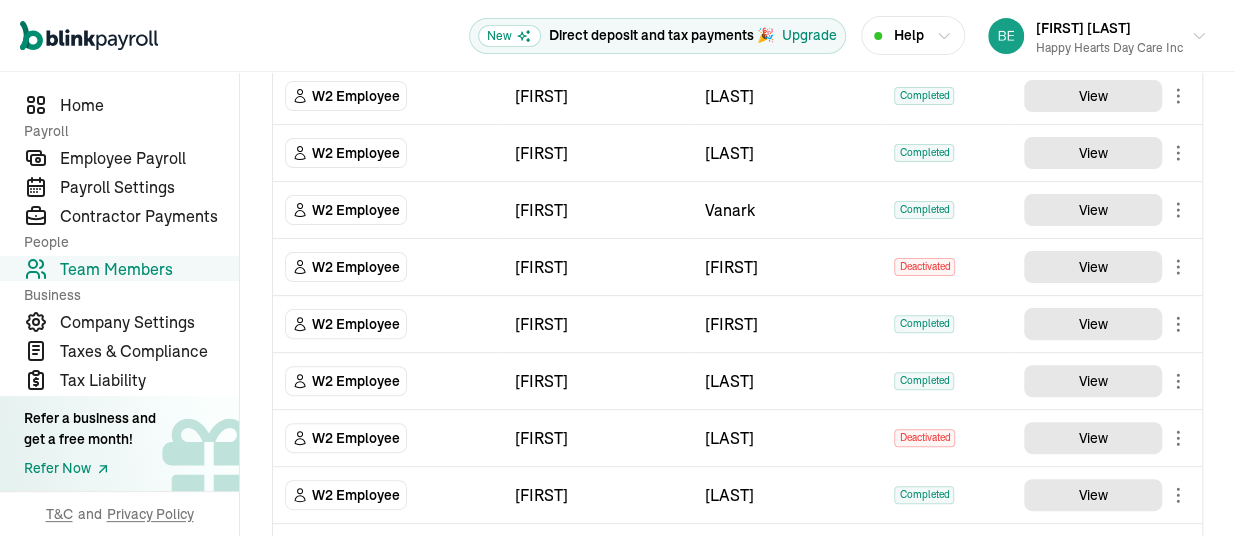 click 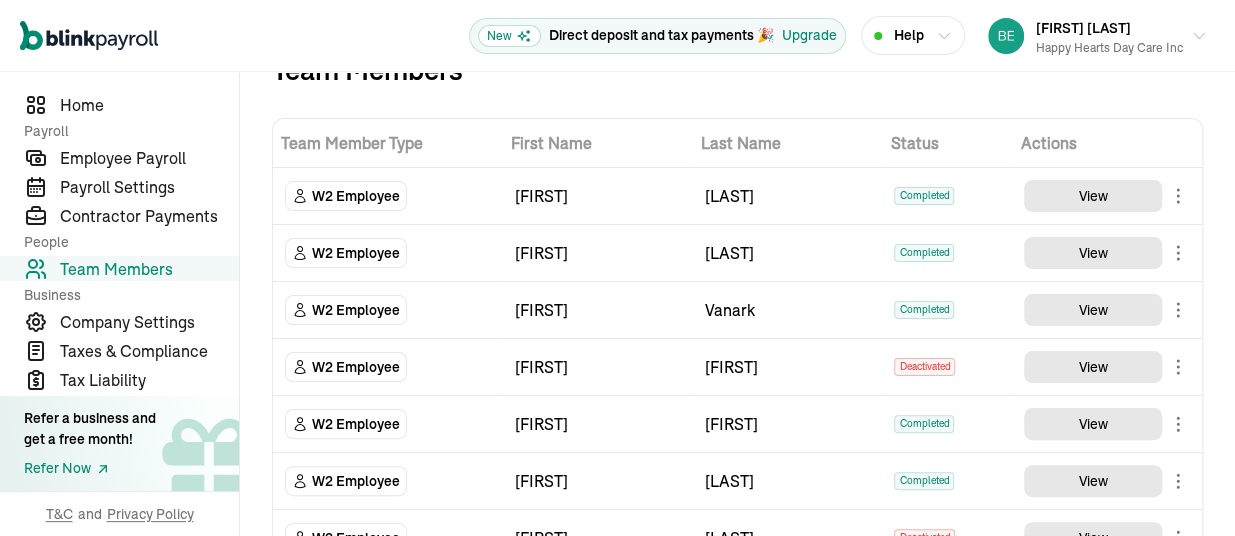 scroll, scrollTop: 0, scrollLeft: 0, axis: both 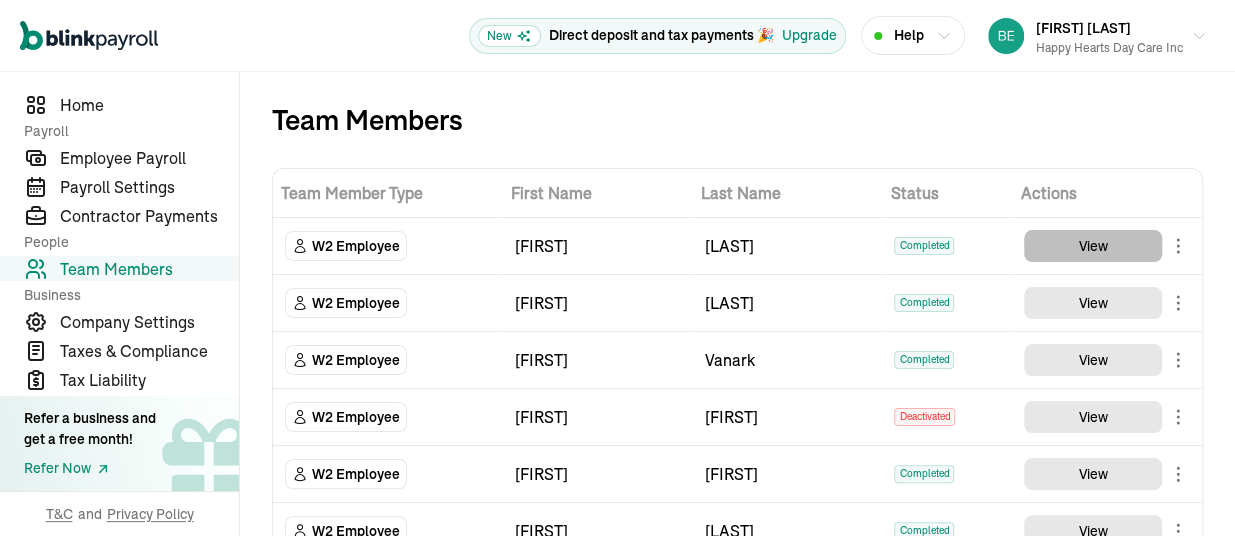 click on "View" at bounding box center [1093, 246] 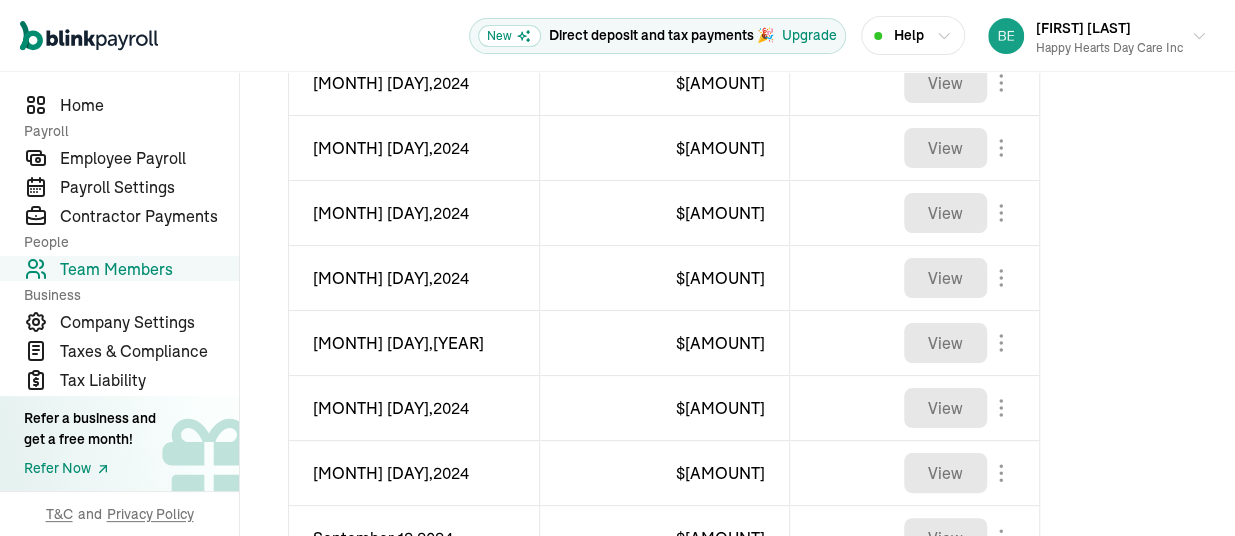 scroll, scrollTop: 450, scrollLeft: 0, axis: vertical 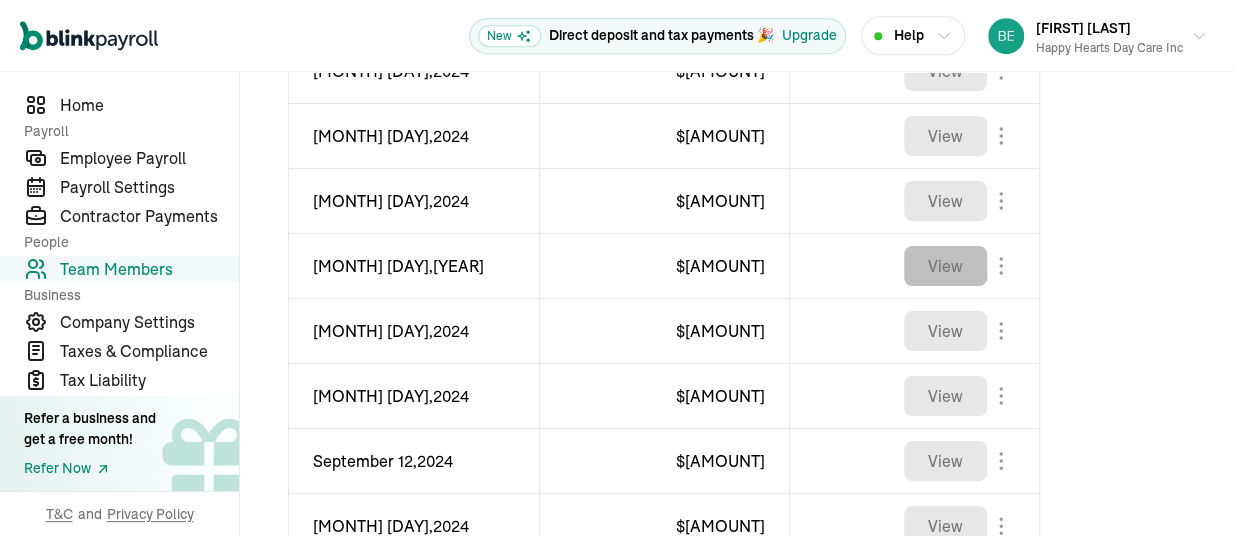 click on "View" at bounding box center (945, 266) 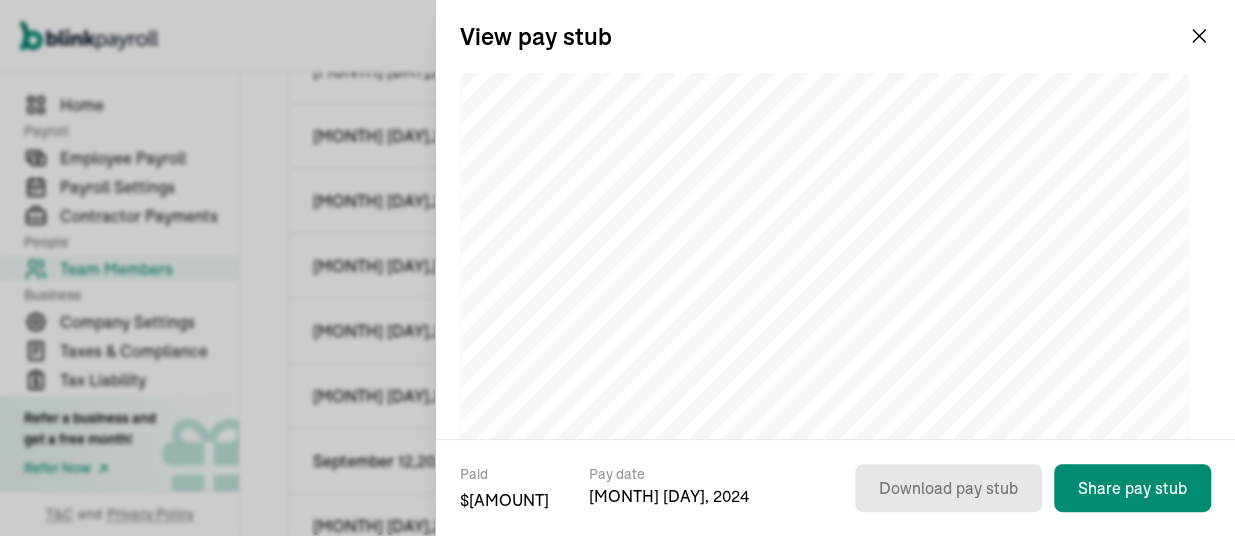 scroll, scrollTop: 150, scrollLeft: 0, axis: vertical 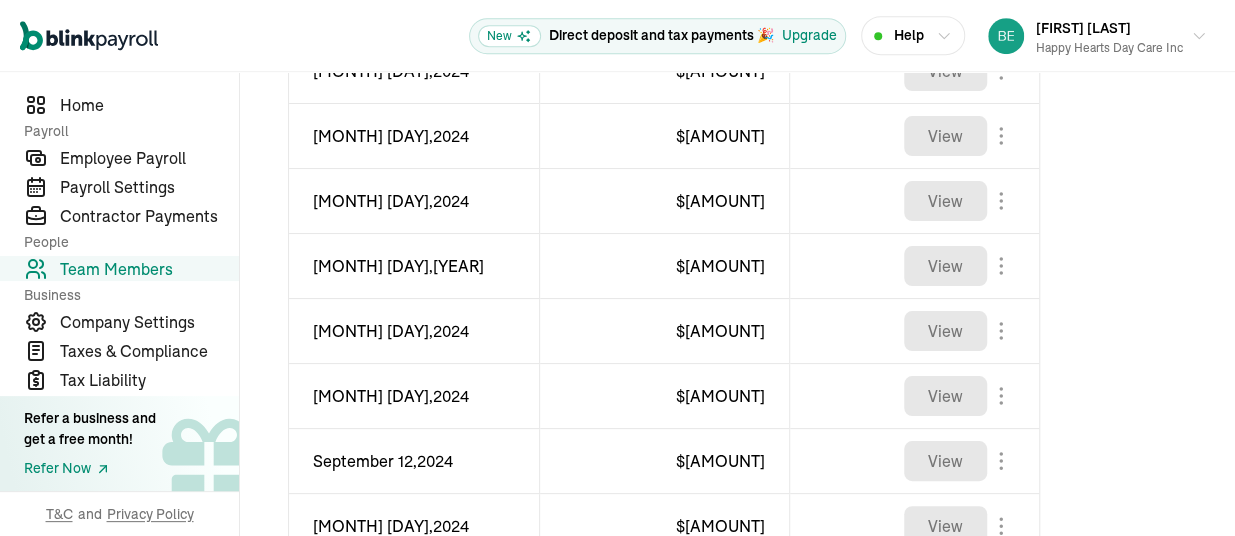 click 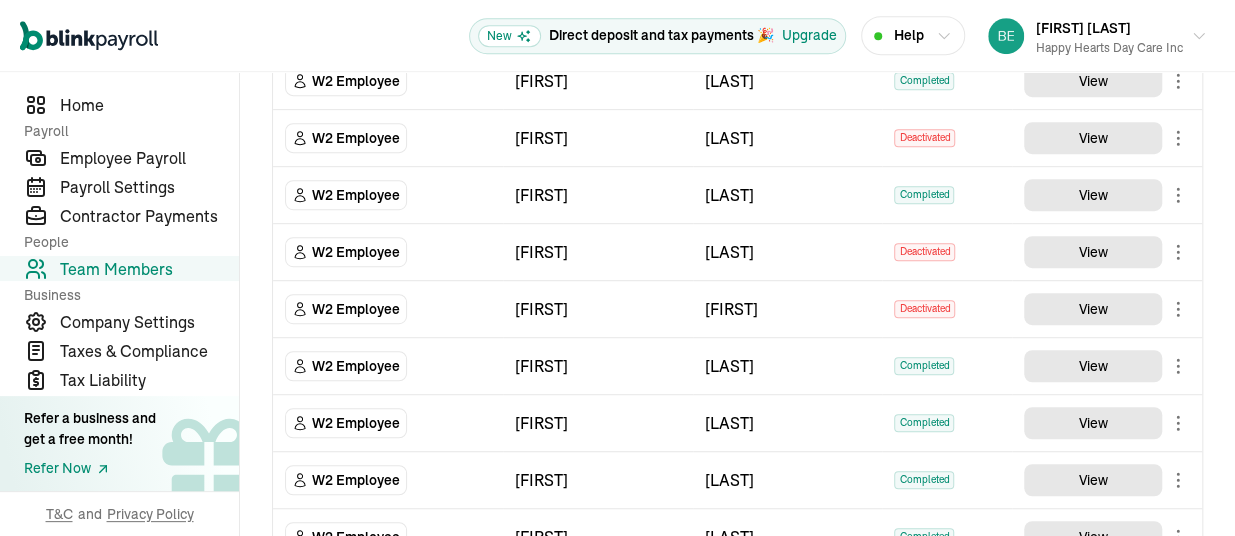click 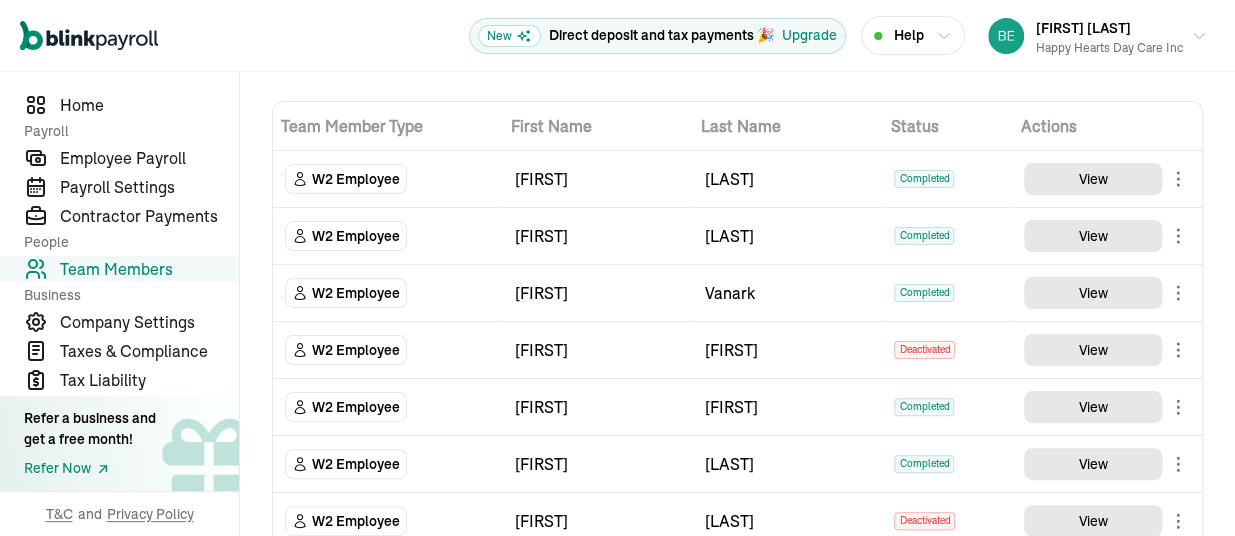 scroll, scrollTop: 0, scrollLeft: 0, axis: both 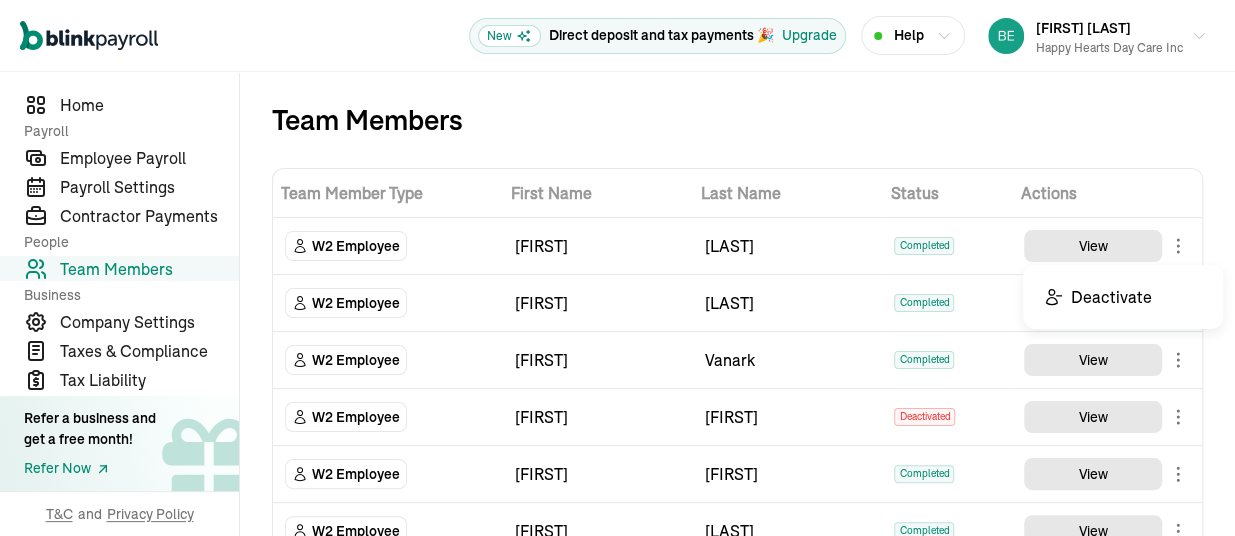 click on "Open main menu New Direct deposit and tax payments 🎉 Upgrade Help [FIRST] [LAST] [COMPANY_NAME] Direct deposit and tax payments 🎉 Upgrade Home Payroll Employee Payroll Payroll Settings Contractor Payments People Team Members Business Company Settings Taxes & Compliance Tax Liability Refer a business and get a free month! Refer Now T&C and Privacy Policy Team Members Team Member Type First Name Last Name Status Actions W2 Employee [FIRST] [LAST] Completed View W2 Employee [FIRST] [LAST] Completed View W2 Employee [FIRST] [LAST] Completed View W2 Employee [FIRST] [LAST] Deactivated View W2 Employee [FIRST] [LAST] Completed View W2 Employee [FIRST] [LAST] Completed View W2 Employee [FIRST] [LAST] Deactivated View W2 Employee [FIRST] [LAST] Completed View W2 Employee [FIRST] [LAST] Deactivated View W2 Employee [FIRST] [LAST] Completed View W2 Employee [FIRST] [LAST] Completed View W2 Employee [FIRST] [LAST] Completed View [FIRST]" at bounding box center [617, 268] 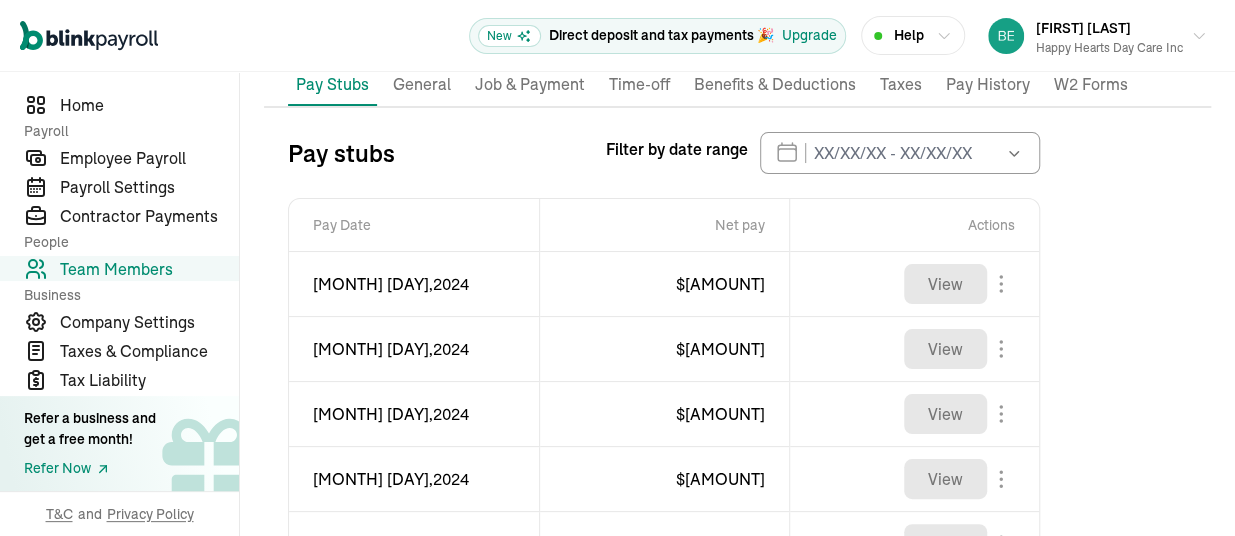 scroll, scrollTop: 236, scrollLeft: 0, axis: vertical 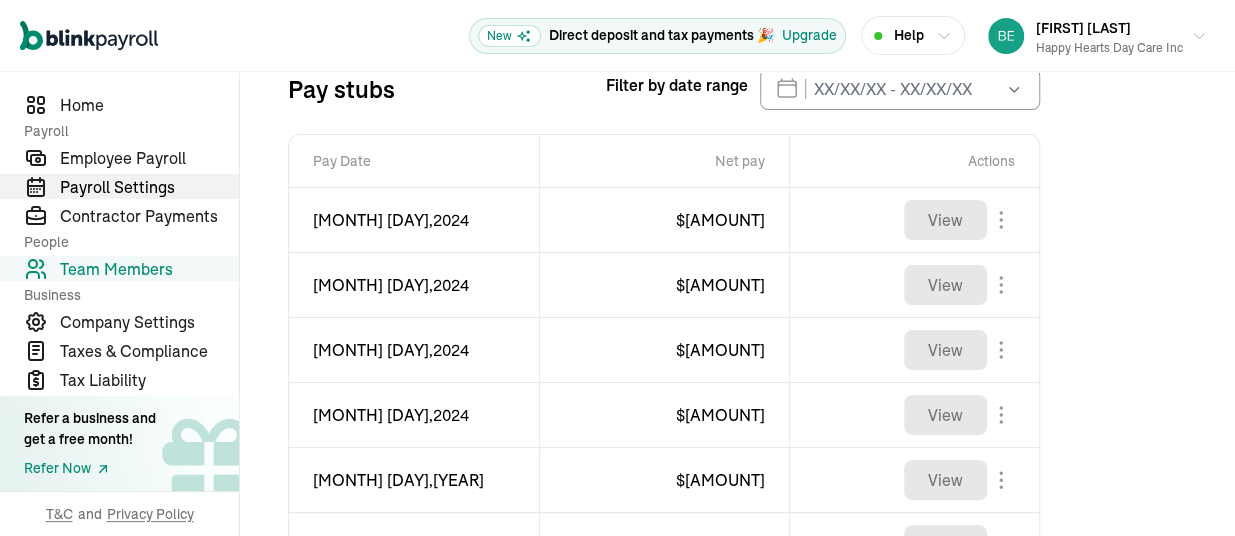 click on "Payroll Settings" at bounding box center (149, 187) 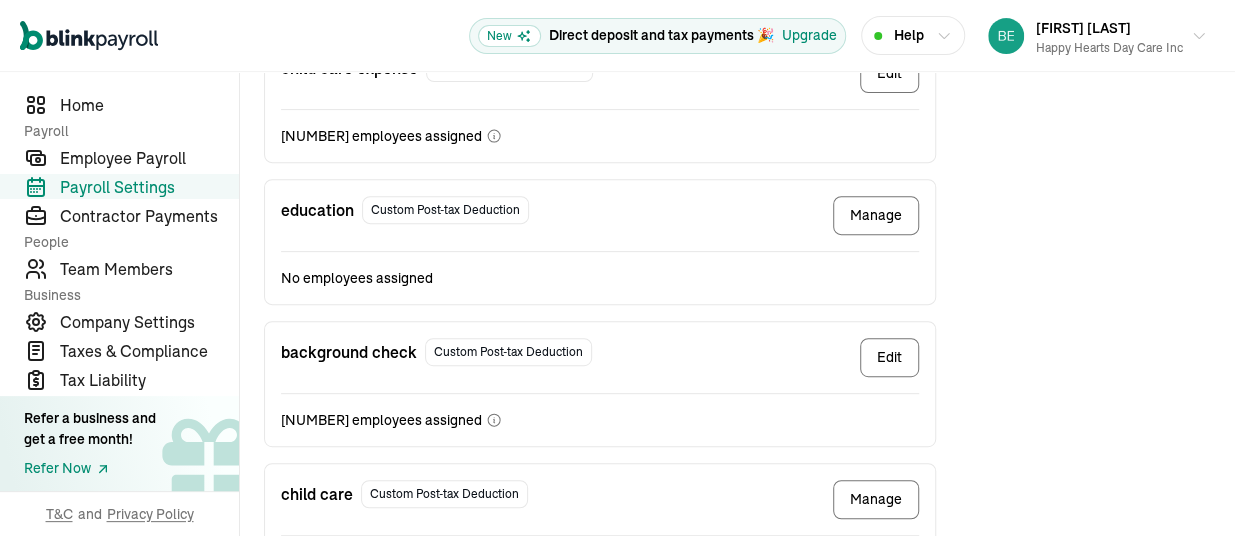 scroll, scrollTop: 455, scrollLeft: 0, axis: vertical 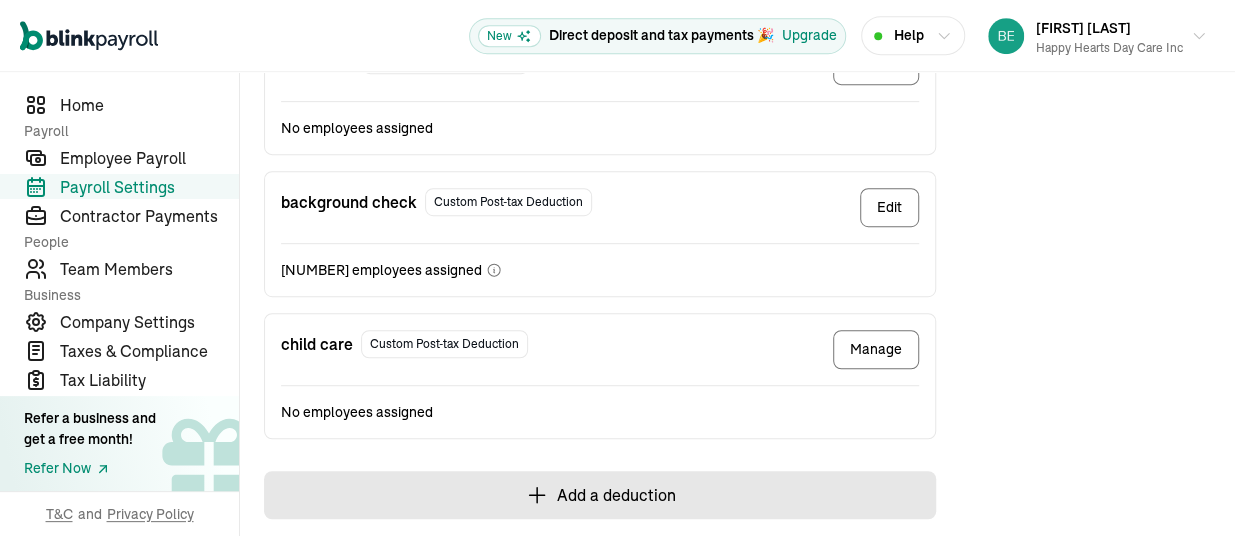 click on "Add a deduction" at bounding box center [600, 495] 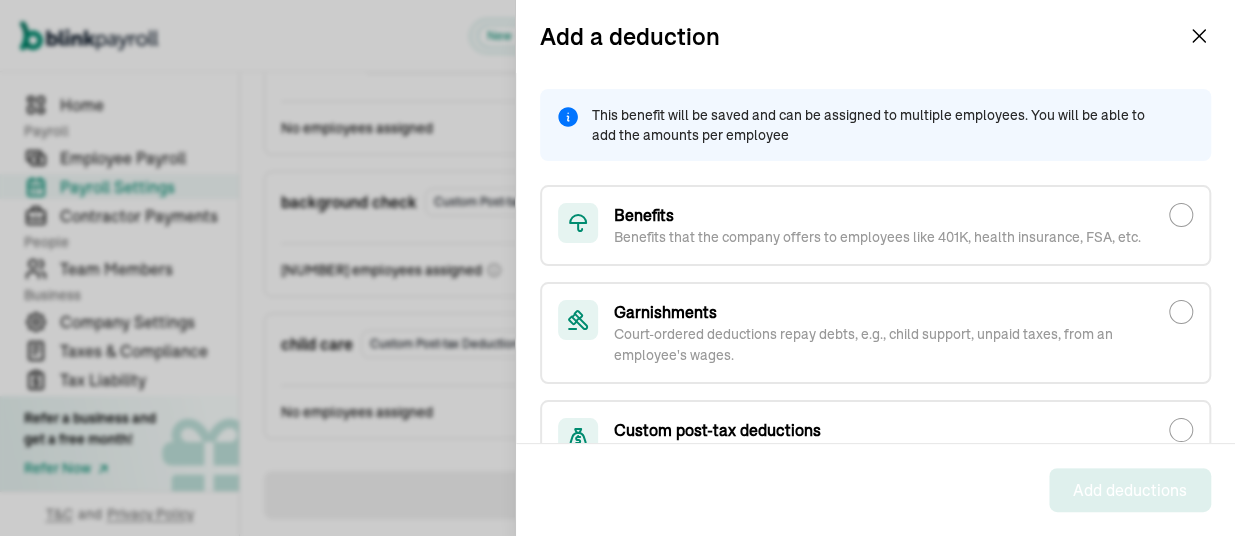 scroll, scrollTop: 98, scrollLeft: 0, axis: vertical 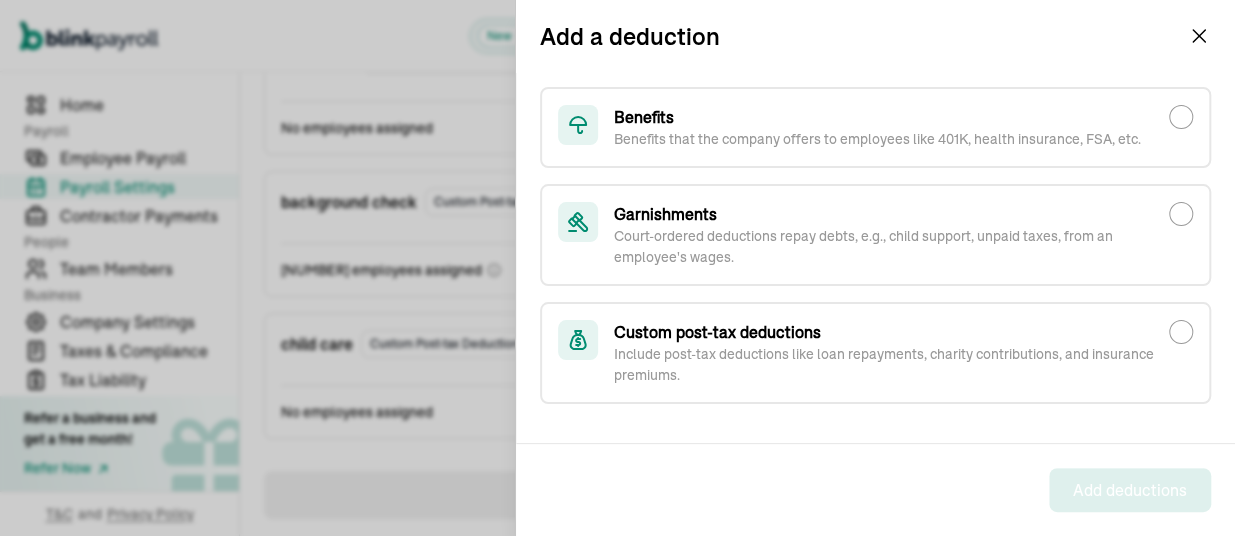 click on "Custom post-tax deductions" at bounding box center (891, 332) 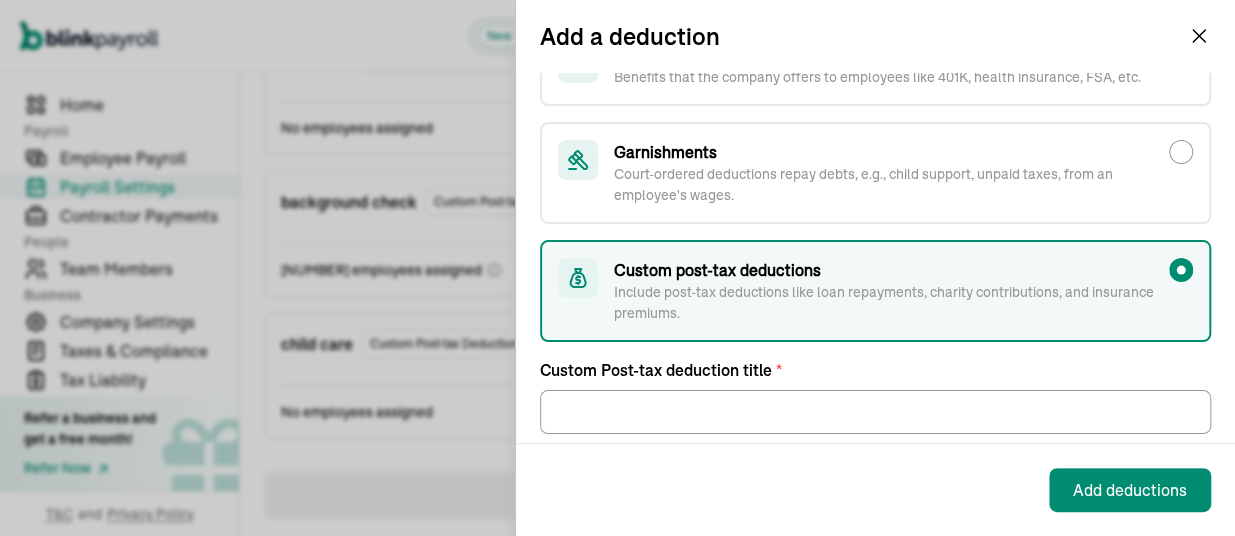 scroll, scrollTop: 190, scrollLeft: 0, axis: vertical 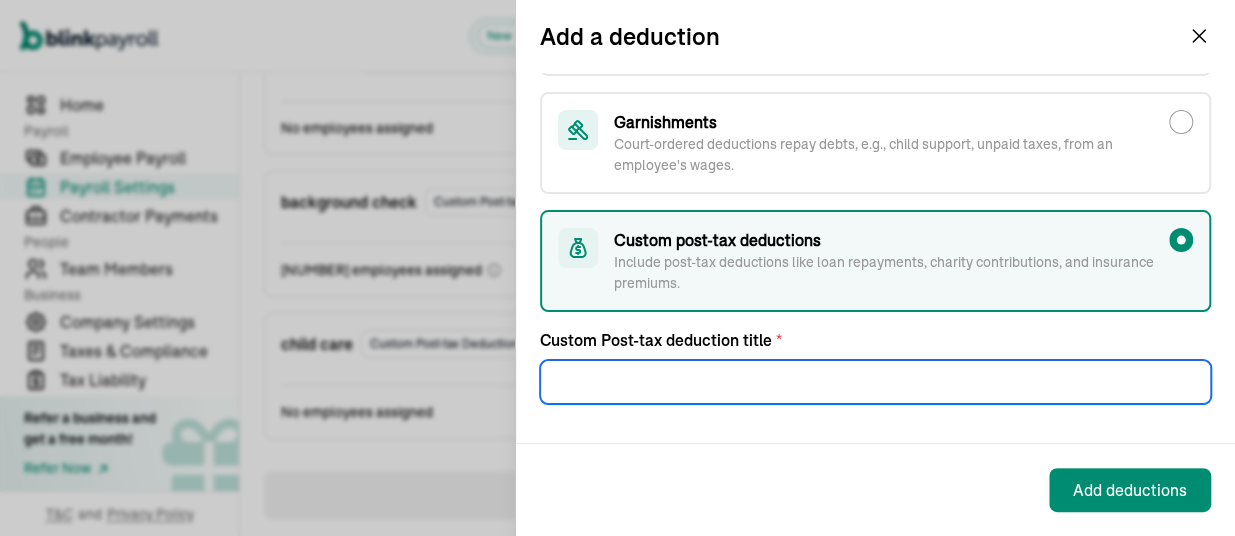 click on "Custom Post-tax deduction title *" at bounding box center (875, 382) 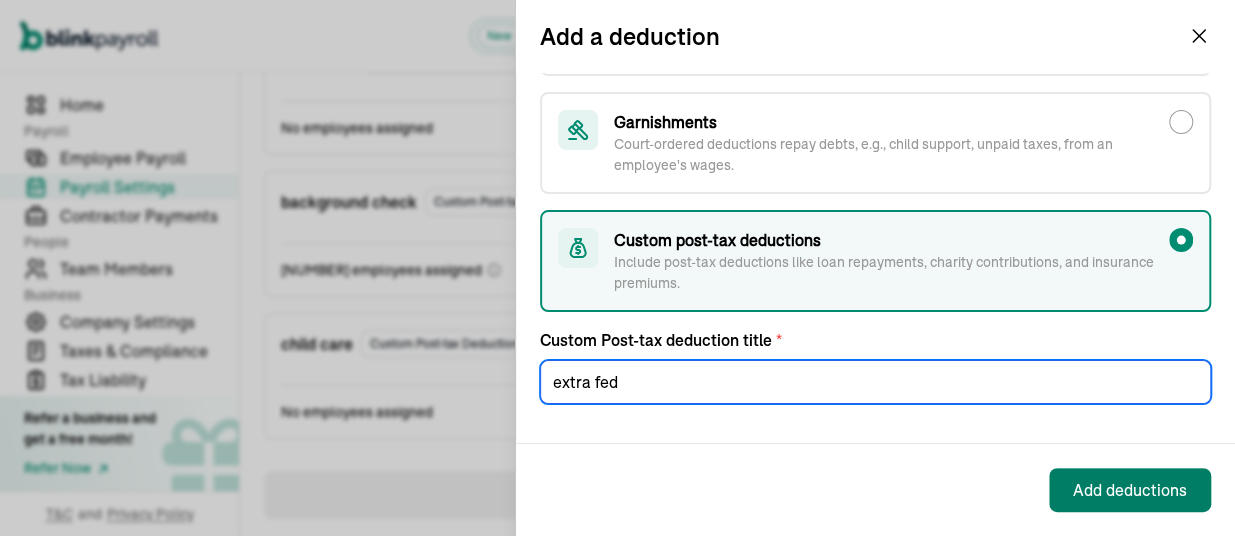 type on "extra fed" 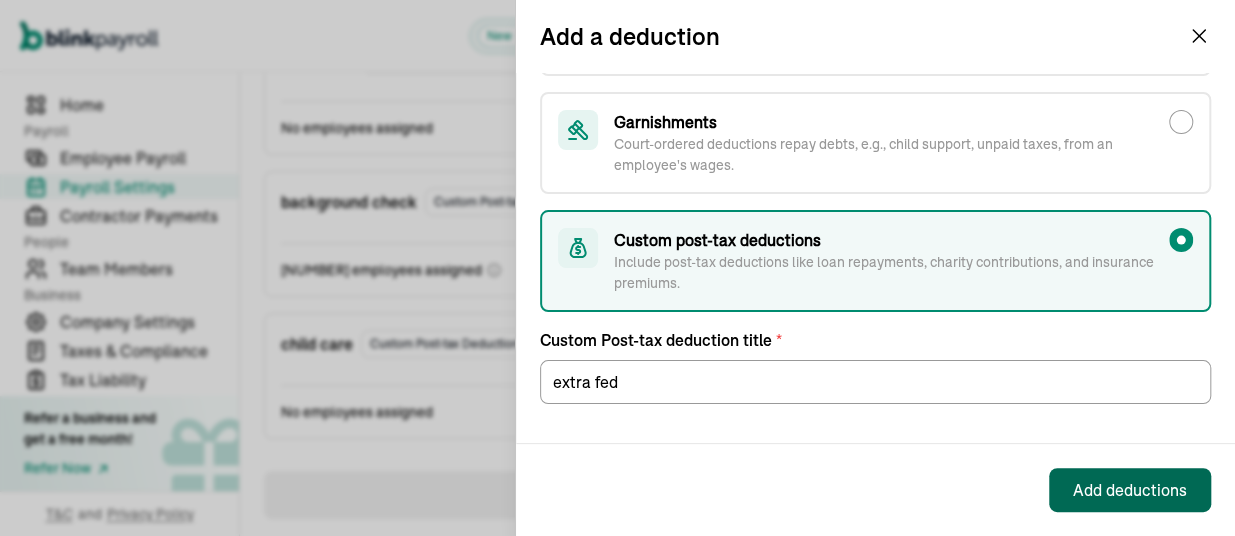 click on "Add deductions" at bounding box center [1130, 490] 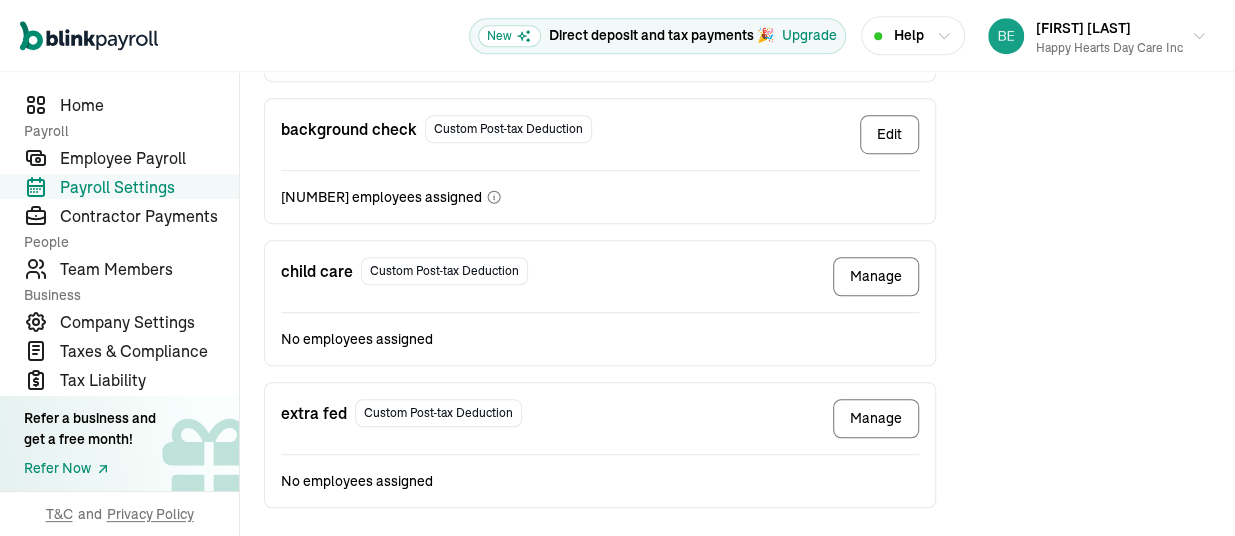scroll, scrollTop: 596, scrollLeft: 0, axis: vertical 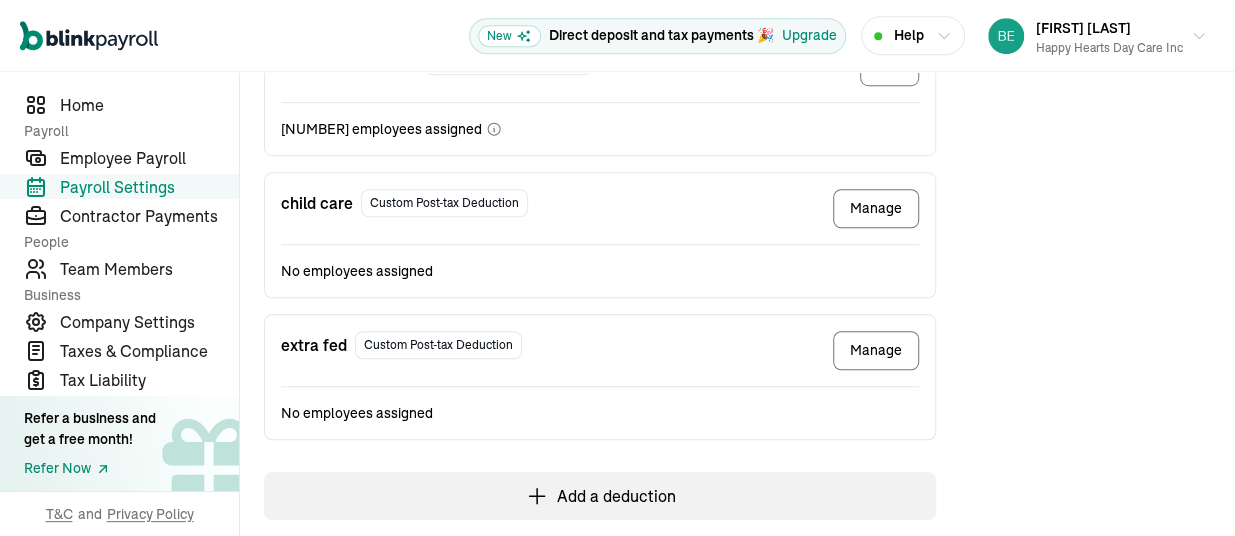 click on "Manage" at bounding box center (876, 350) 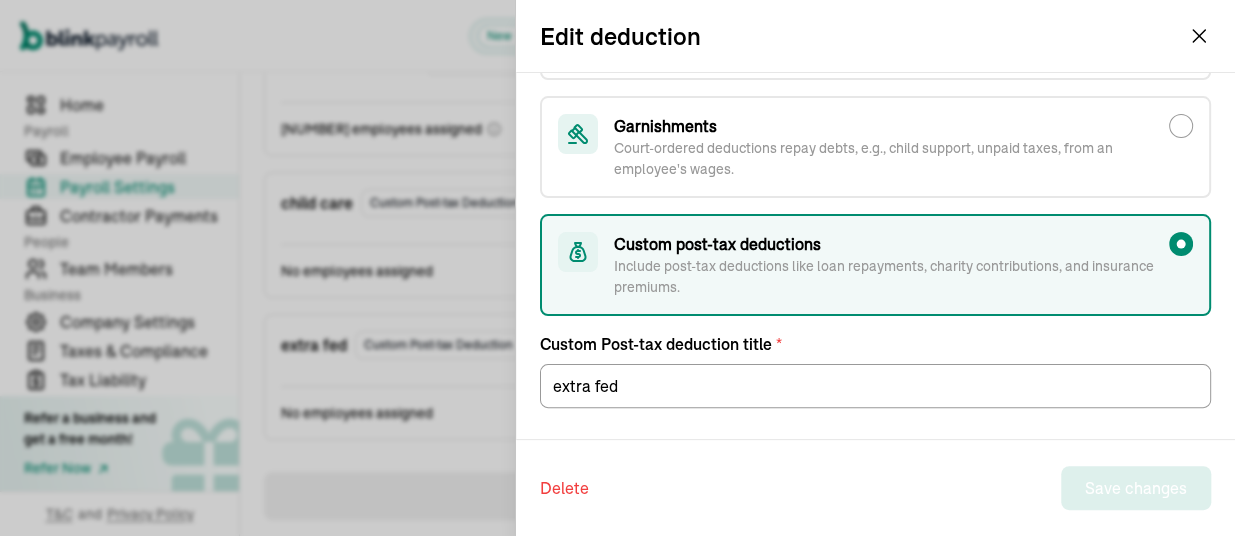 scroll, scrollTop: 258, scrollLeft: 0, axis: vertical 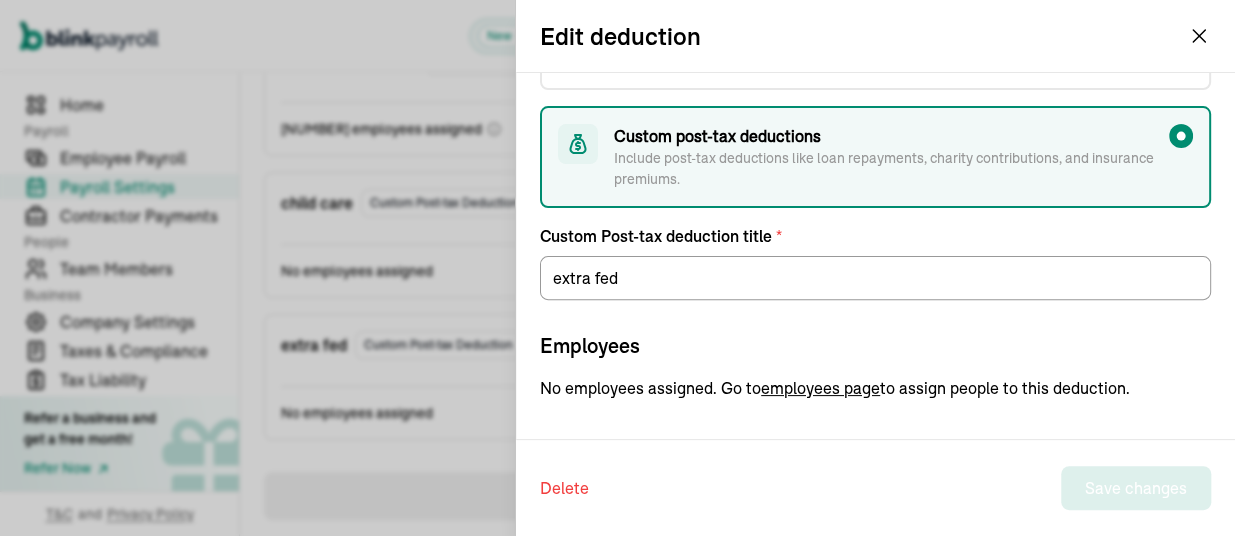 click on "employees page" at bounding box center (820, 388) 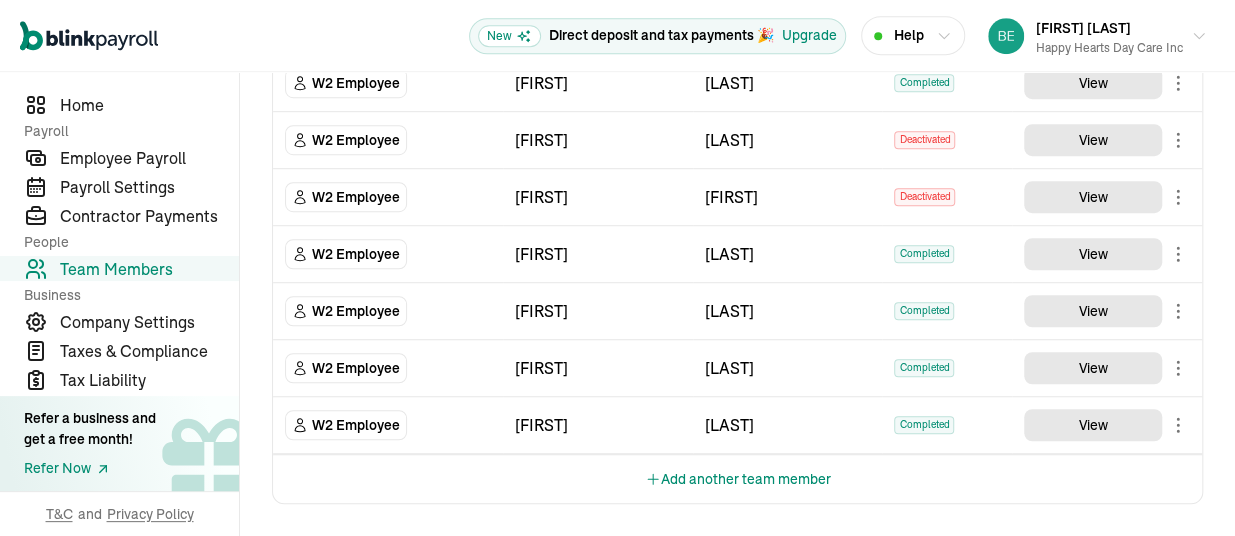 scroll, scrollTop: 0, scrollLeft: 0, axis: both 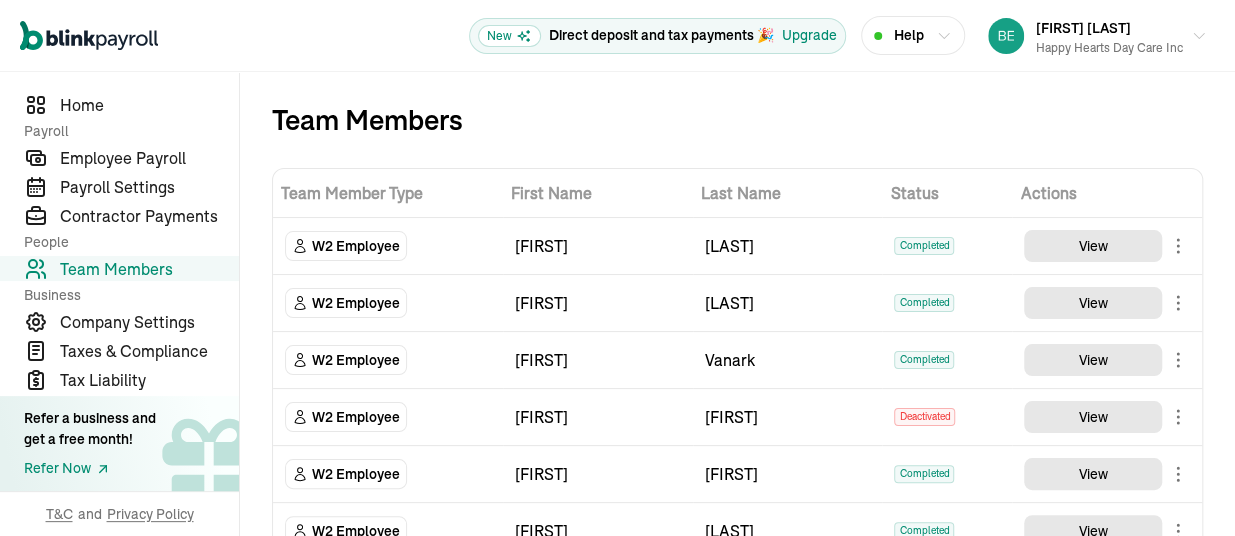 click on "Completed" at bounding box center [924, 246] 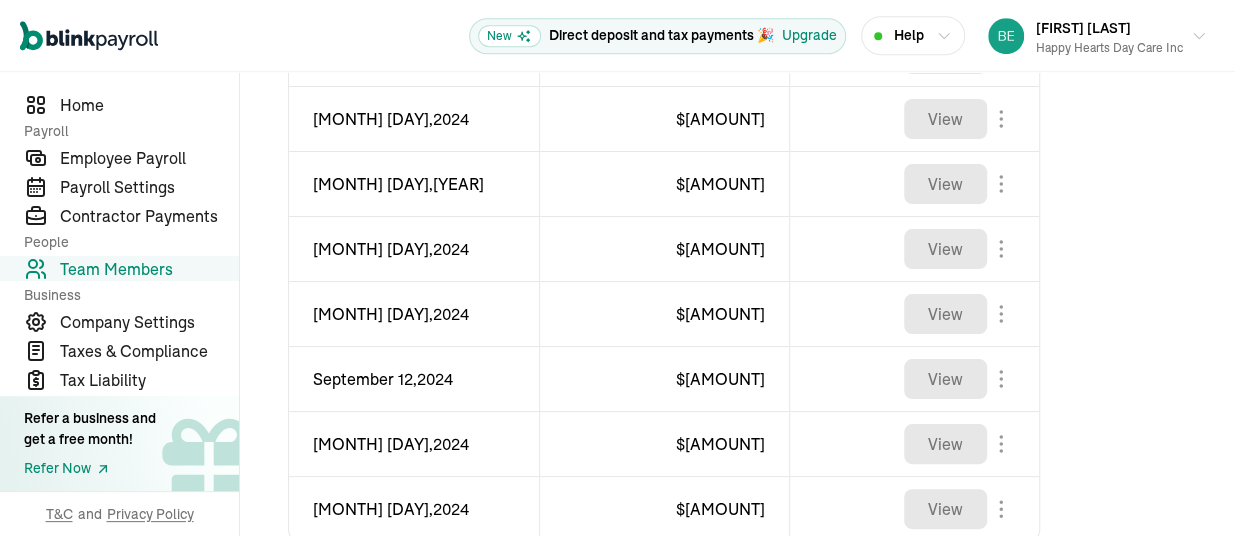 scroll, scrollTop: 536, scrollLeft: 0, axis: vertical 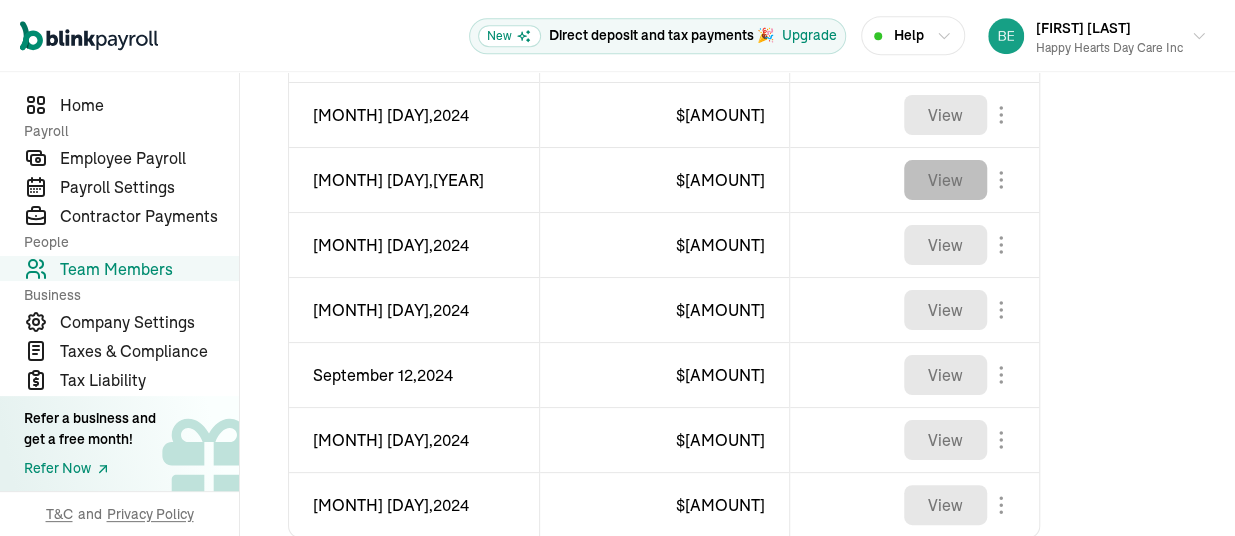 click on "View" at bounding box center [945, 180] 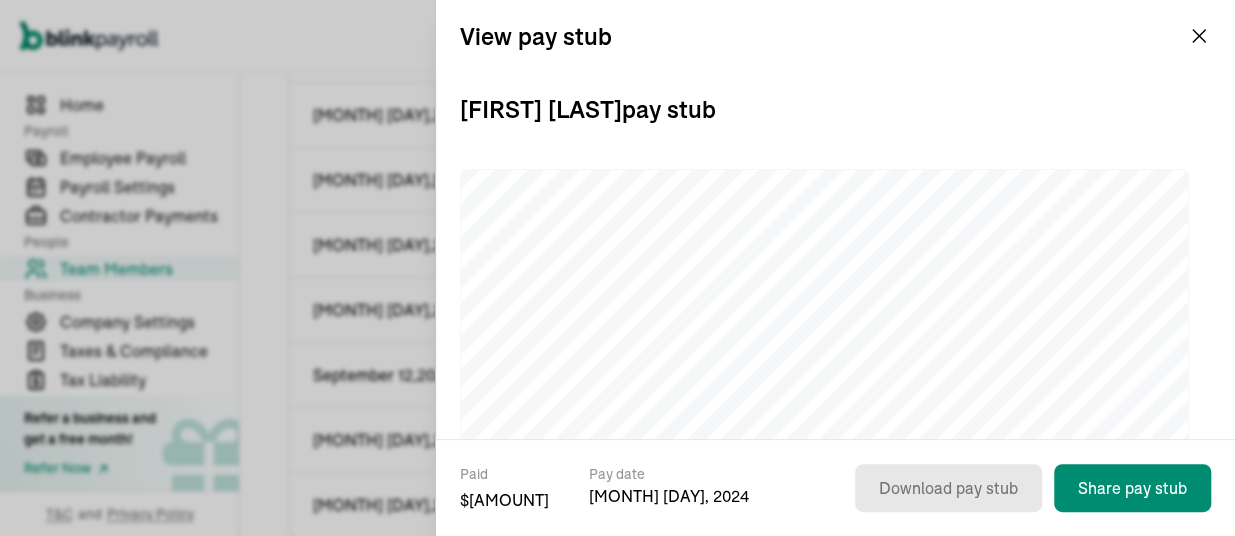 scroll, scrollTop: 0, scrollLeft: 0, axis: both 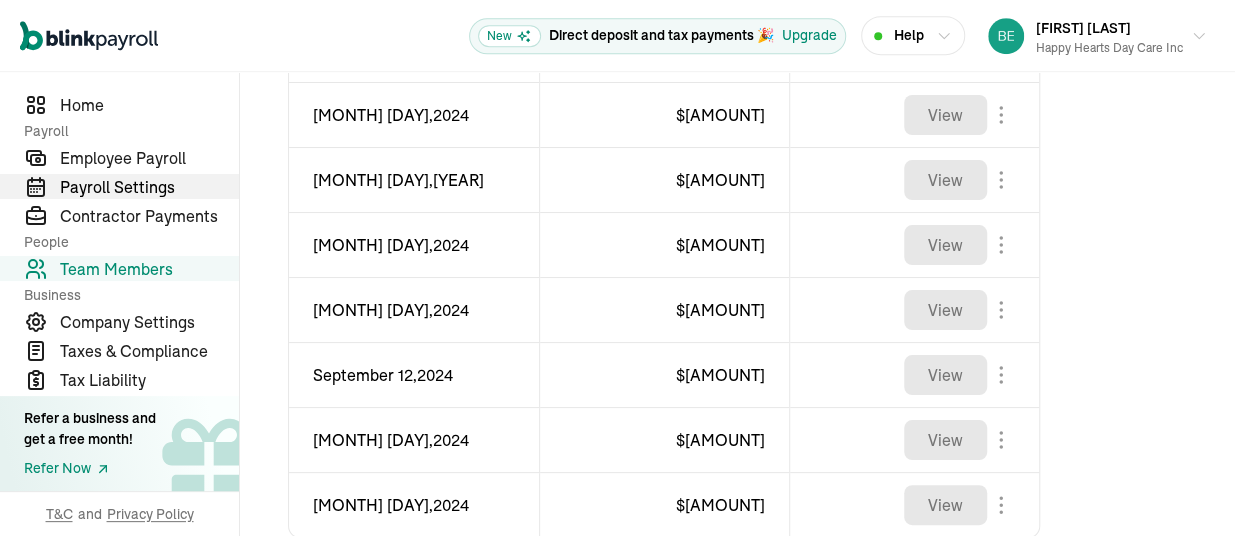 click on "Payroll Settings" at bounding box center [149, 187] 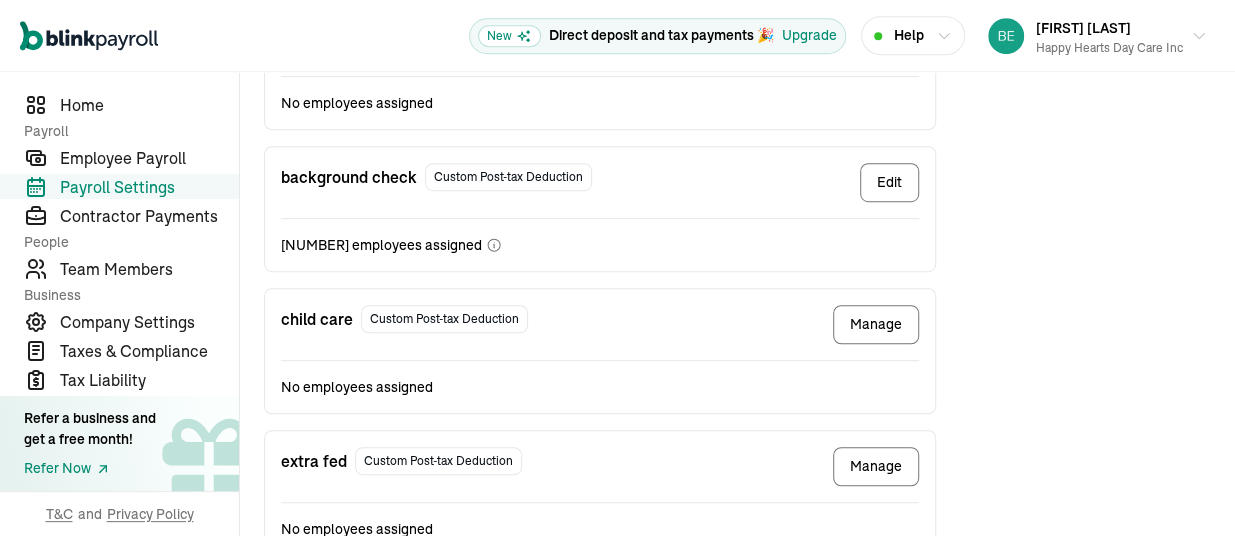 scroll, scrollTop: 596, scrollLeft: 0, axis: vertical 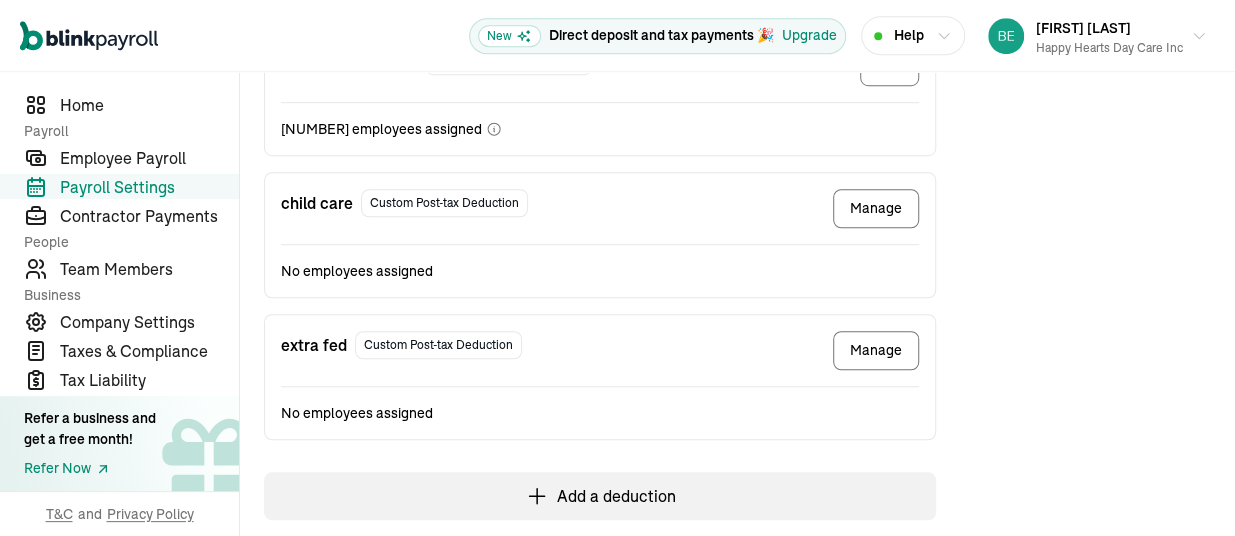 click on "Manage" at bounding box center [876, 350] 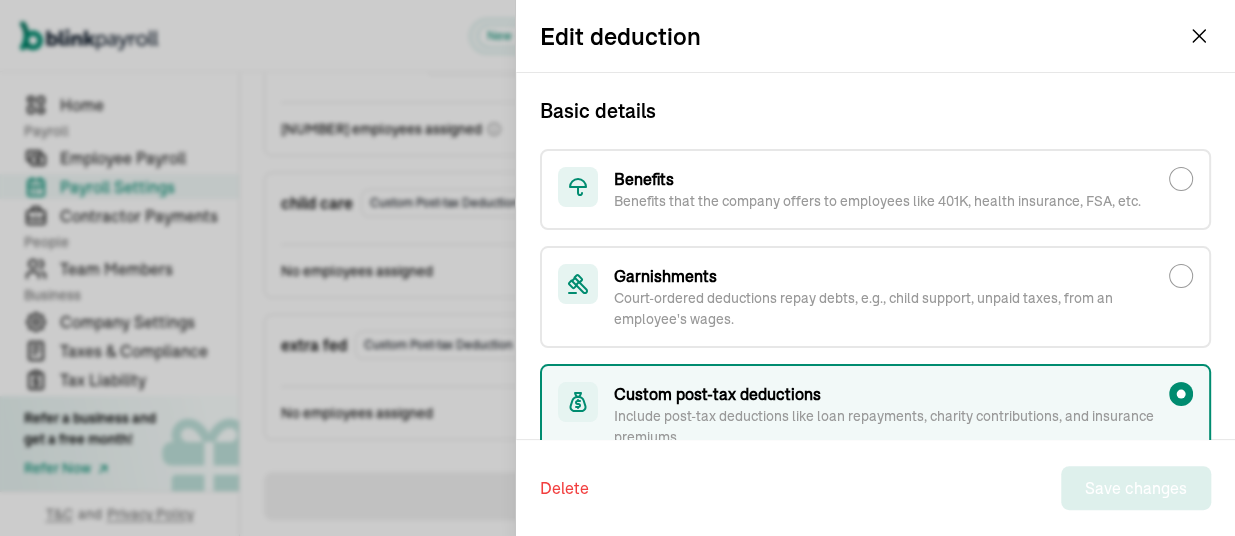 scroll, scrollTop: 150, scrollLeft: 0, axis: vertical 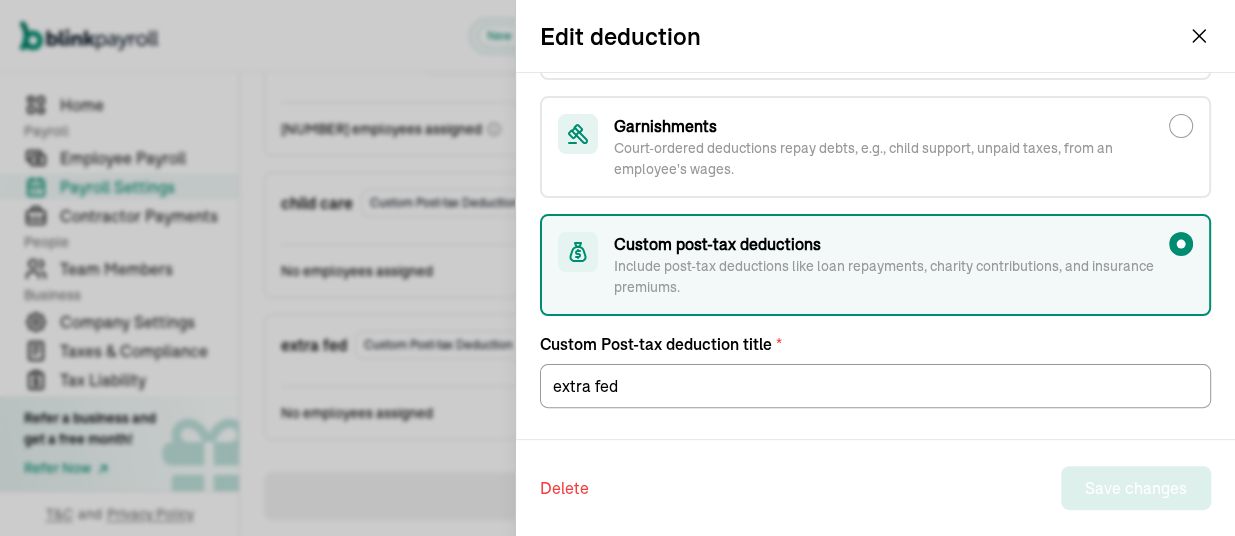 click on "Custom post-tax deductions Include post-tax deductions like loan repayments, charity contributions, and insurance premiums." at bounding box center (1181, 244) 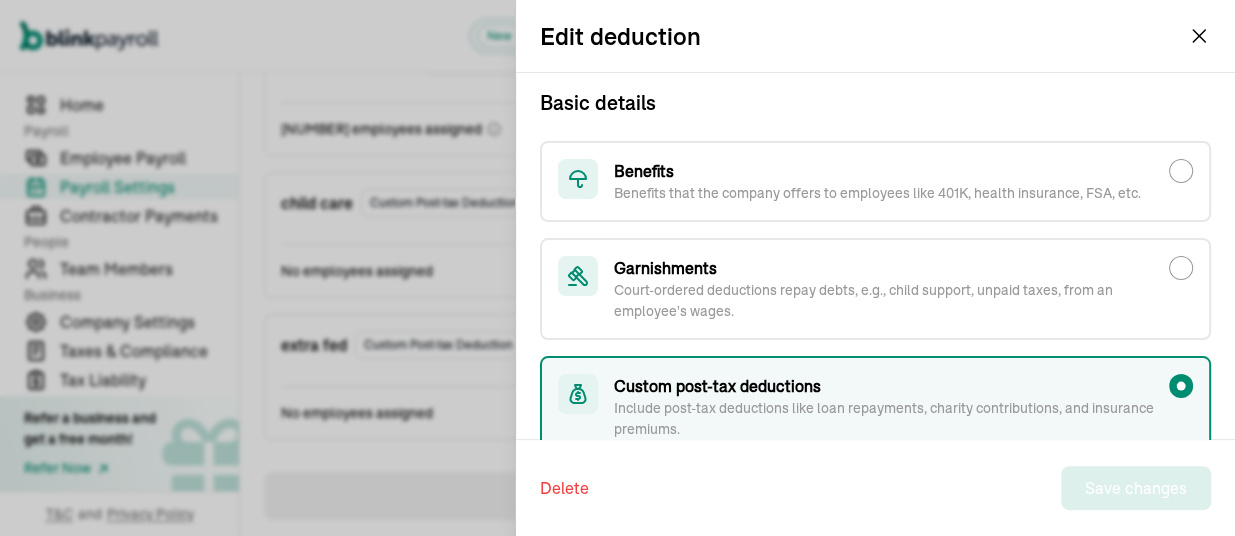 scroll, scrollTop: 0, scrollLeft: 0, axis: both 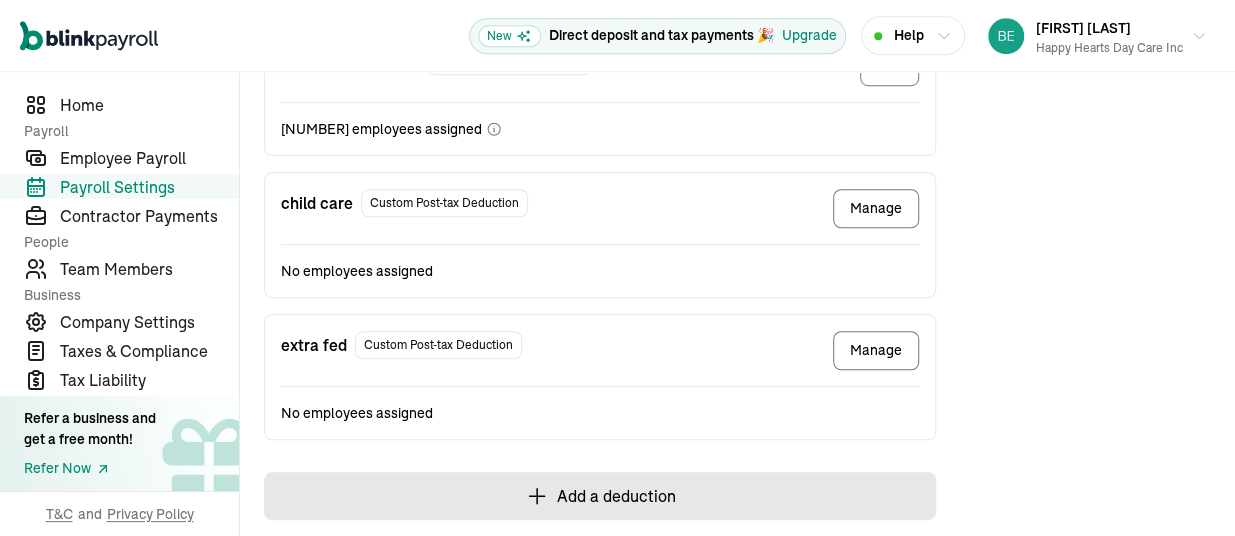 click 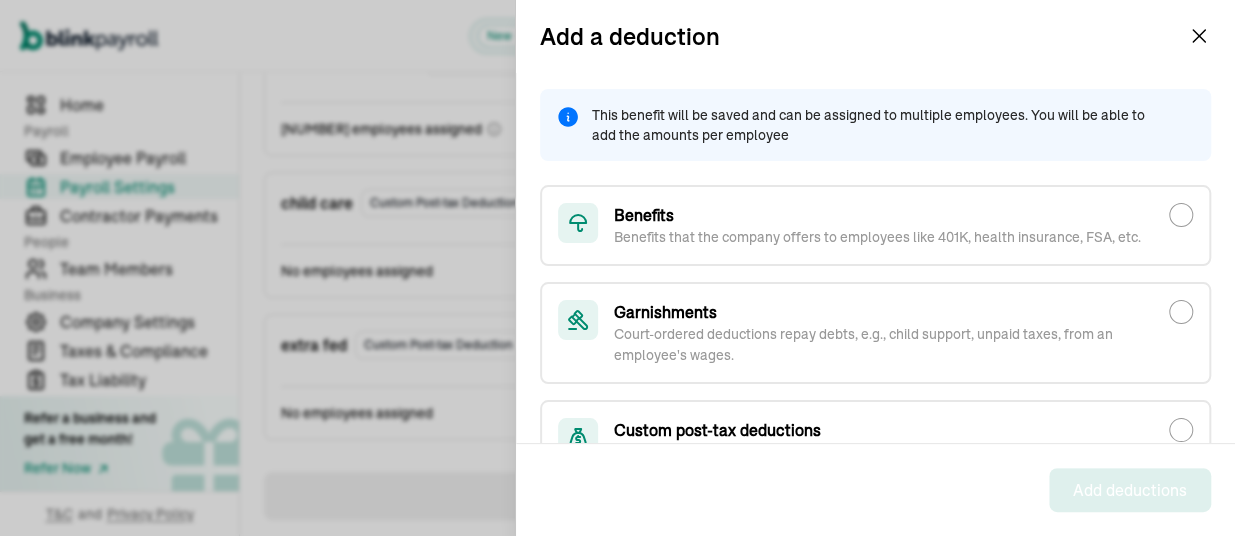 click 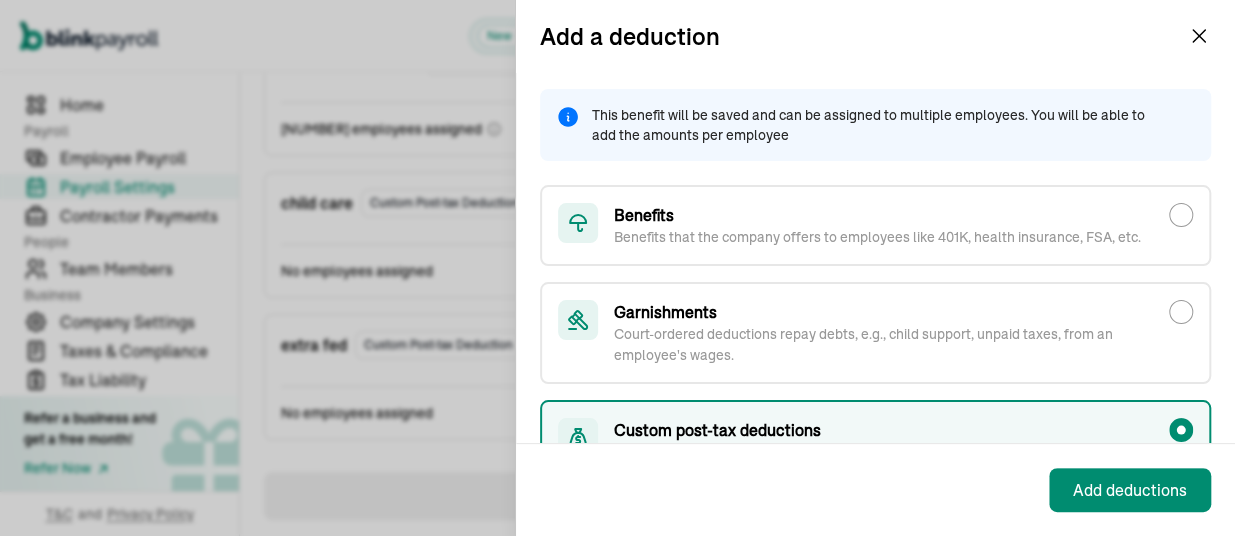 click 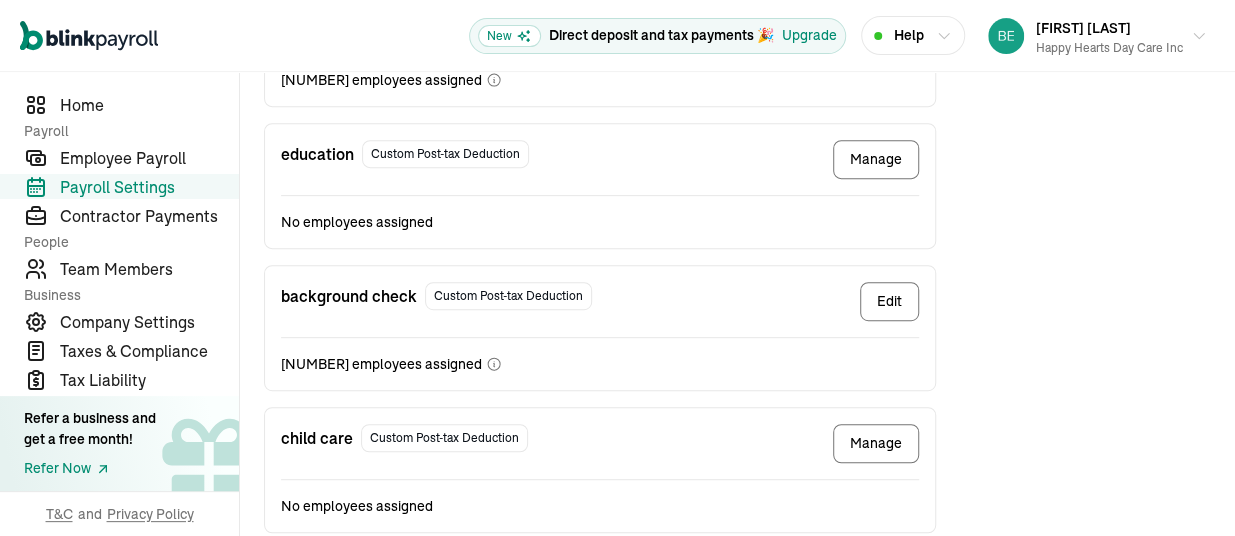 scroll, scrollTop: 0, scrollLeft: 0, axis: both 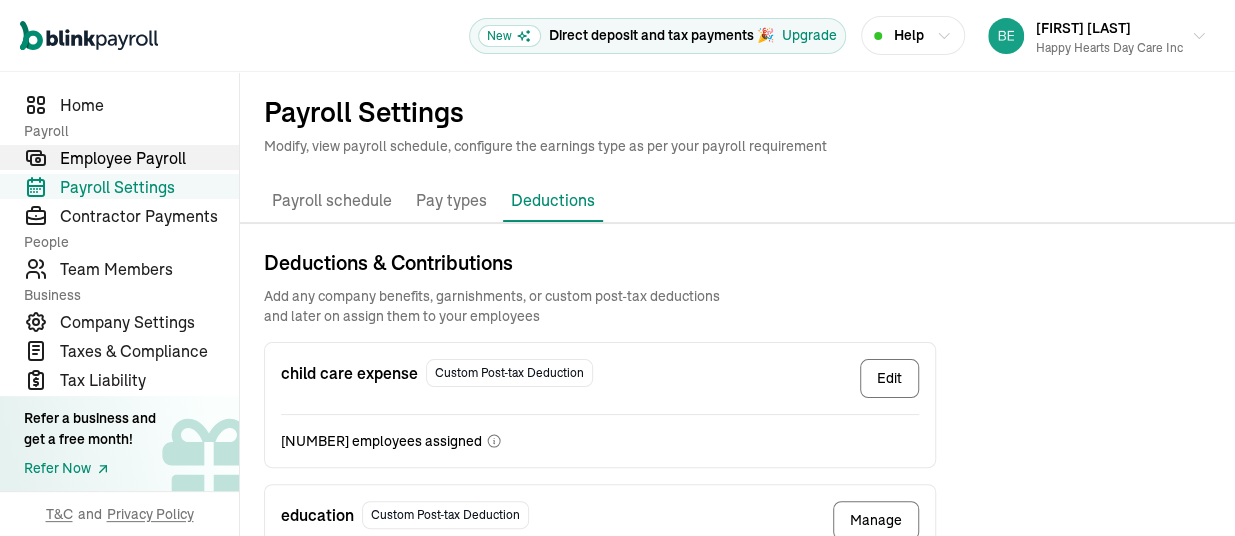 click on "Employee Payroll" at bounding box center [149, 158] 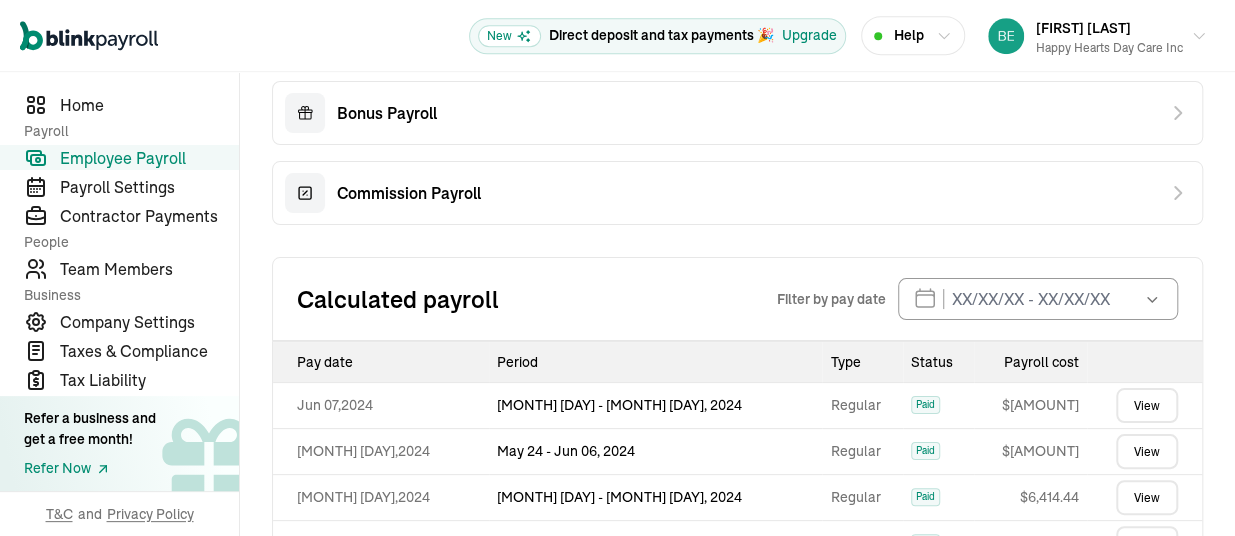 scroll, scrollTop: 474, scrollLeft: 0, axis: vertical 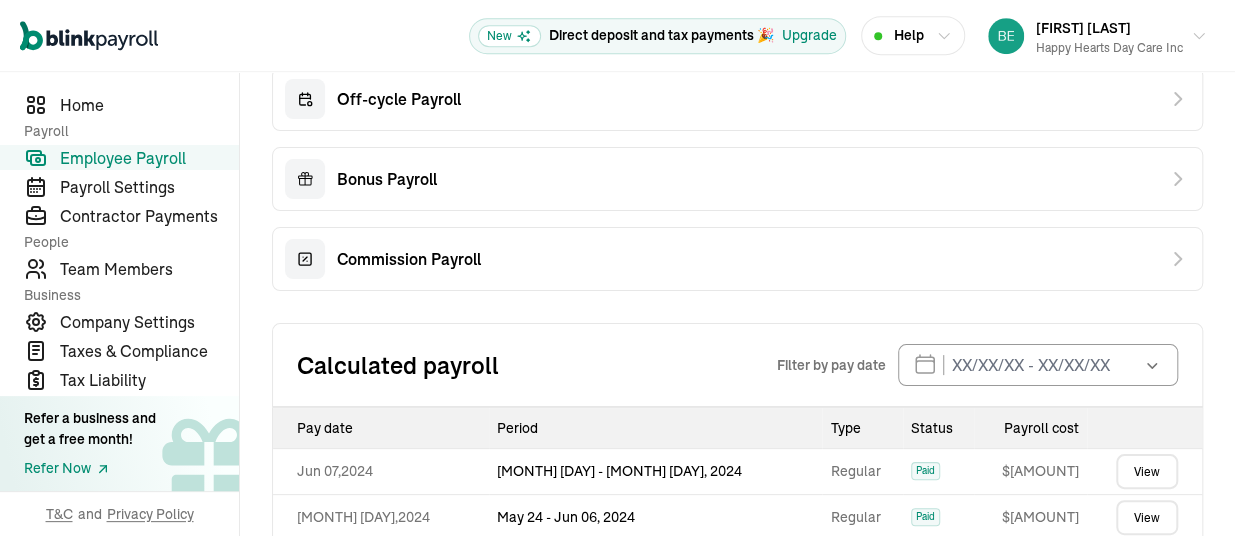 click on "Employee Payroll" at bounding box center (149, 158) 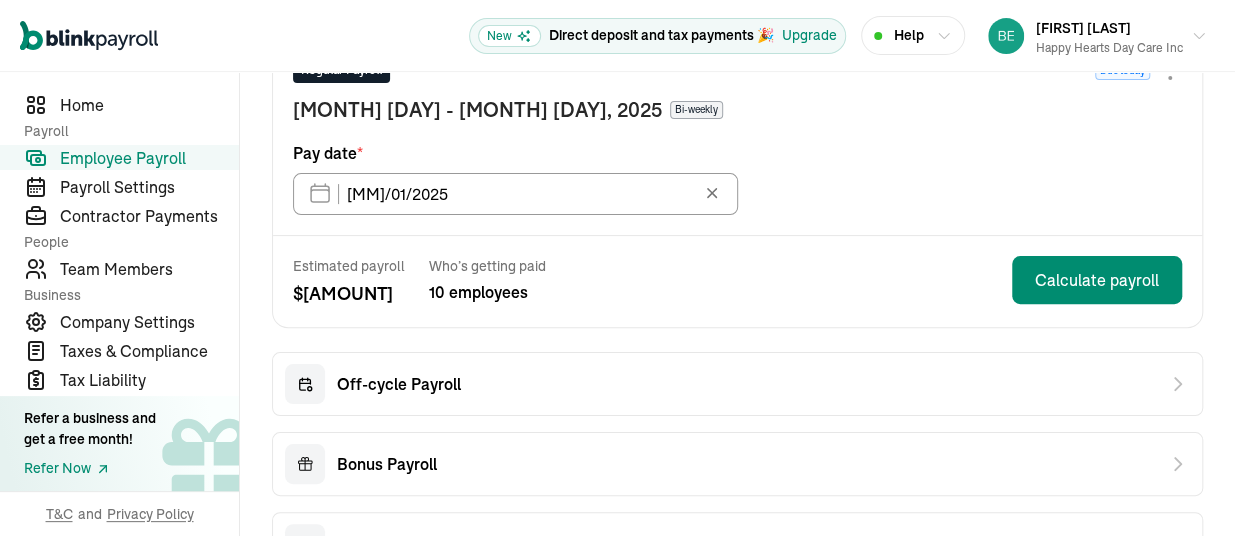 scroll, scrollTop: 174, scrollLeft: 0, axis: vertical 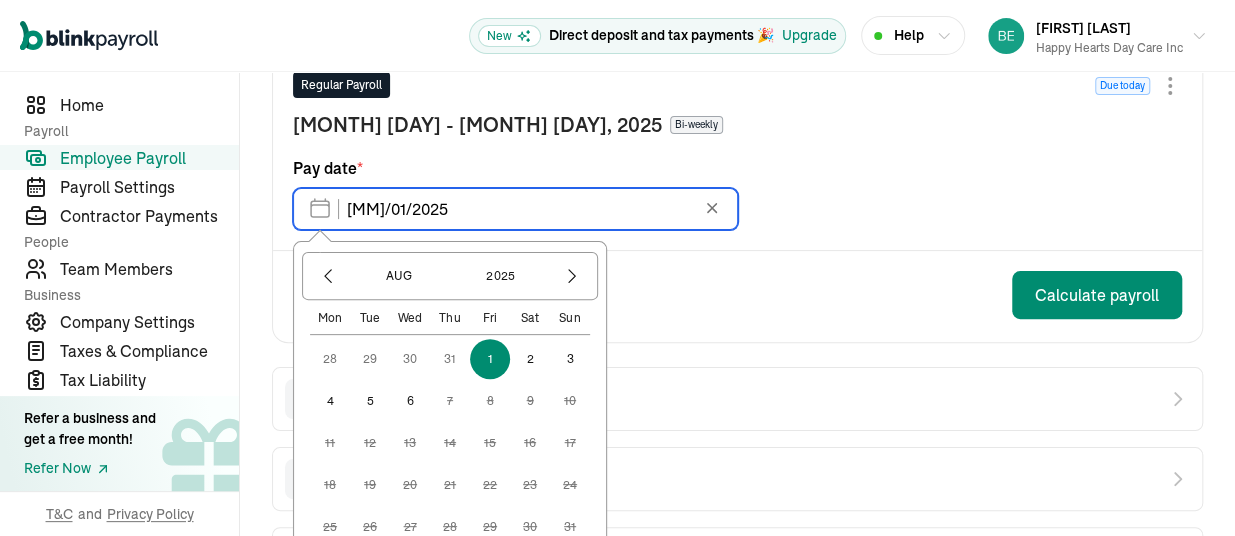 click on "[MM]/01/2025" at bounding box center [515, 209] 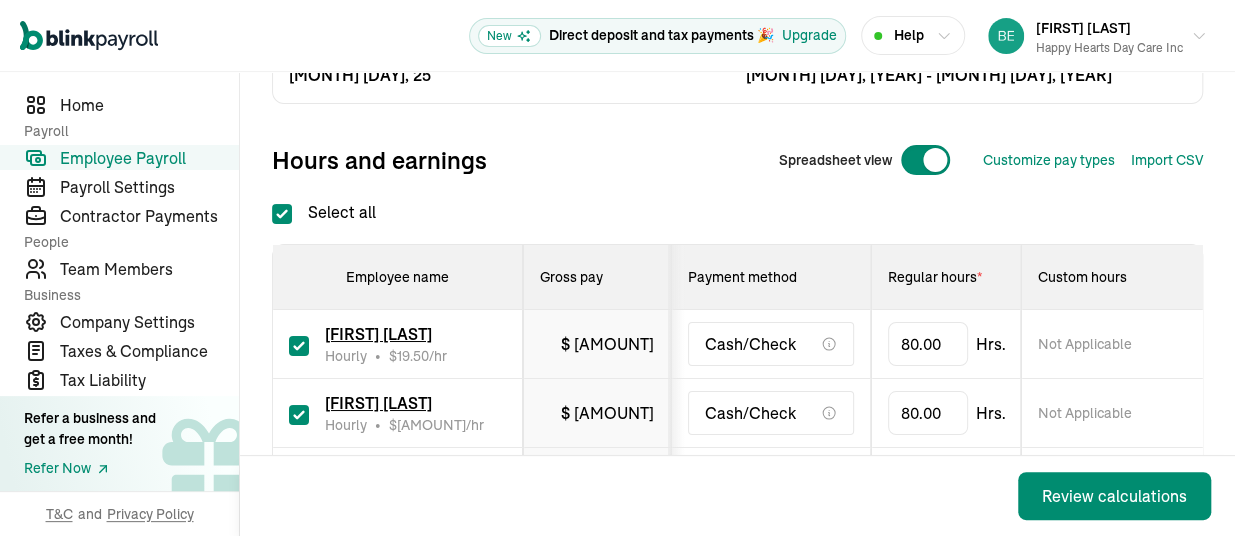 scroll, scrollTop: 300, scrollLeft: 0, axis: vertical 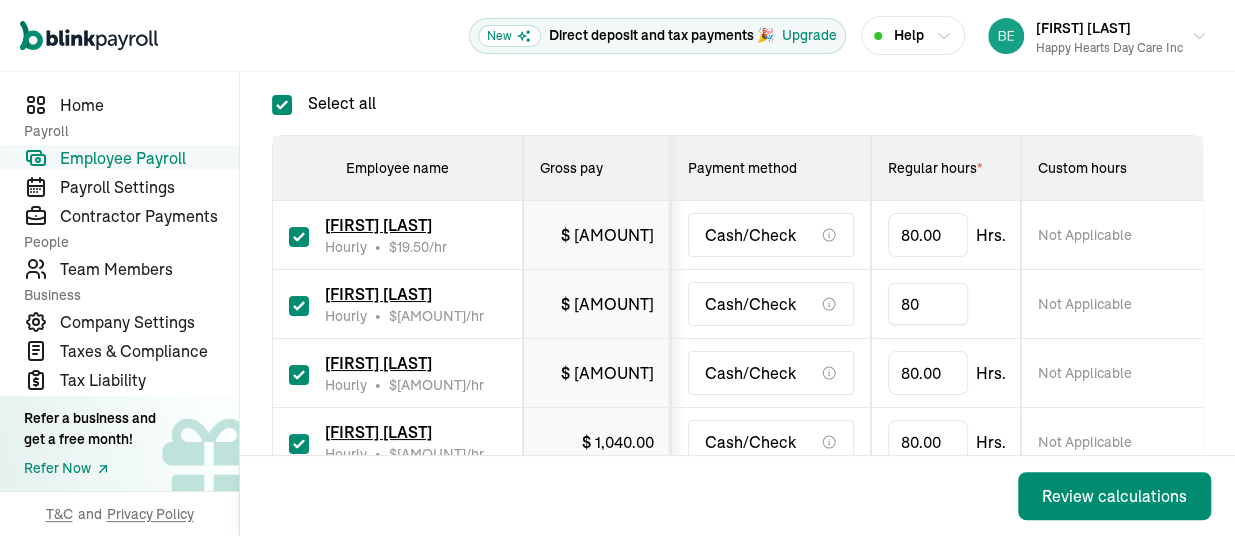 drag, startPoint x: 937, startPoint y: 304, endPoint x: 849, endPoint y: 301, distance: 88.051125 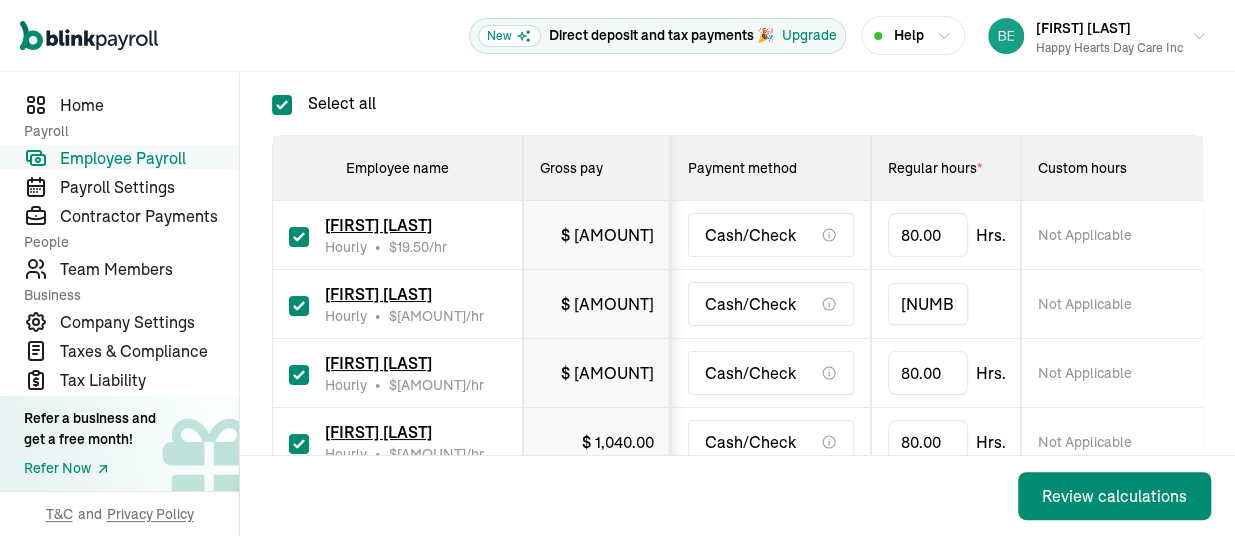 type on "[AMOUNT]" 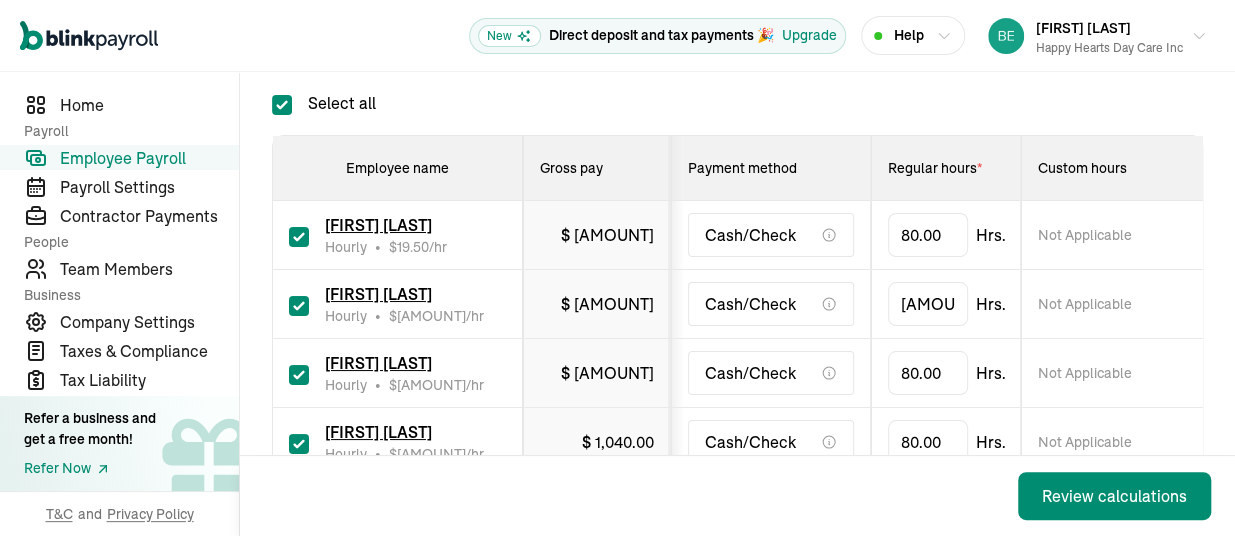 click at bounding box center [299, 375] 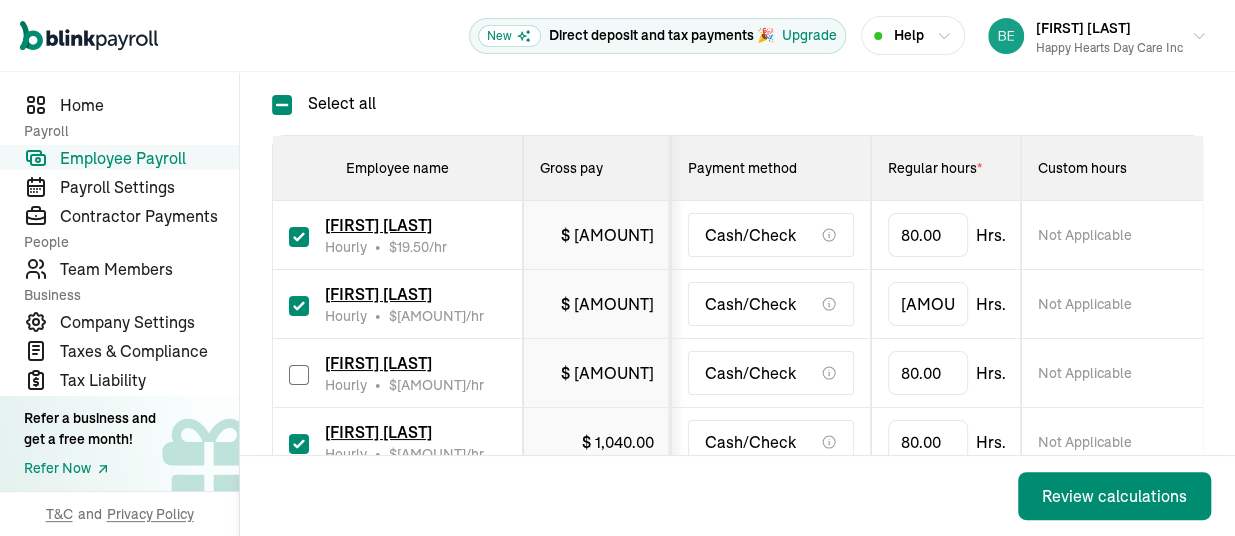 checkbox on "false" 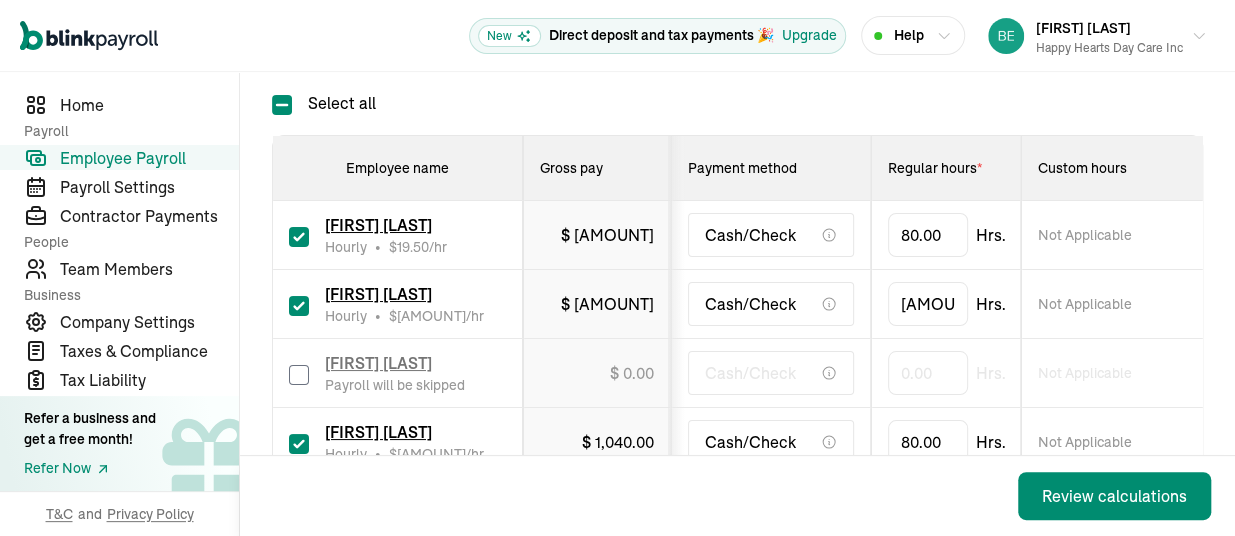 click at bounding box center [299, 444] 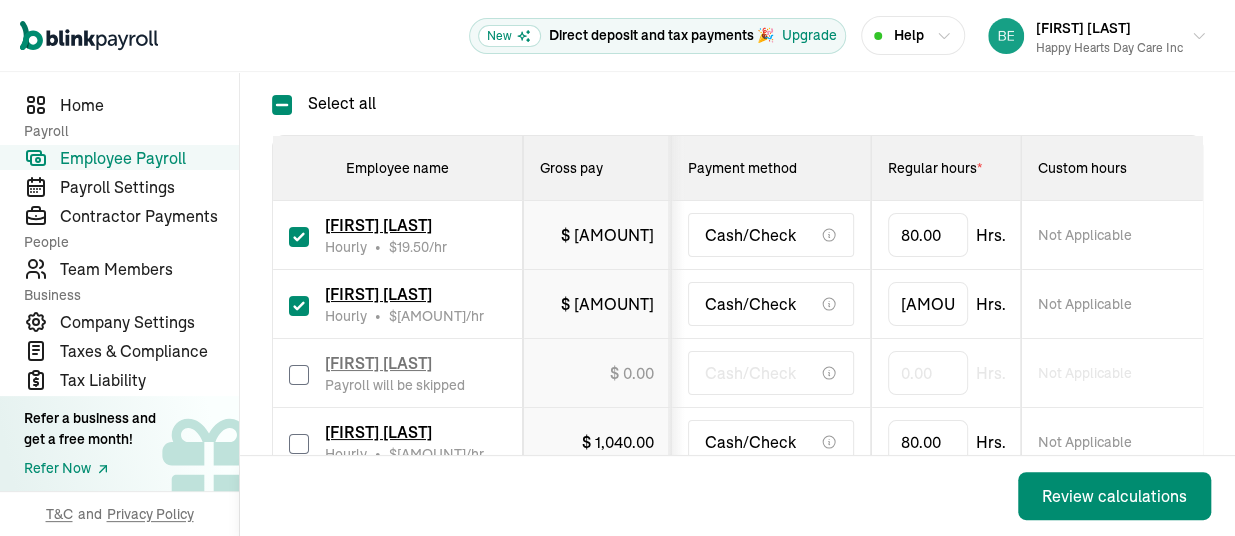 checkbox on "false" 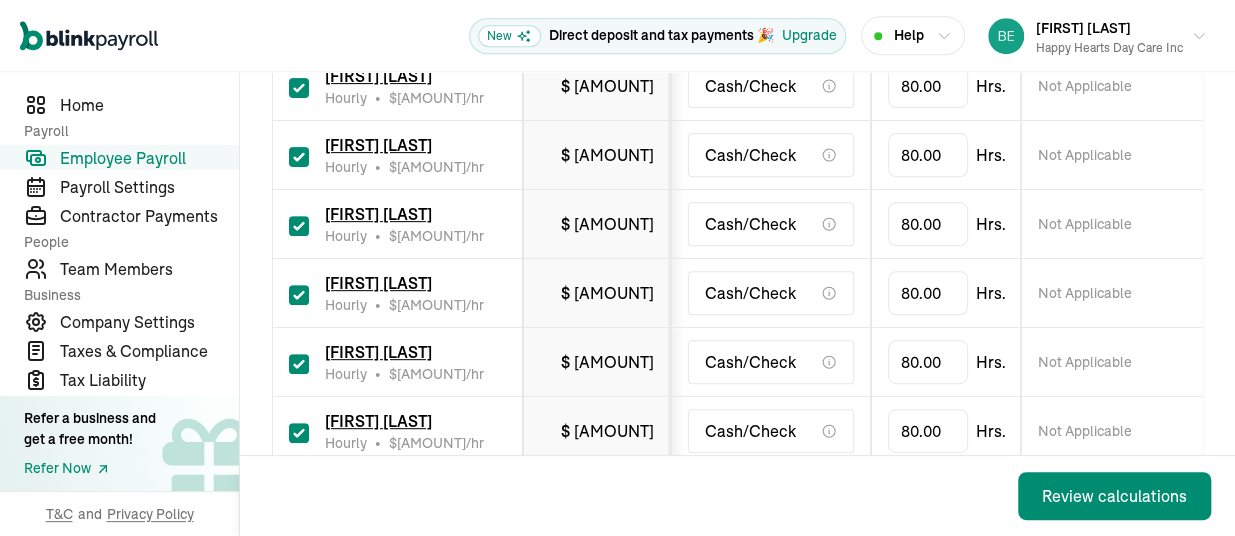 scroll, scrollTop: 750, scrollLeft: 0, axis: vertical 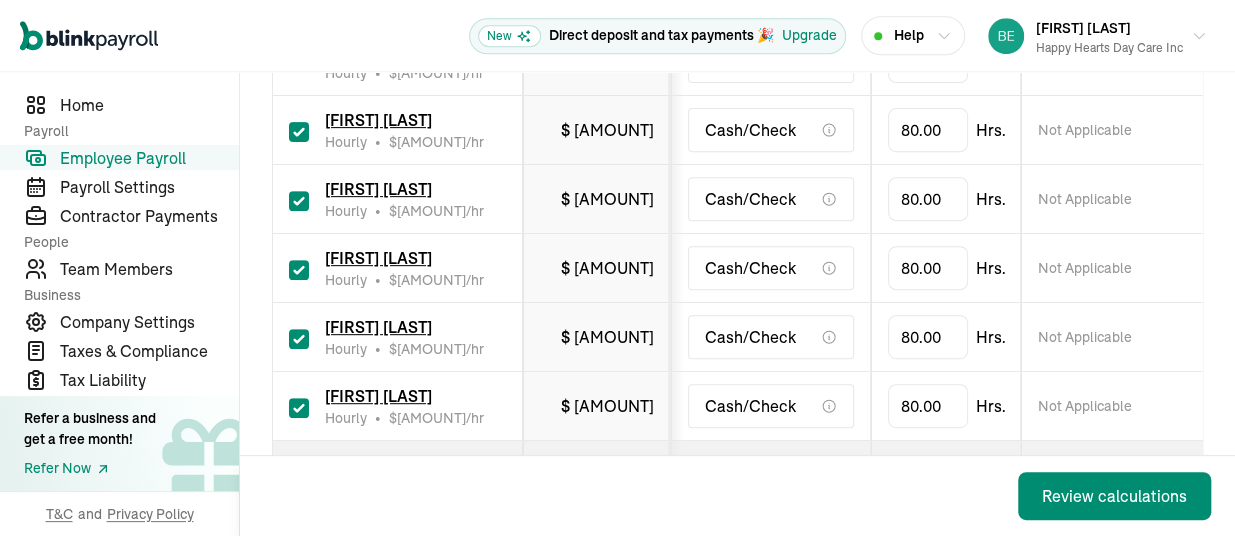 drag, startPoint x: 298, startPoint y: 262, endPoint x: 296, endPoint y: 298, distance: 36.05551 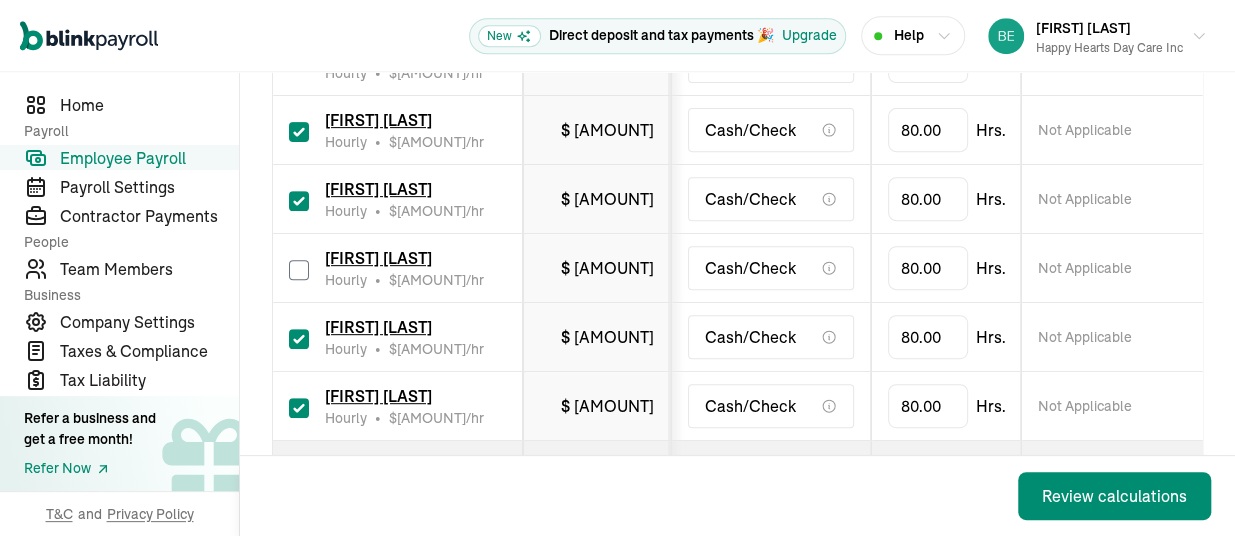 checkbox on "false" 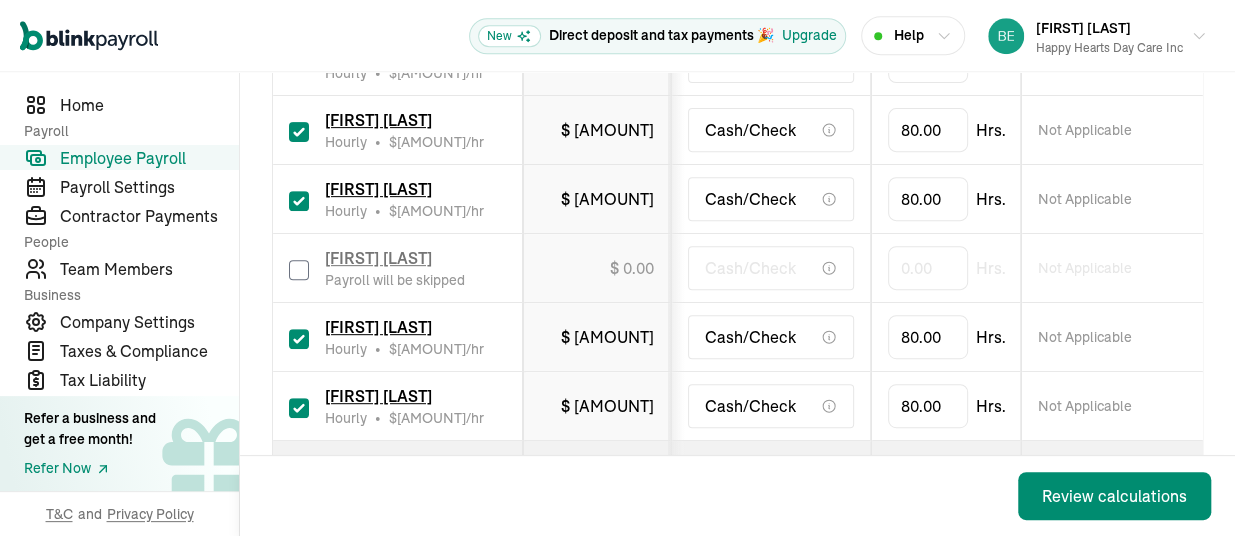 click at bounding box center [299, 339] 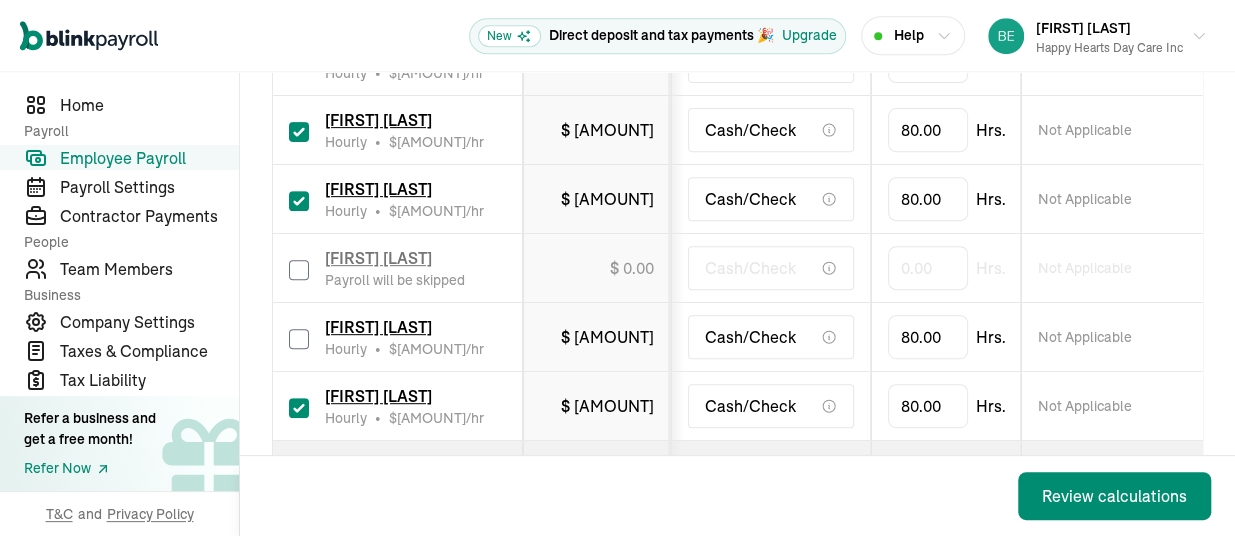 checkbox on "false" 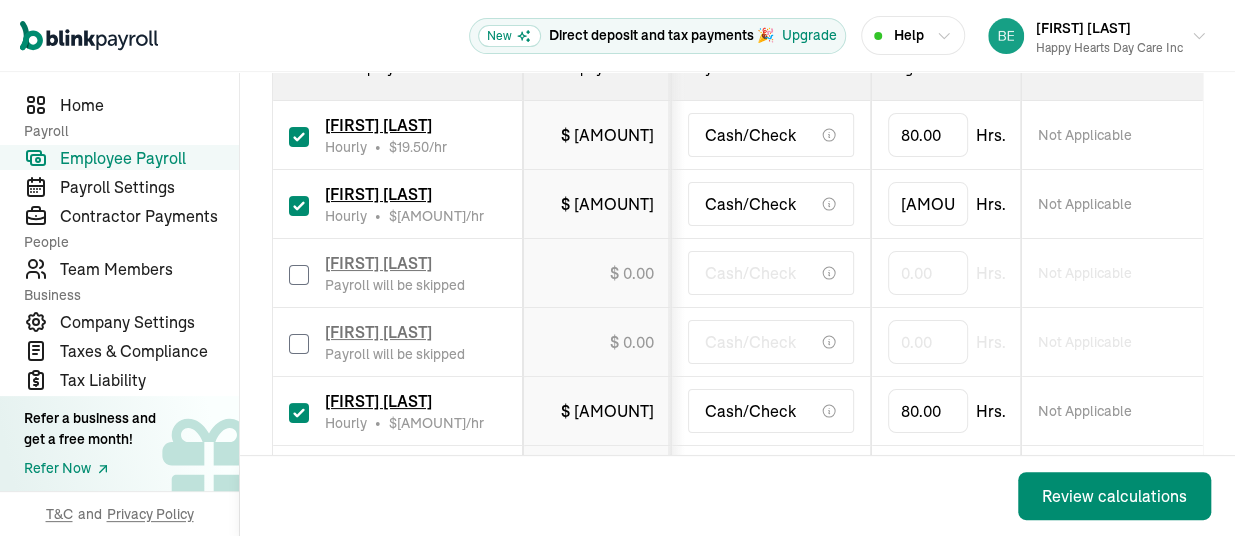 scroll, scrollTop: 450, scrollLeft: 0, axis: vertical 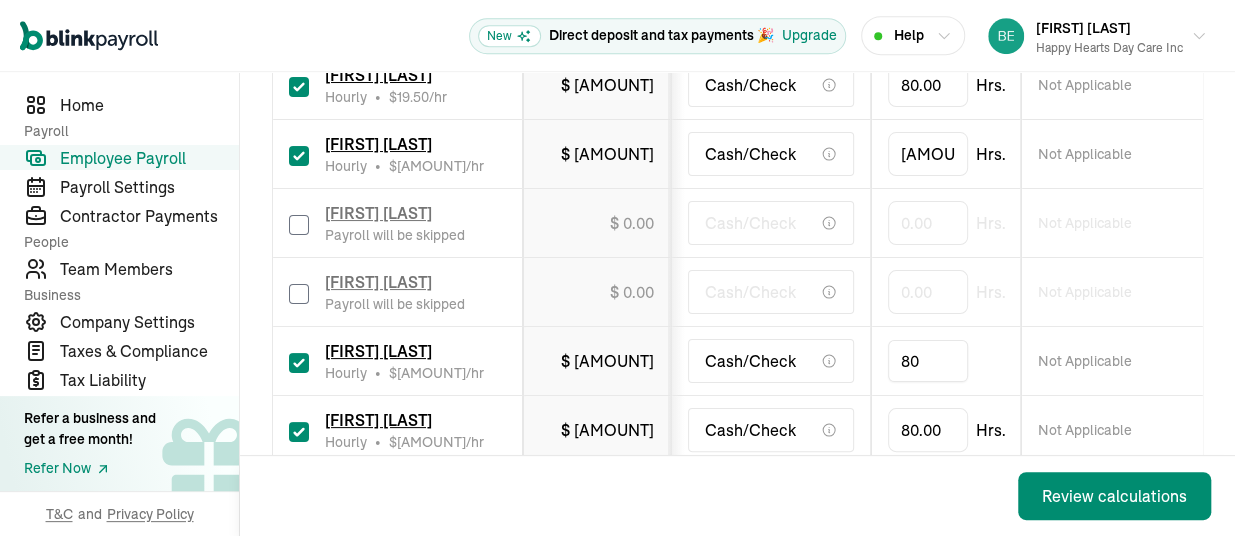 drag, startPoint x: 940, startPoint y: 356, endPoint x: 721, endPoint y: 336, distance: 219.91135 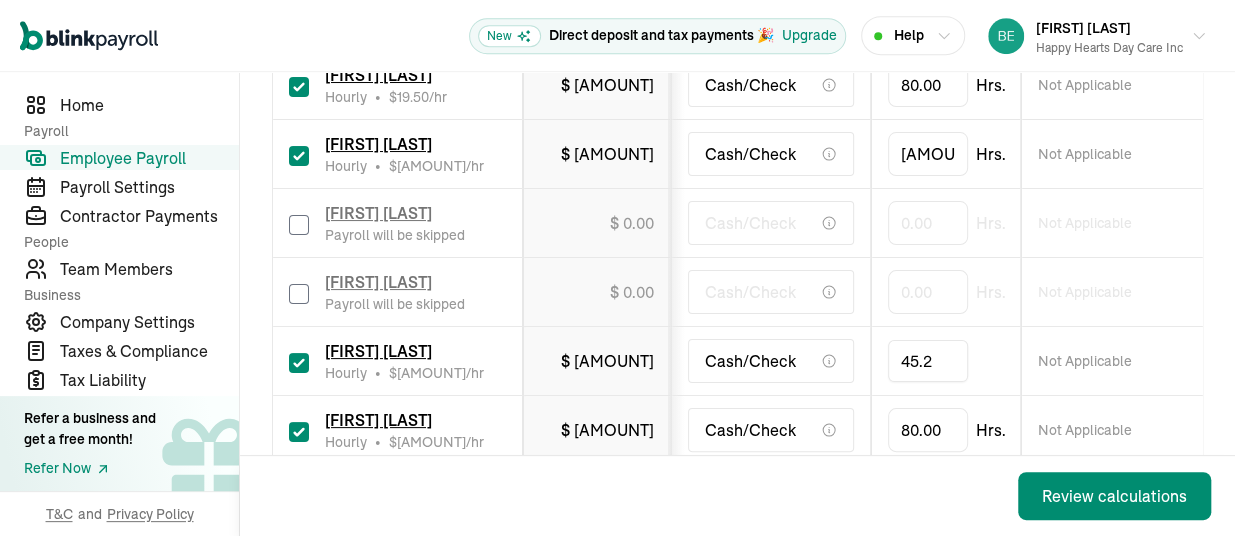 type on "45.25" 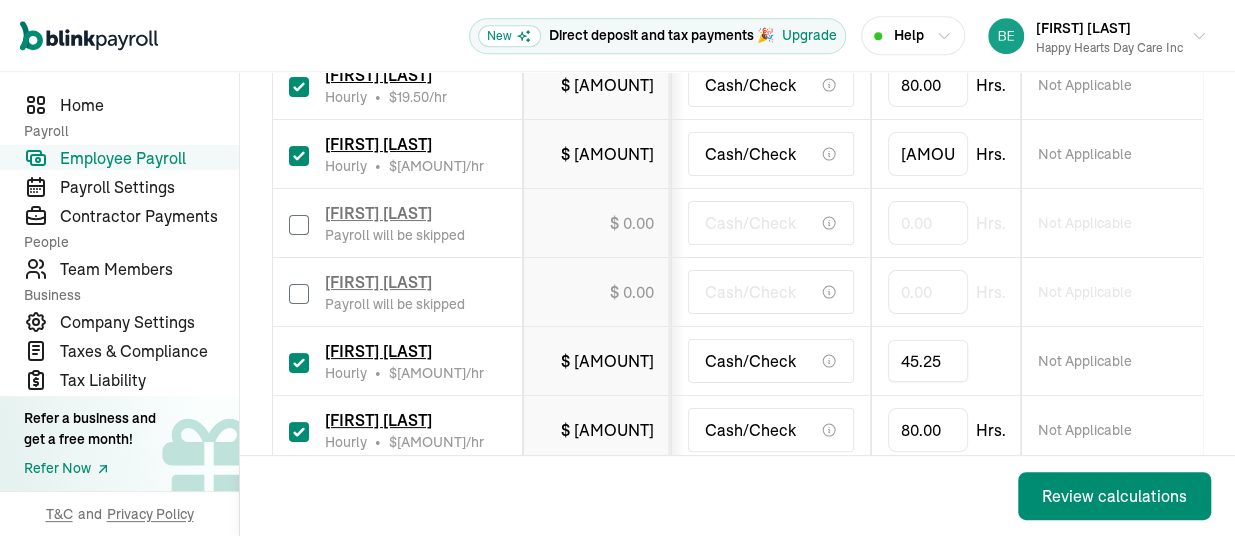 scroll, scrollTop: 600, scrollLeft: 0, axis: vertical 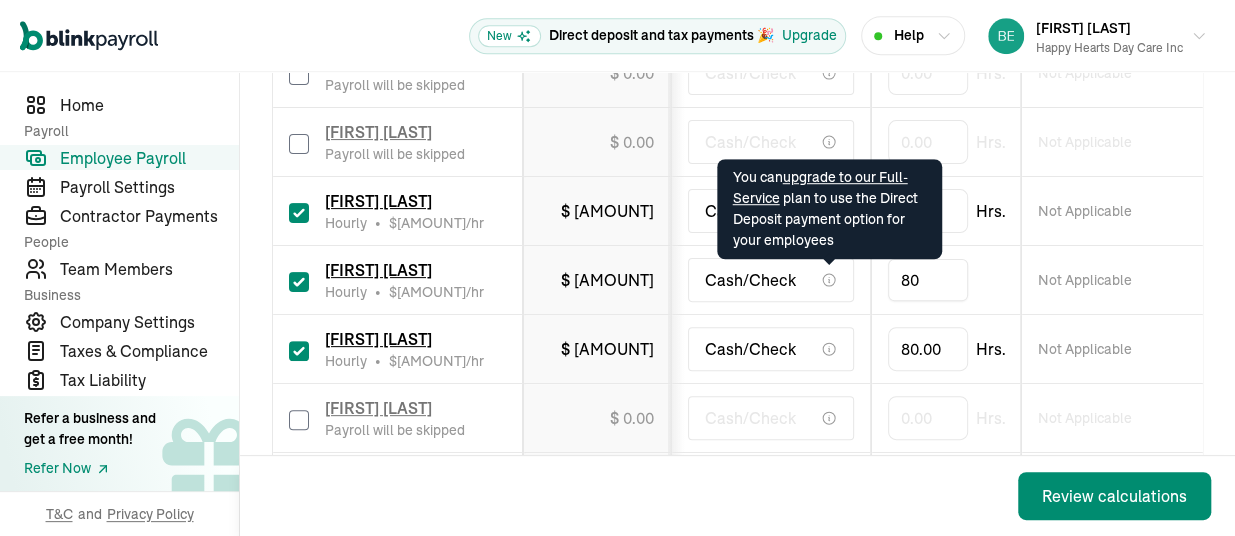 drag, startPoint x: 935, startPoint y: 274, endPoint x: 835, endPoint y: 269, distance: 100.12492 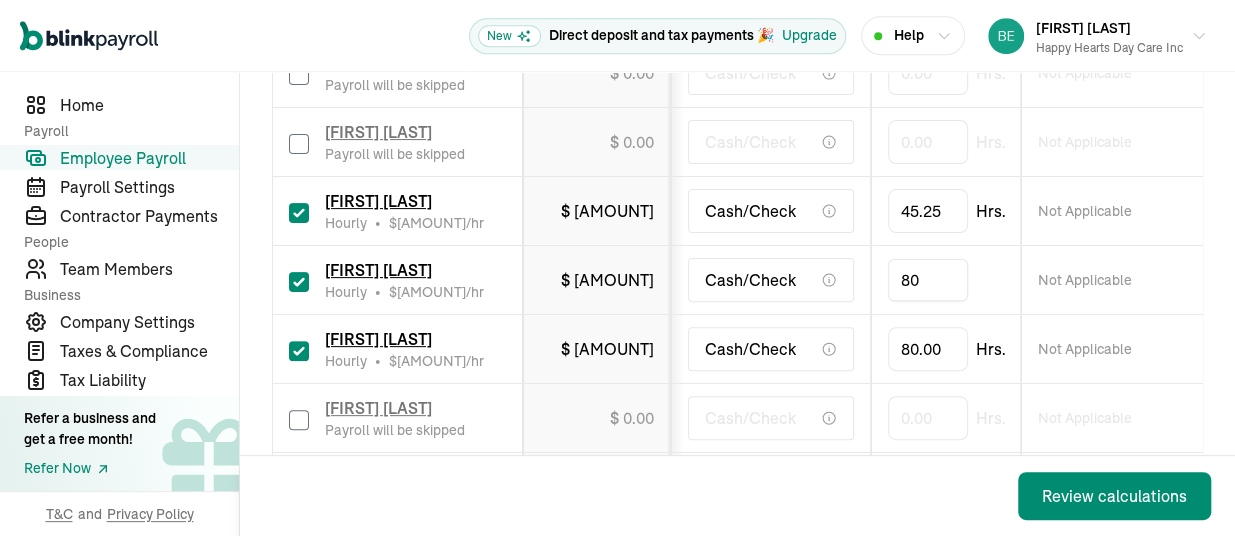 type on "8" 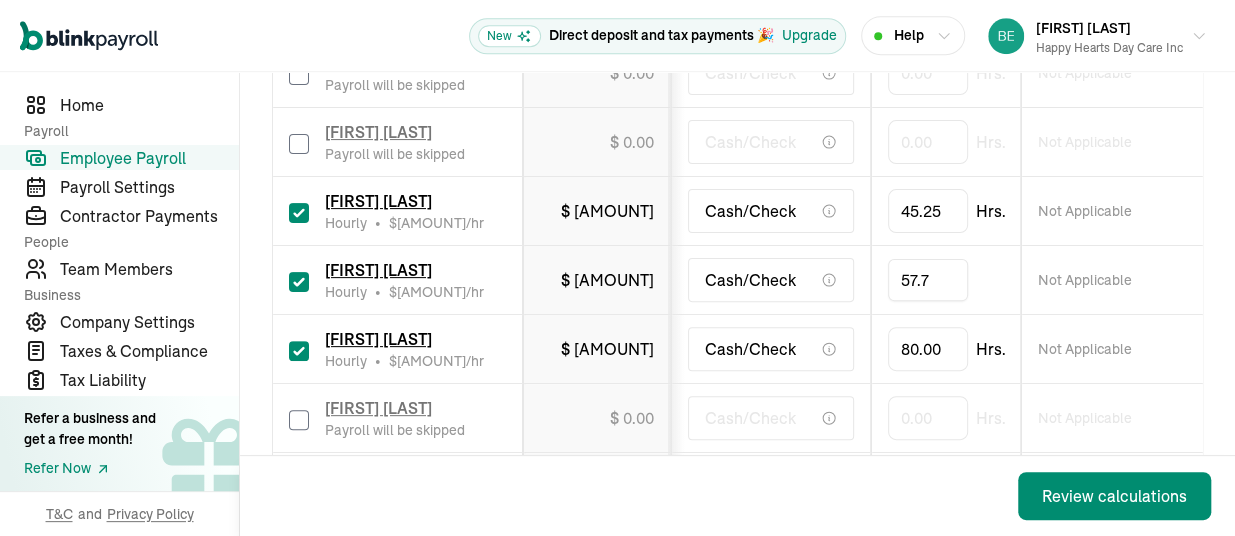 type on "57.75" 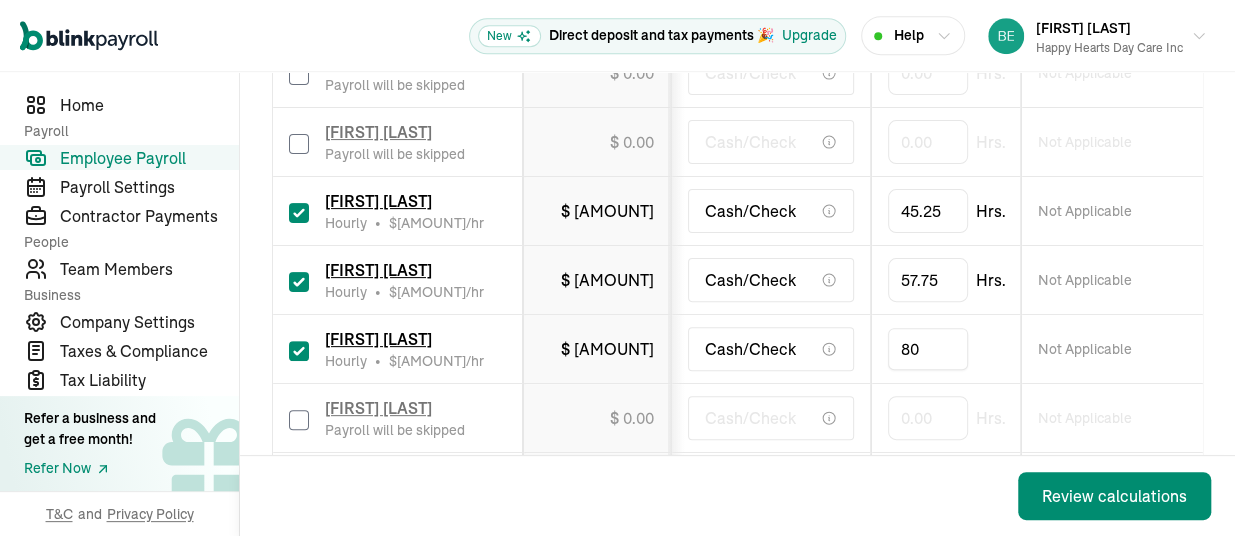 drag, startPoint x: 940, startPoint y: 348, endPoint x: 882, endPoint y: 350, distance: 58.034473 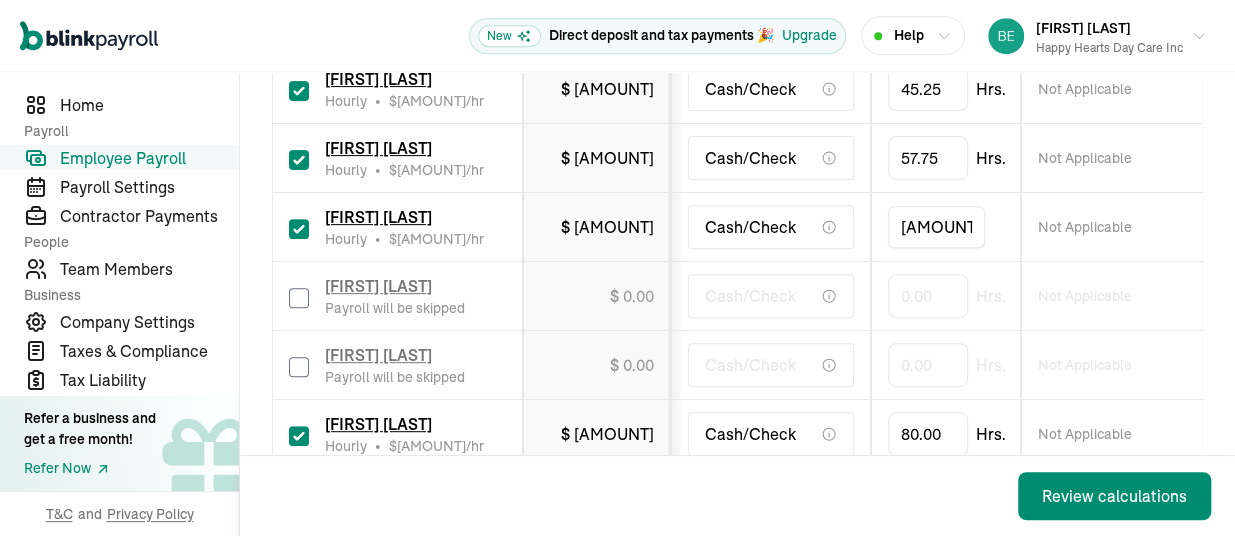 scroll, scrollTop: 750, scrollLeft: 0, axis: vertical 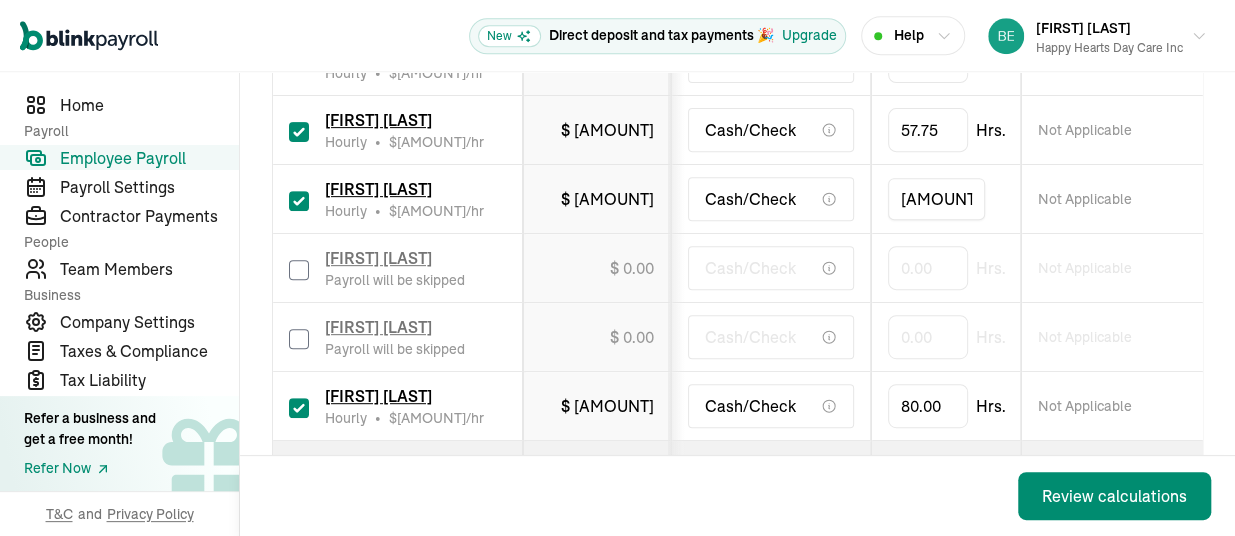click on "[AMOUNT]" at bounding box center [936, 199] 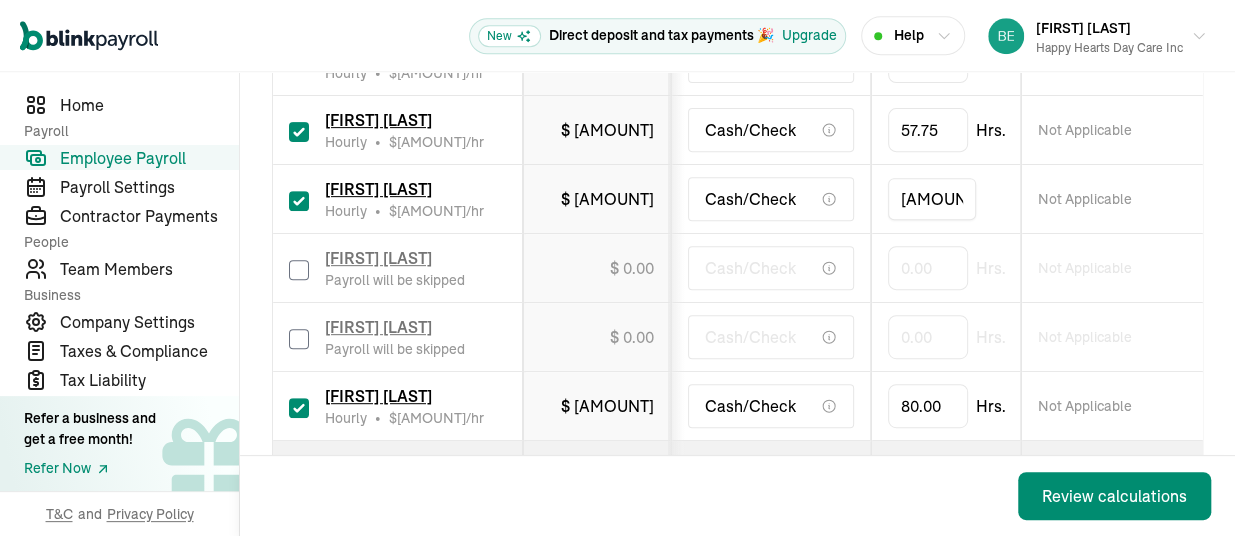 type on "[AMOUNT]" 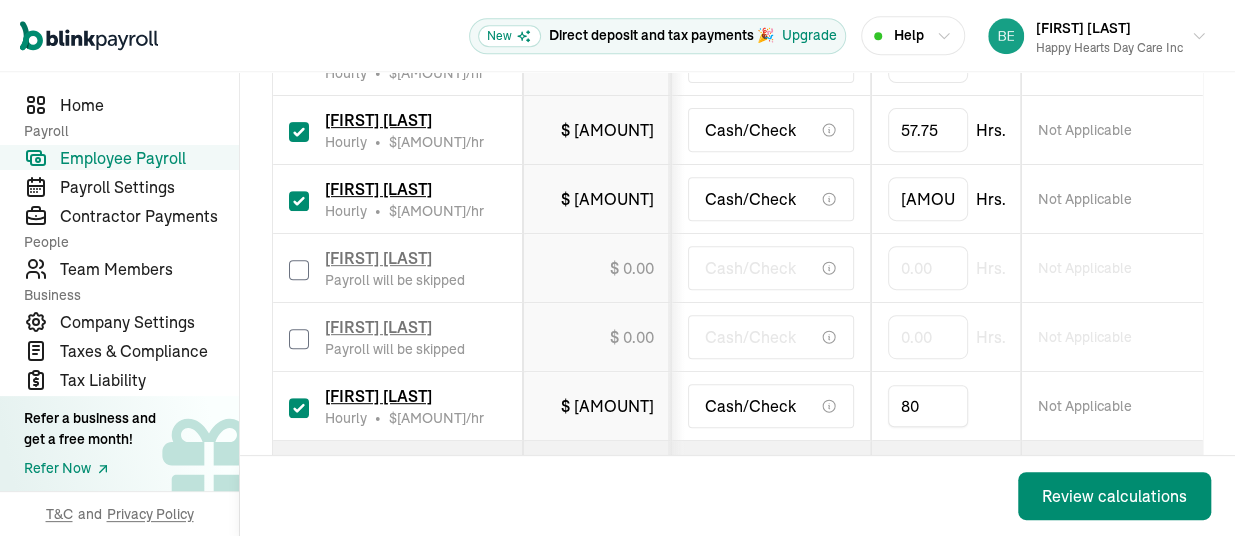drag, startPoint x: 918, startPoint y: 396, endPoint x: 802, endPoint y: 405, distance: 116.34862 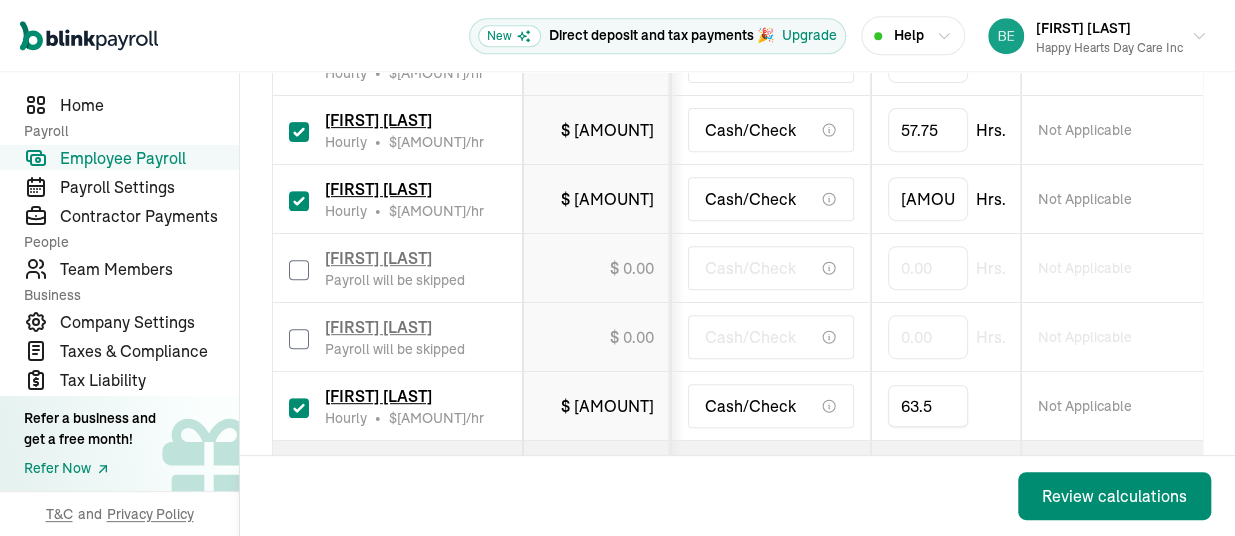type on "[AMOUNT]" 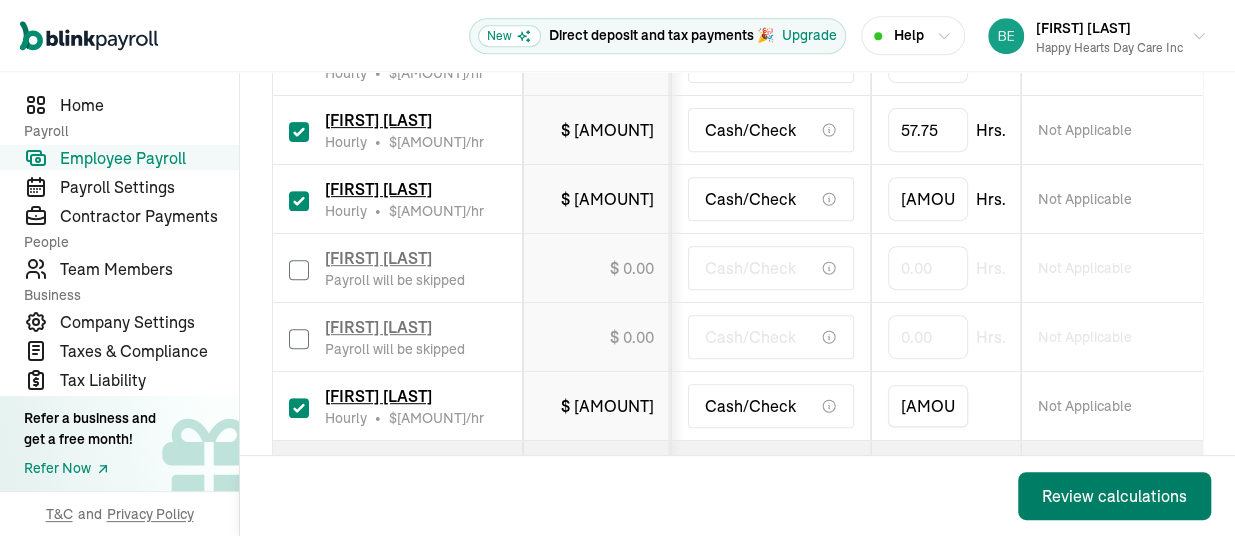 click on "Review calculations" at bounding box center [1114, 496] 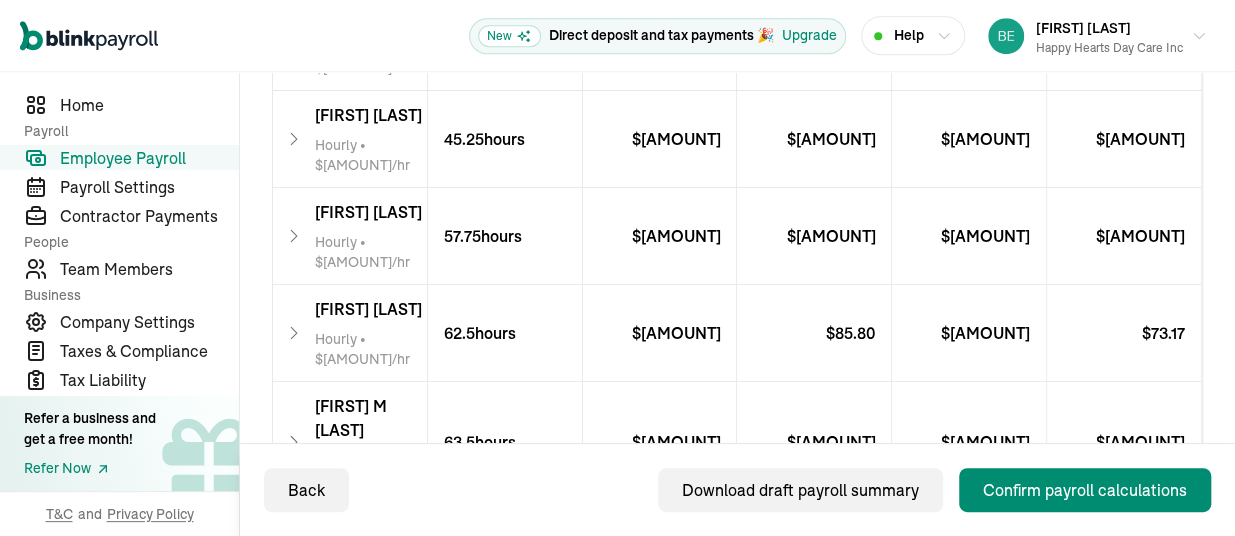 scroll, scrollTop: 750, scrollLeft: 0, axis: vertical 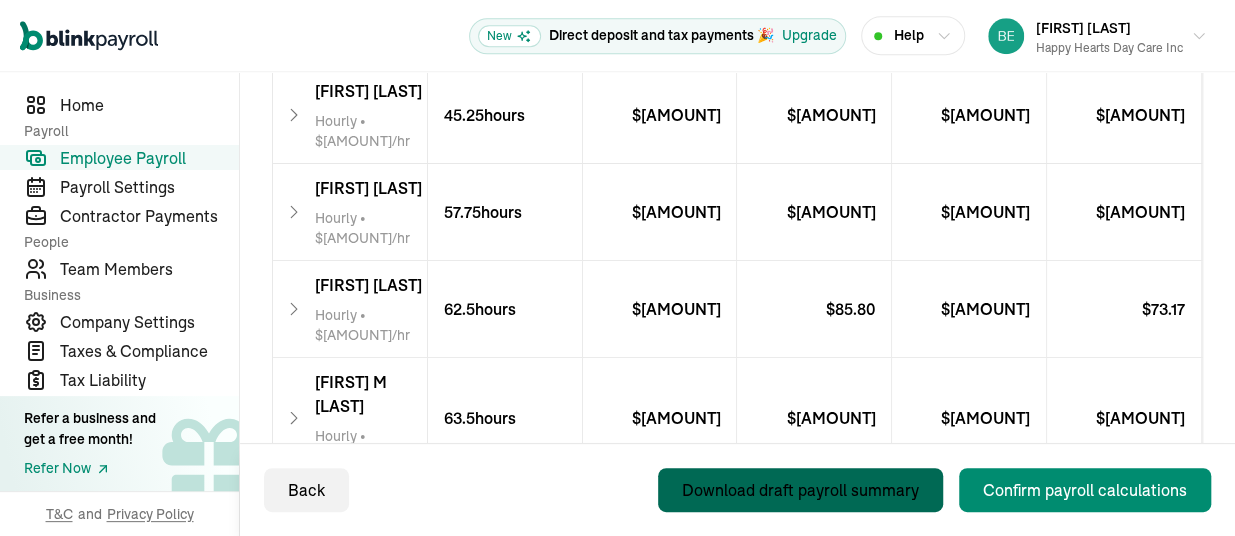 click on "Download draft payroll summary" at bounding box center [800, 490] 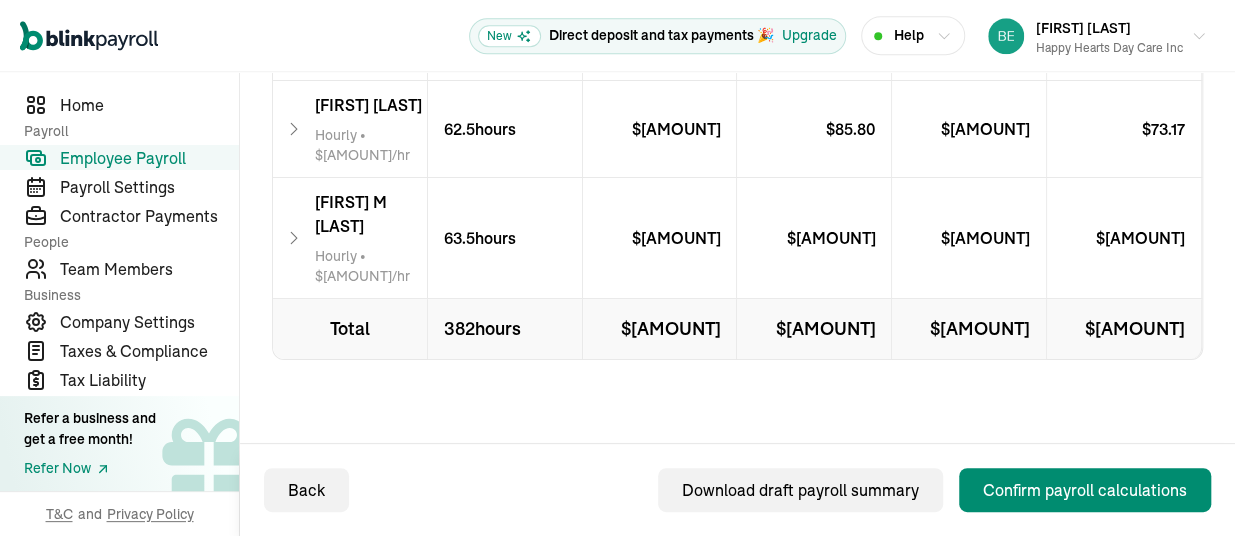 scroll, scrollTop: 956, scrollLeft: 0, axis: vertical 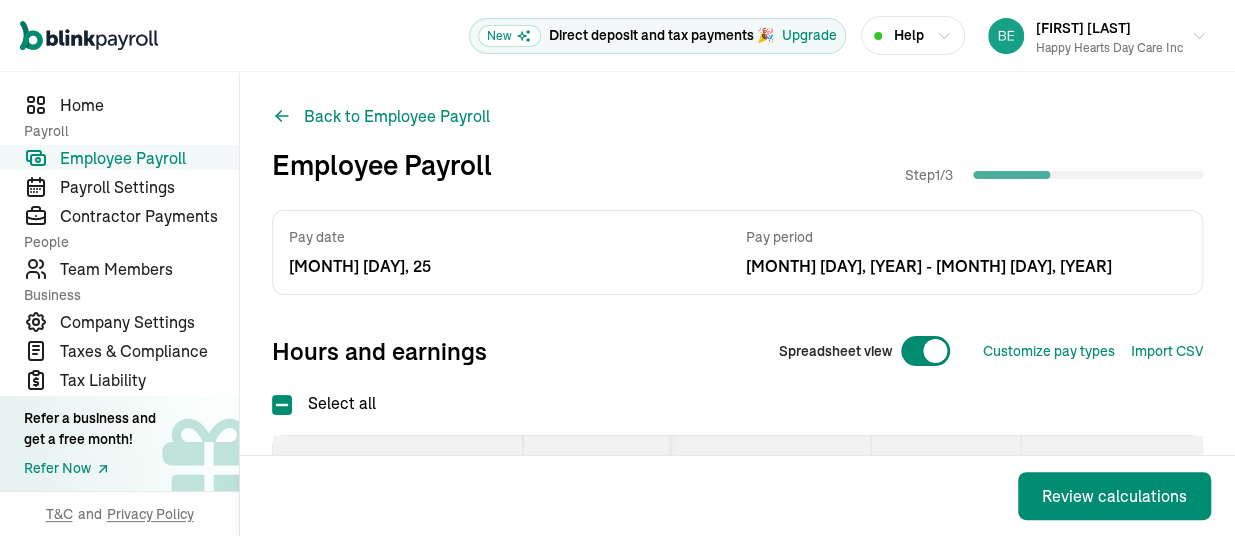 click on "Employee Payroll" at bounding box center [149, 158] 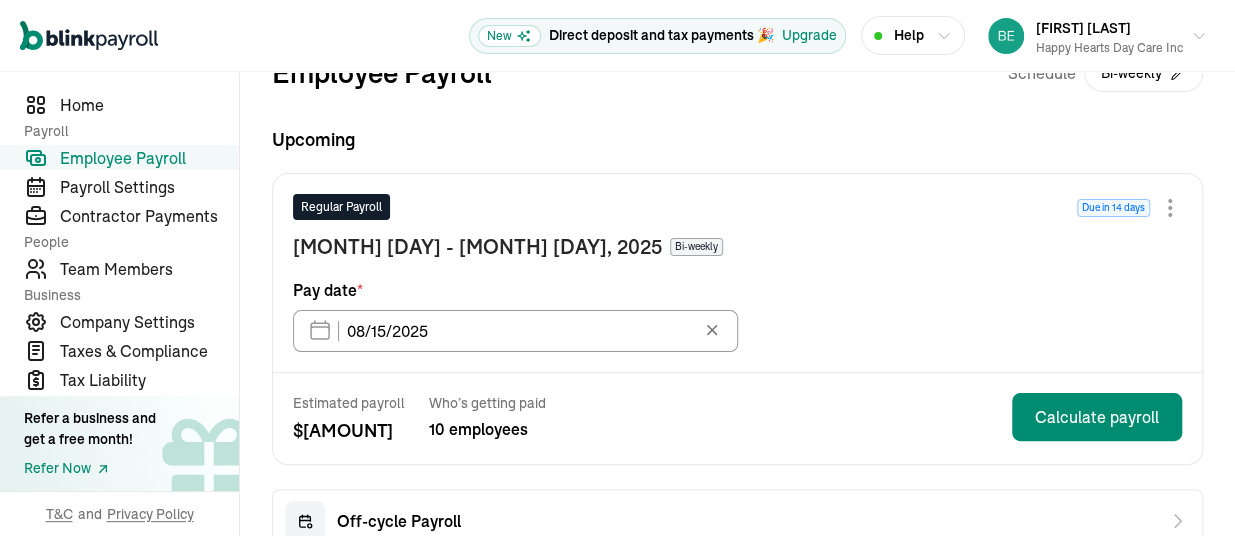 scroll, scrollTop: 0, scrollLeft: 0, axis: both 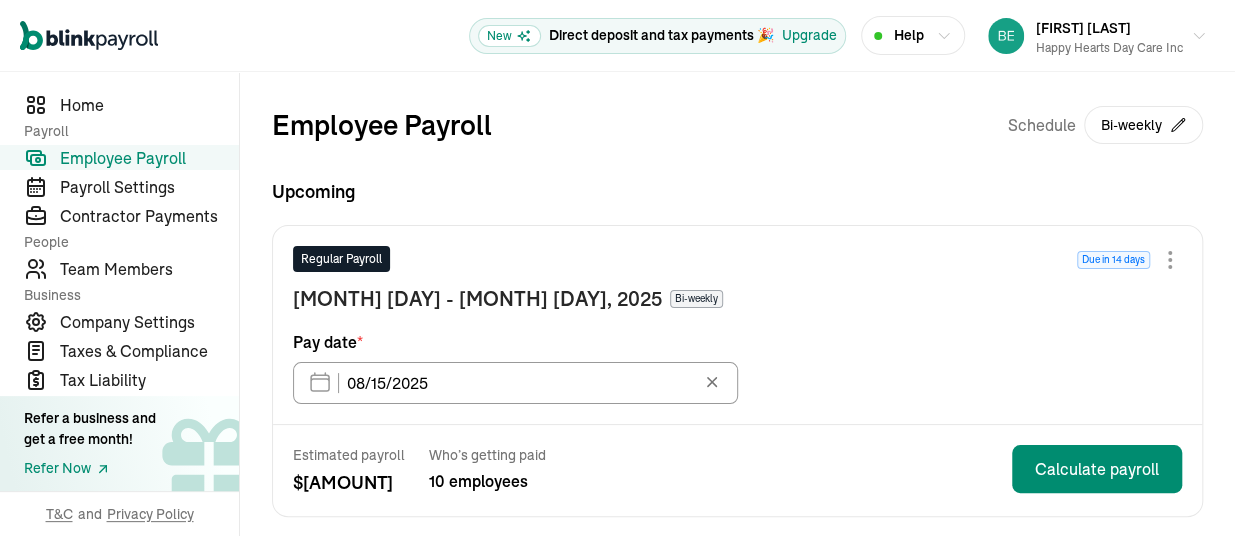 click at bounding box center [1170, 260] 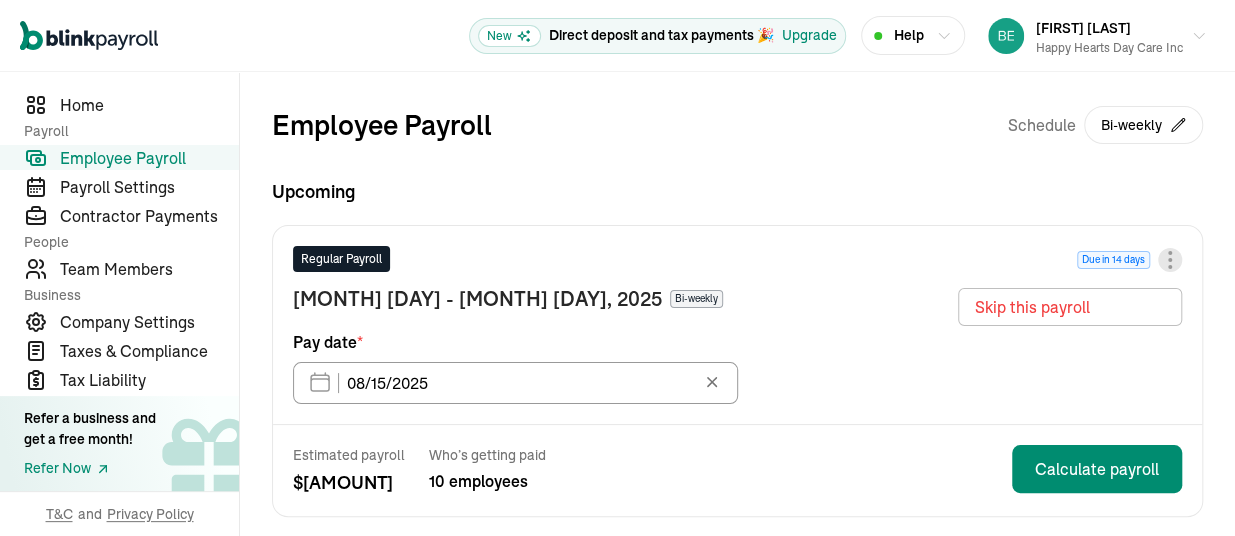 click on "Upcoming Regular Payroll Due in 14 days Skip this payroll [MONTH] [DAY] - [MONTH] [DAY], 2025 Bi-weekly Pay date * 08/15/2025 [MONTH] [YEAR] Mon Tue Wed Thu Fri Sat Sun 28 29 30 31 1 2 3 4 5 6 7 8 9 10 11 12 13 14 15 16 17 18 19 20 21 22 23 24 25 26 27 28 29 30 31 1 2 3 4 5 6 7 Estimated payroll $ [AMOUNT] Who’s getting paid [NUMBER] employees Calculate payroll Off-cycle Payroll Bonus Payroll Commission Payroll" at bounding box center [737, 471] 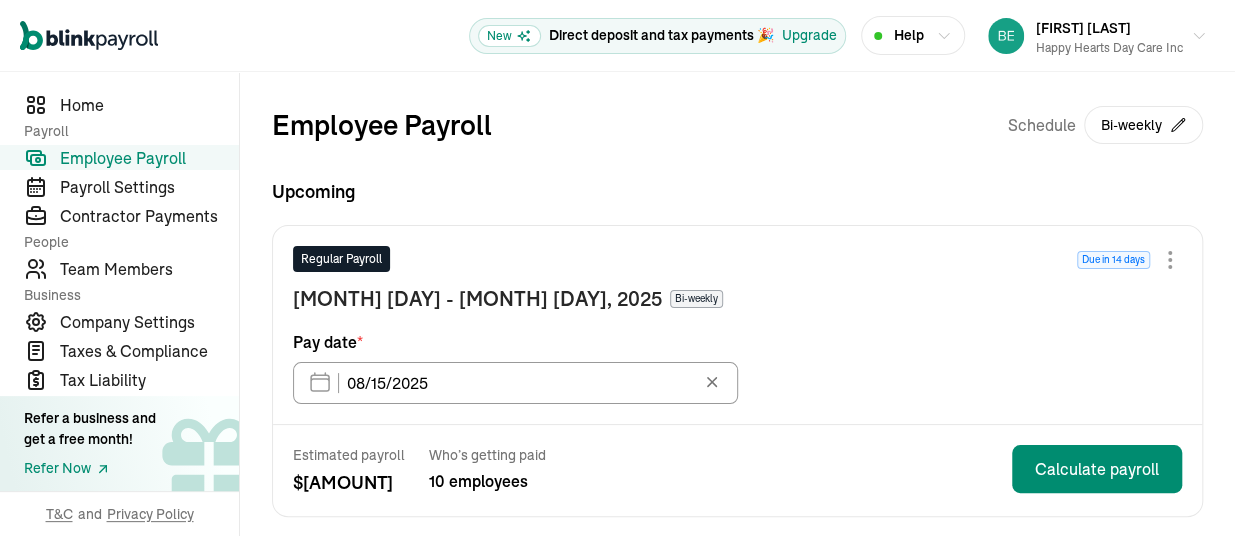 click on "Employee Payroll" at bounding box center [149, 158] 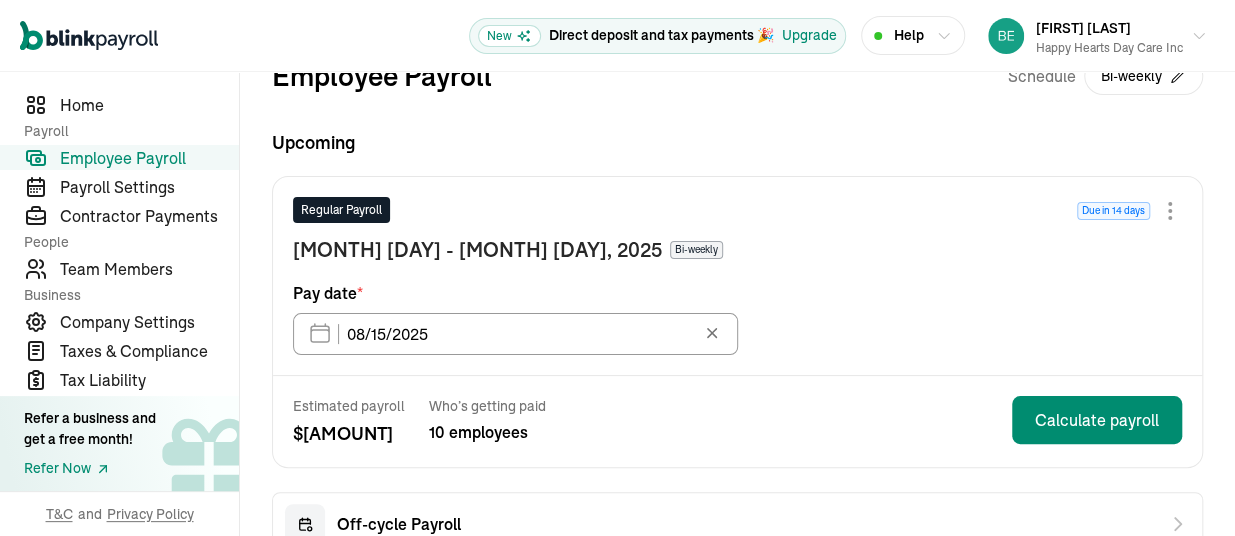 scroll, scrollTop: 24, scrollLeft: 0, axis: vertical 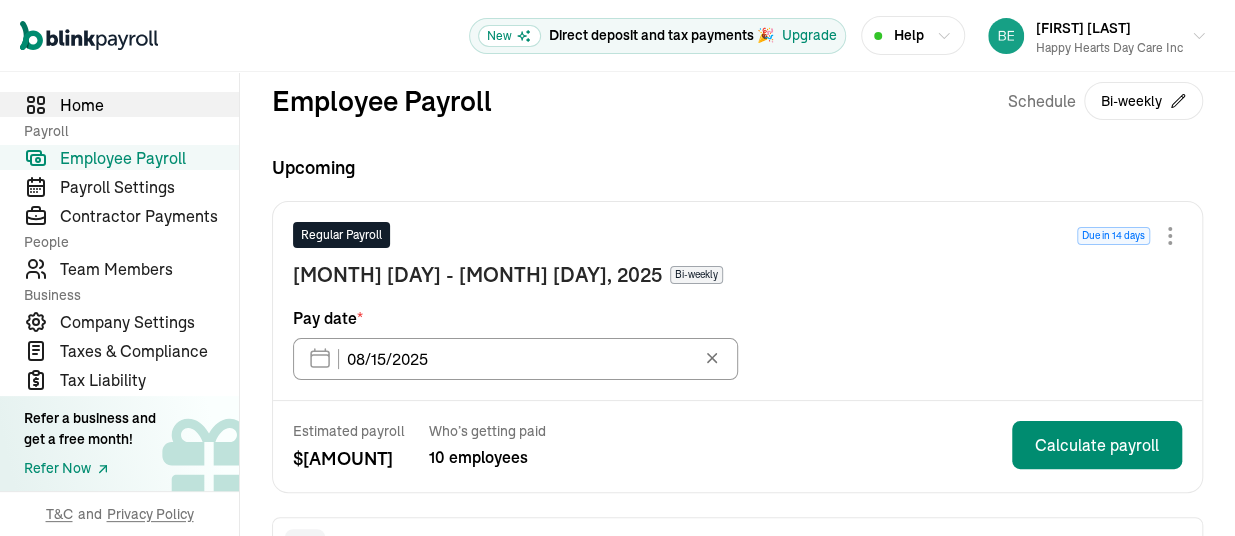 click on "Home" at bounding box center (149, 105) 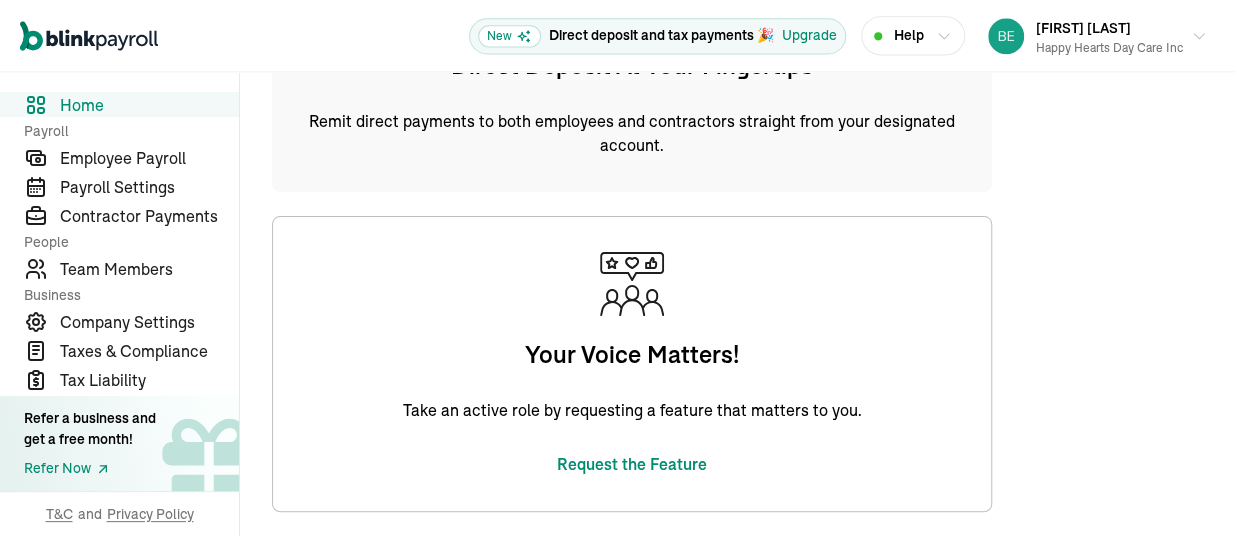 scroll, scrollTop: 1355, scrollLeft: 0, axis: vertical 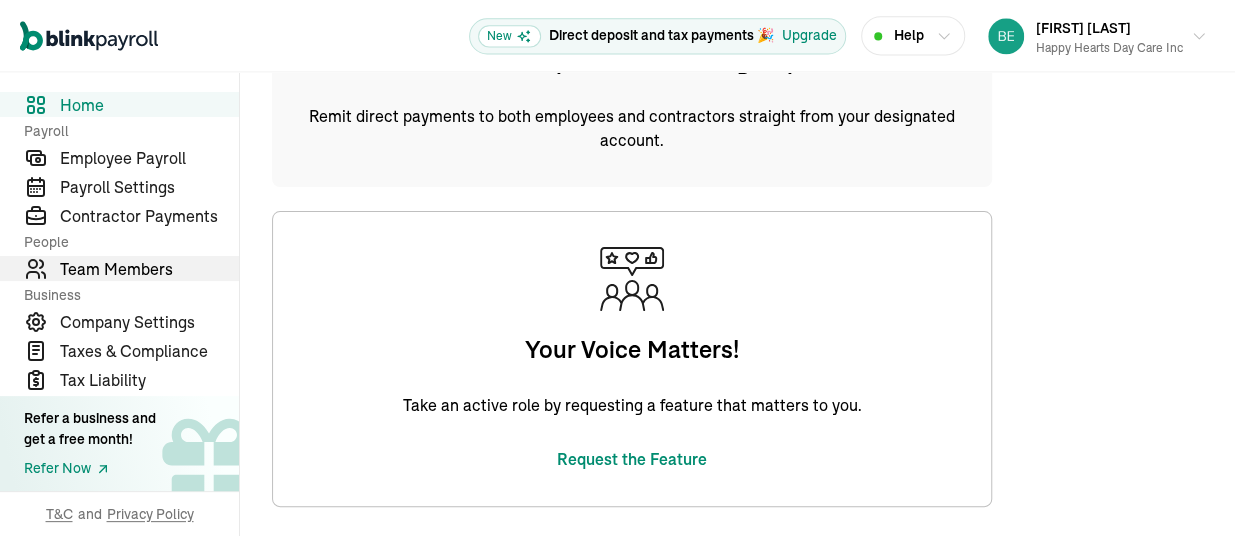 click on "Team Members" at bounding box center (149, 269) 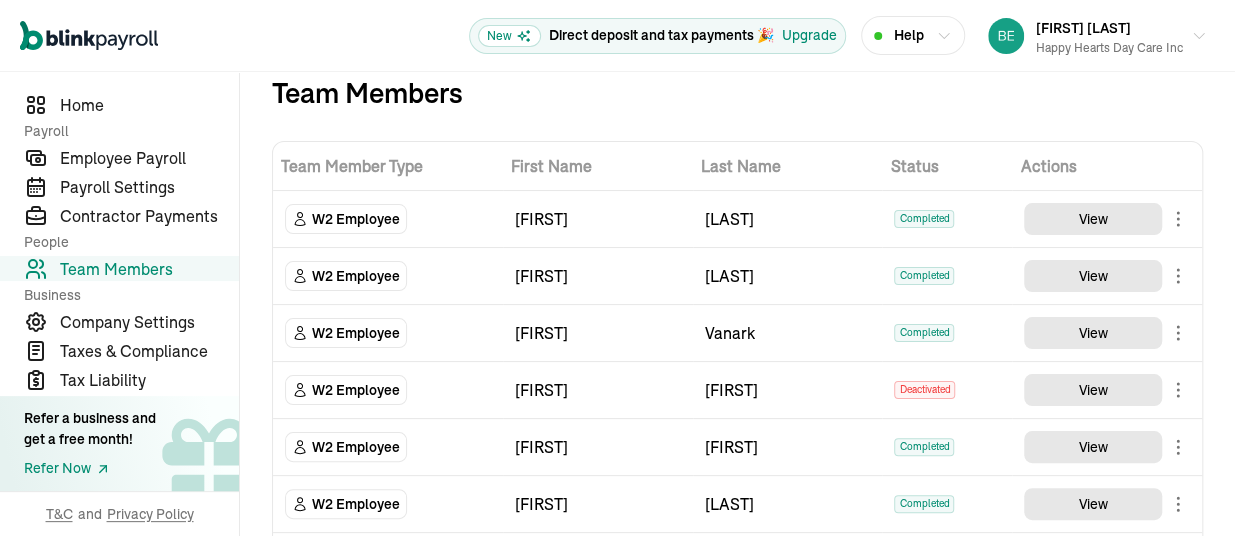 scroll, scrollTop: 0, scrollLeft: 0, axis: both 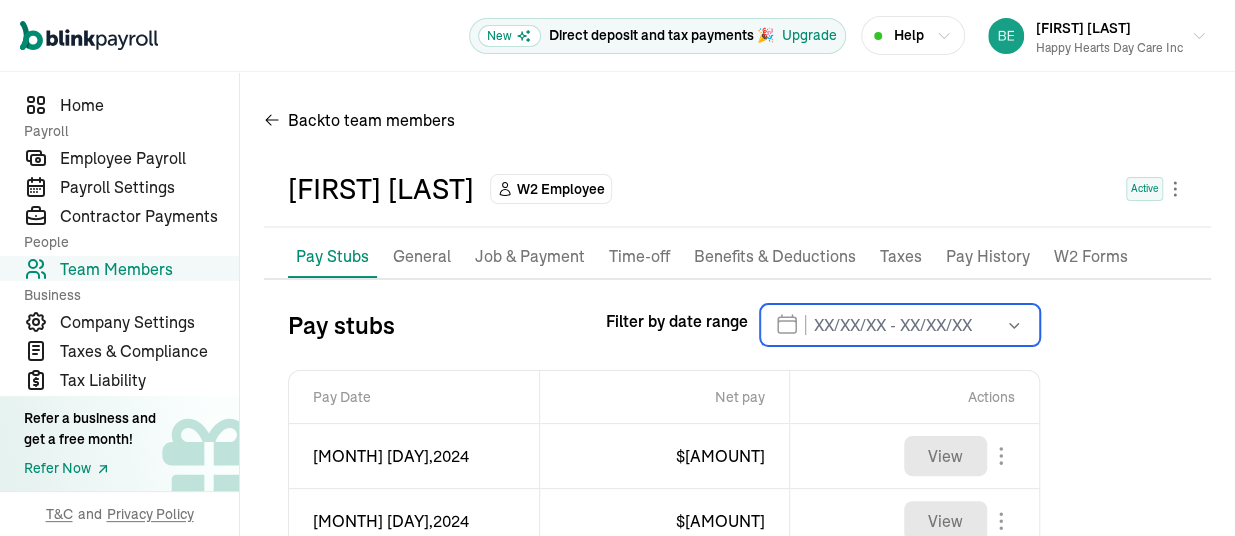 click at bounding box center (900, 325) 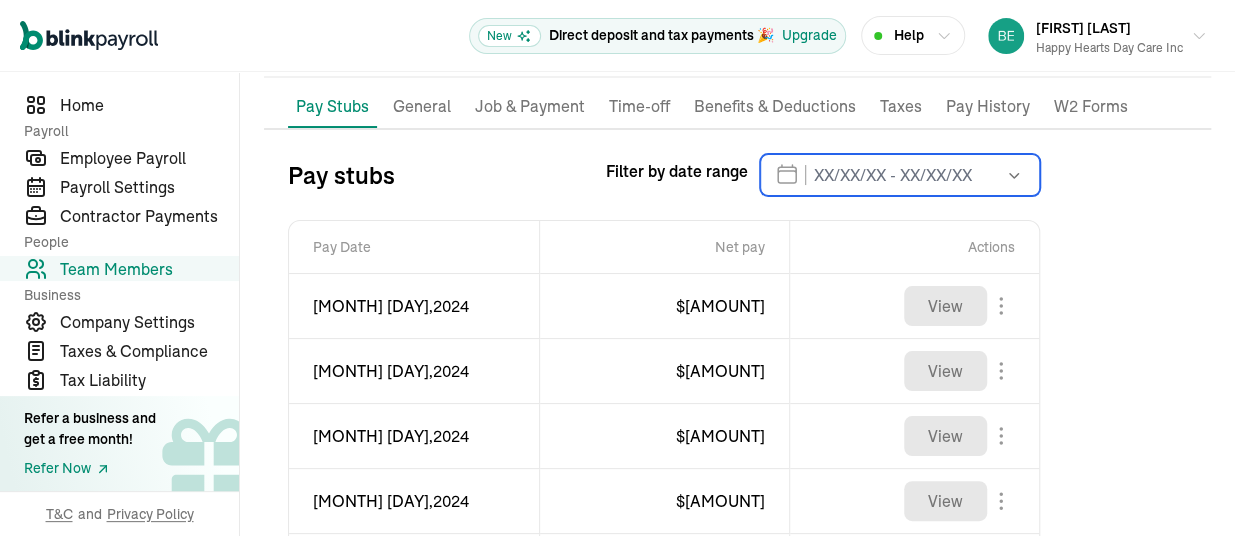 scroll, scrollTop: 0, scrollLeft: 0, axis: both 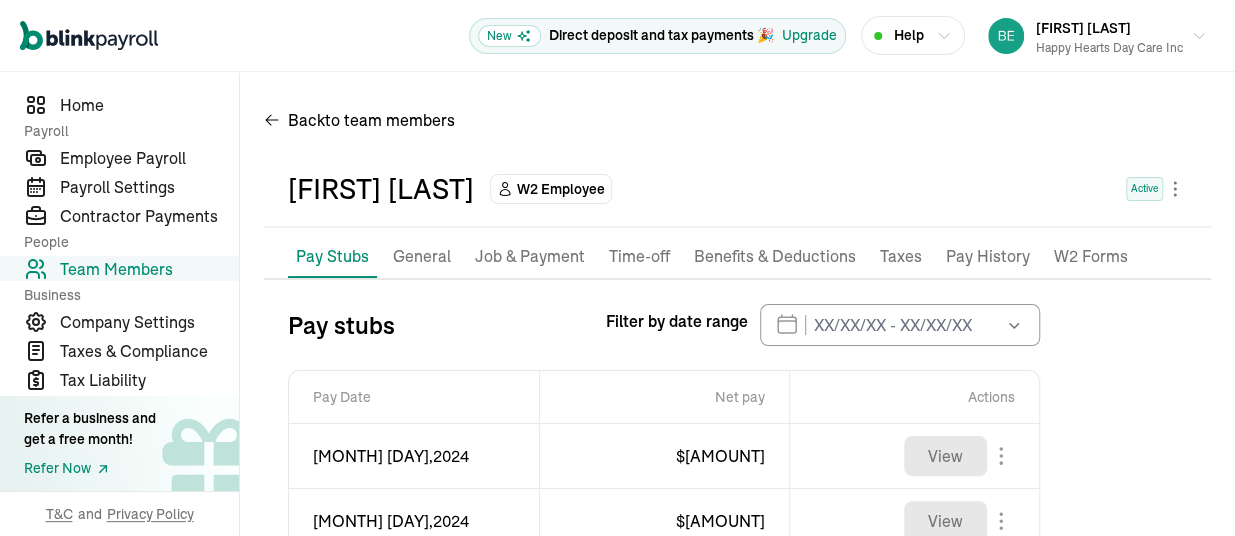 click on "Pay Stubs" at bounding box center (332, 256) 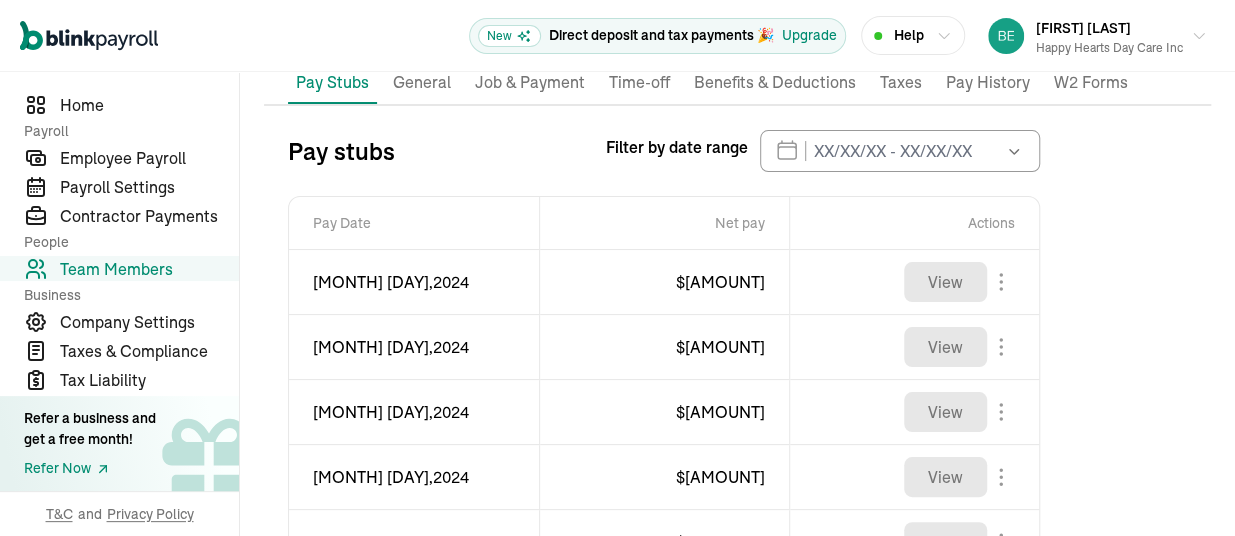 scroll, scrollTop: 150, scrollLeft: 0, axis: vertical 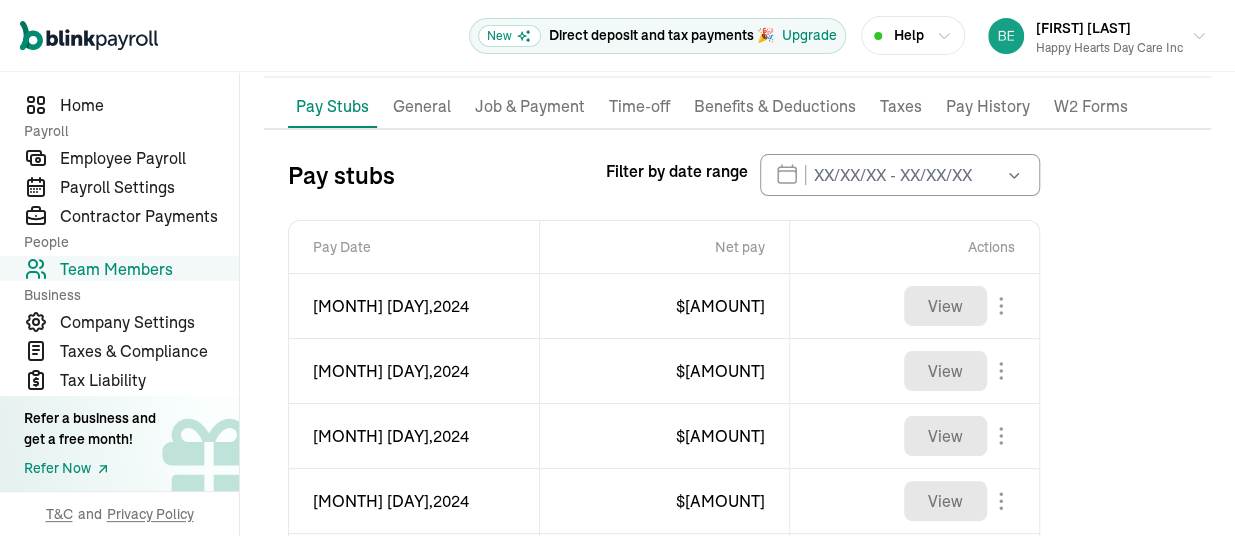 click 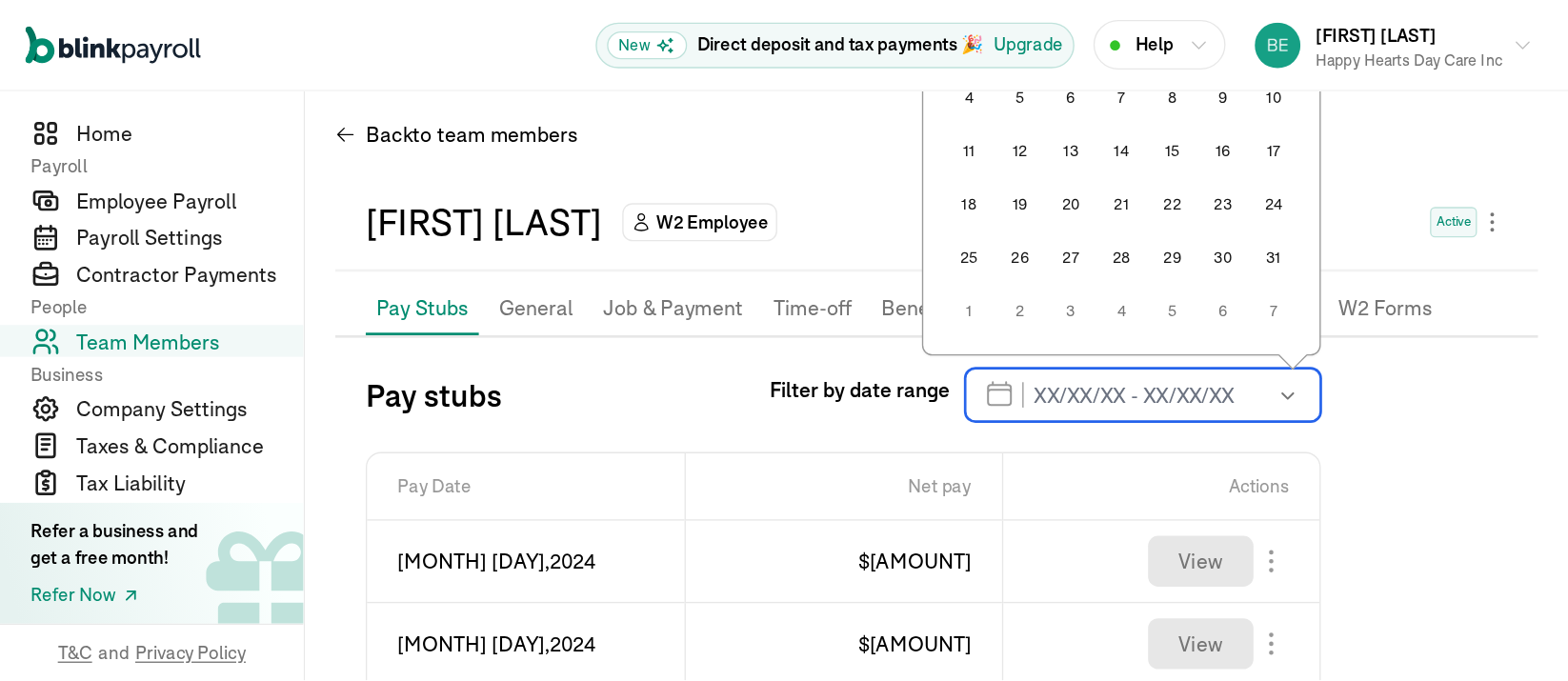 scroll, scrollTop: 0, scrollLeft: 0, axis: both 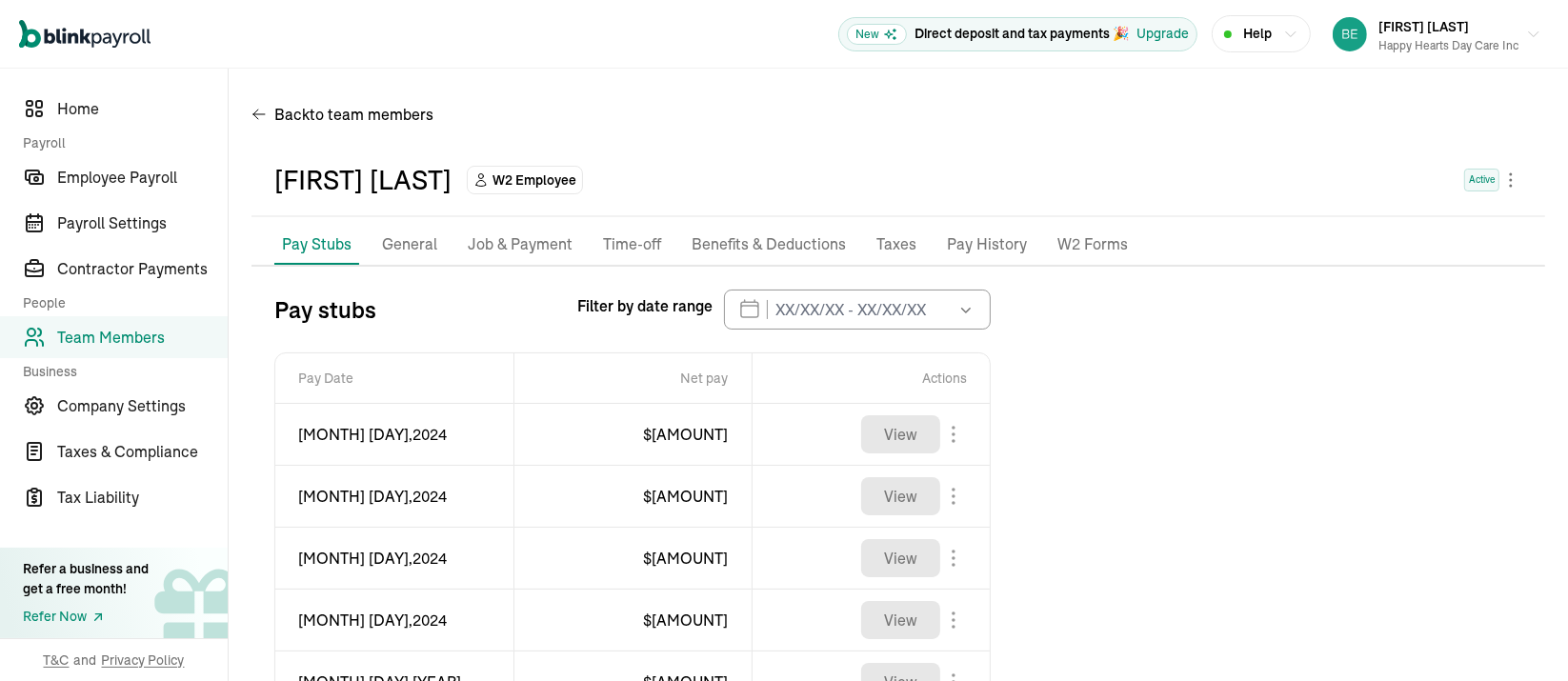 click on "Pay Stubs" at bounding box center (316, 244) 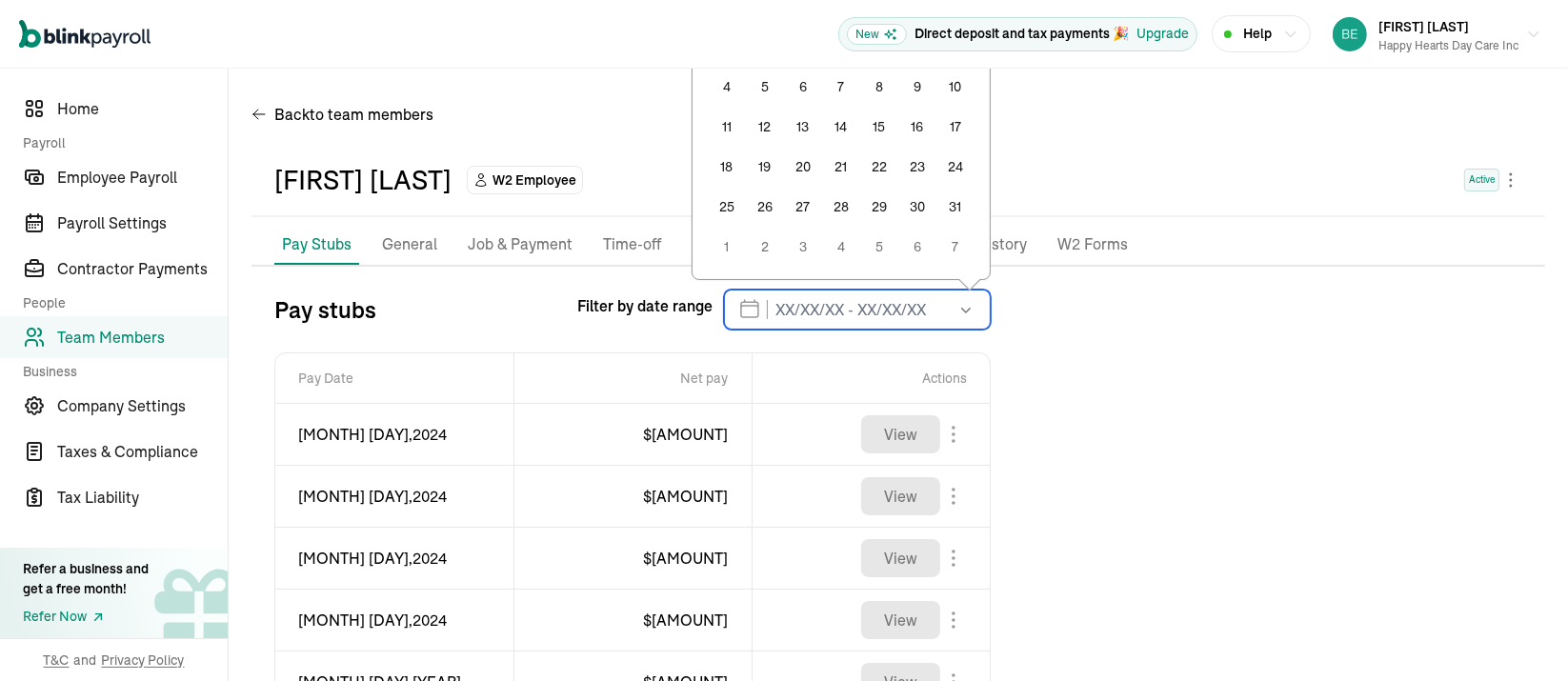 click at bounding box center (857, 310) 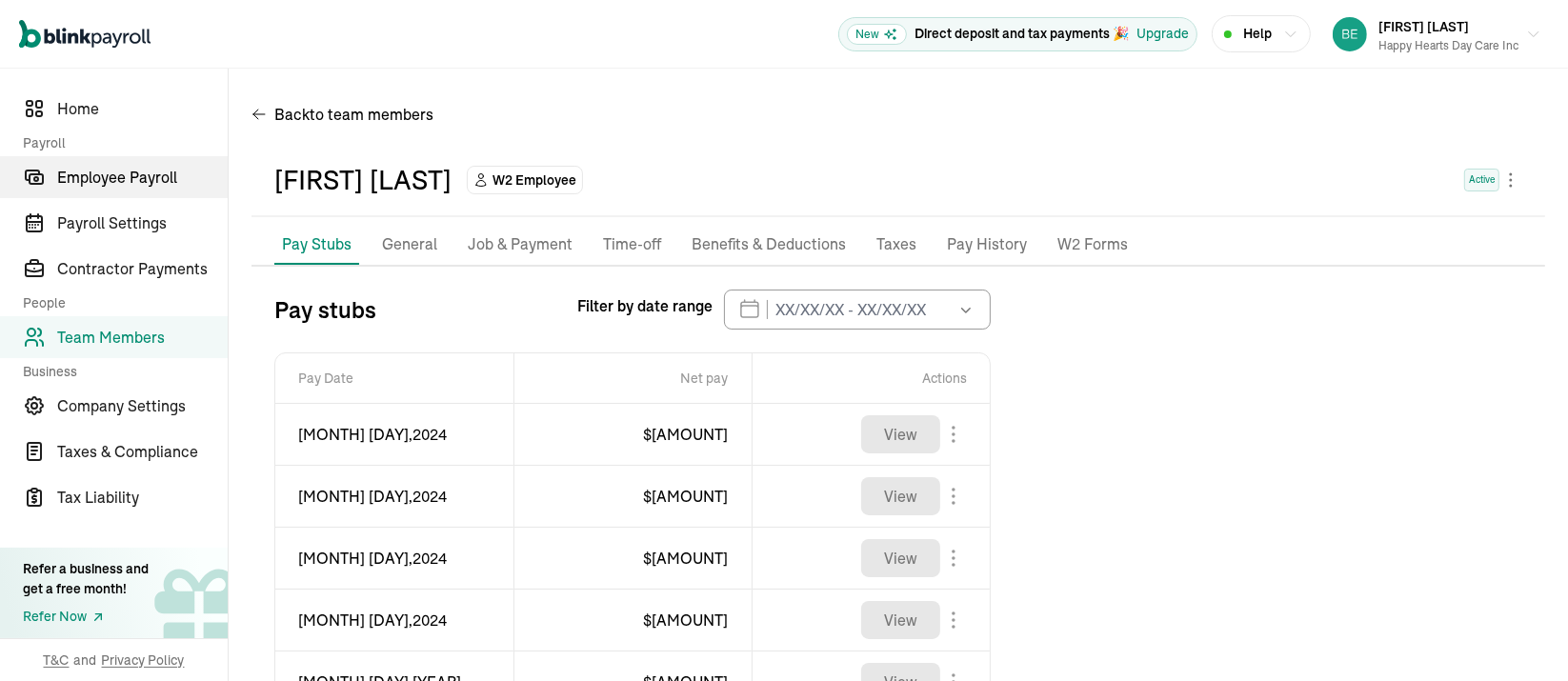 click on "Employee Payroll" at bounding box center (142, 177) 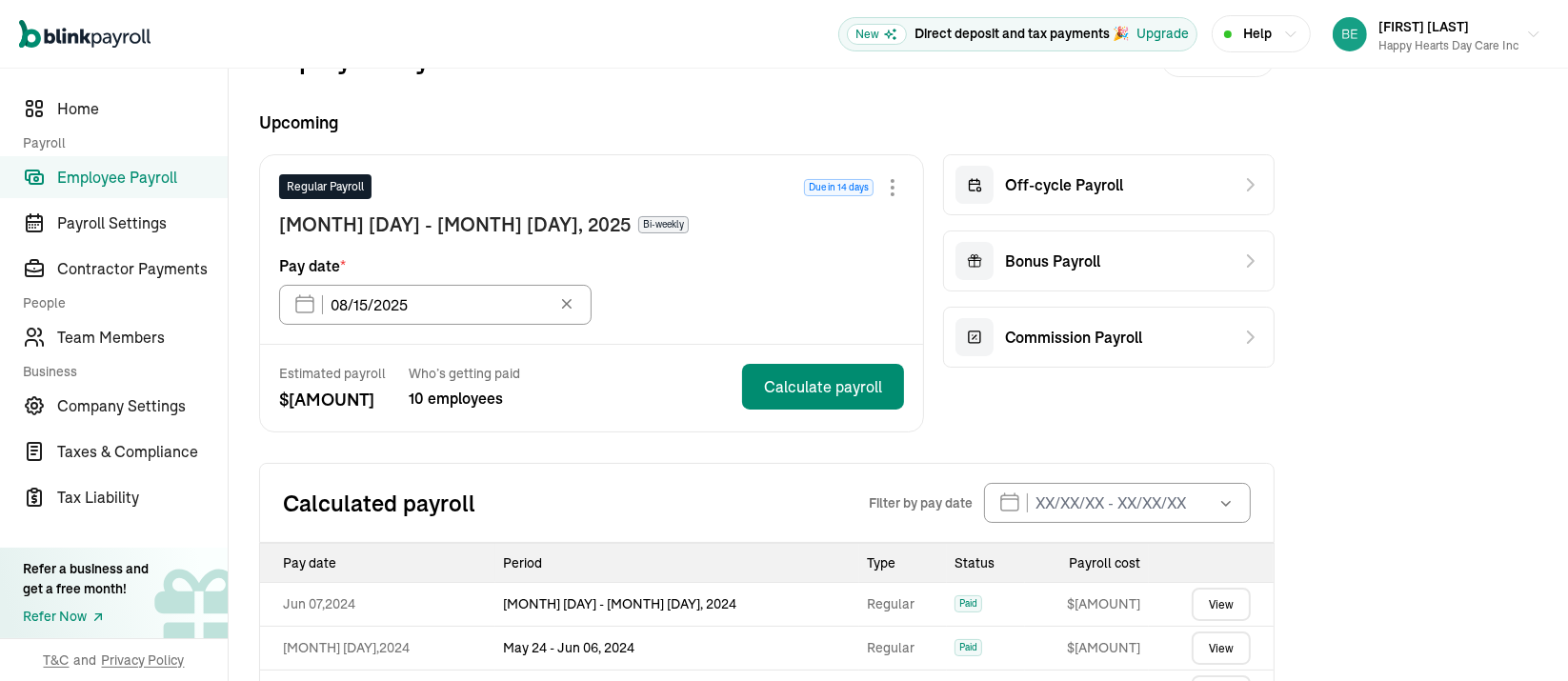 scroll, scrollTop: 0, scrollLeft: 0, axis: both 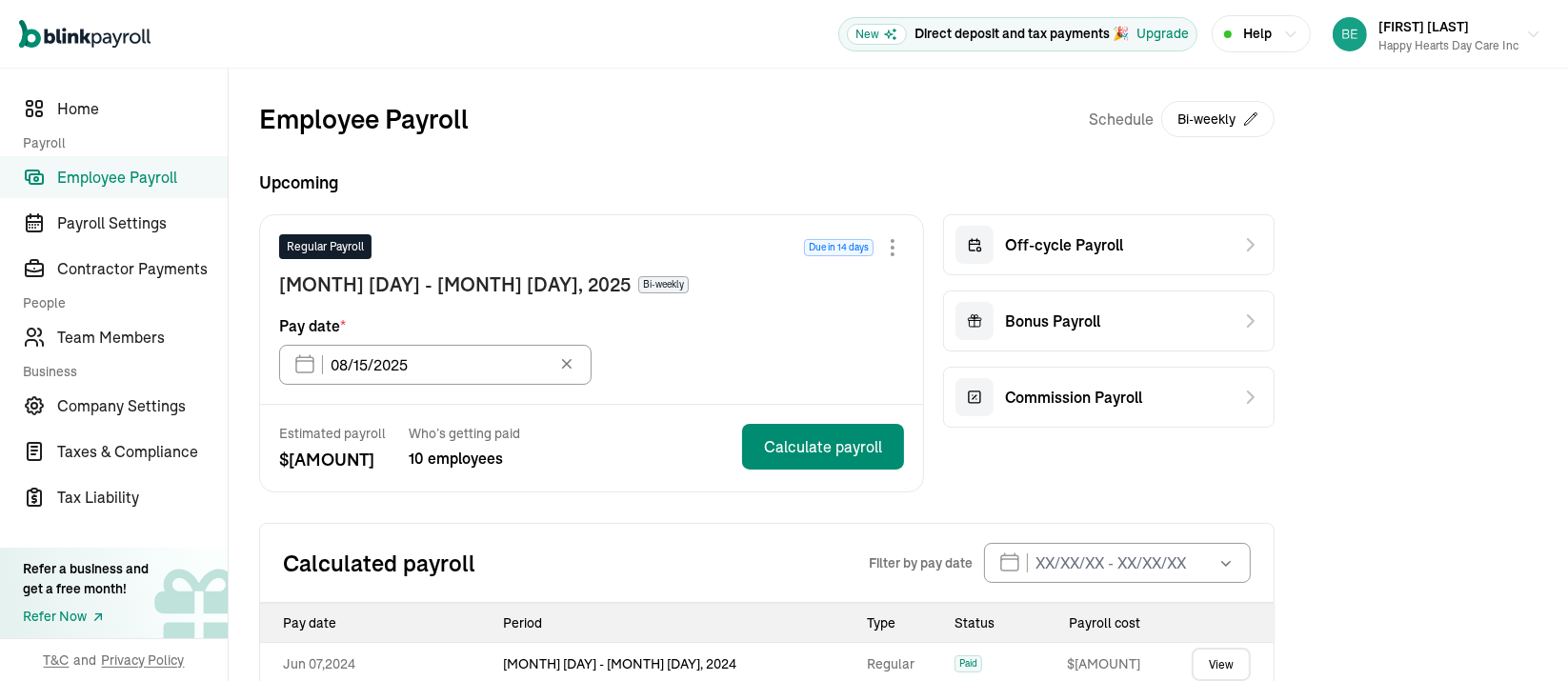 click on "Employee Payroll" at bounding box center [142, 177] 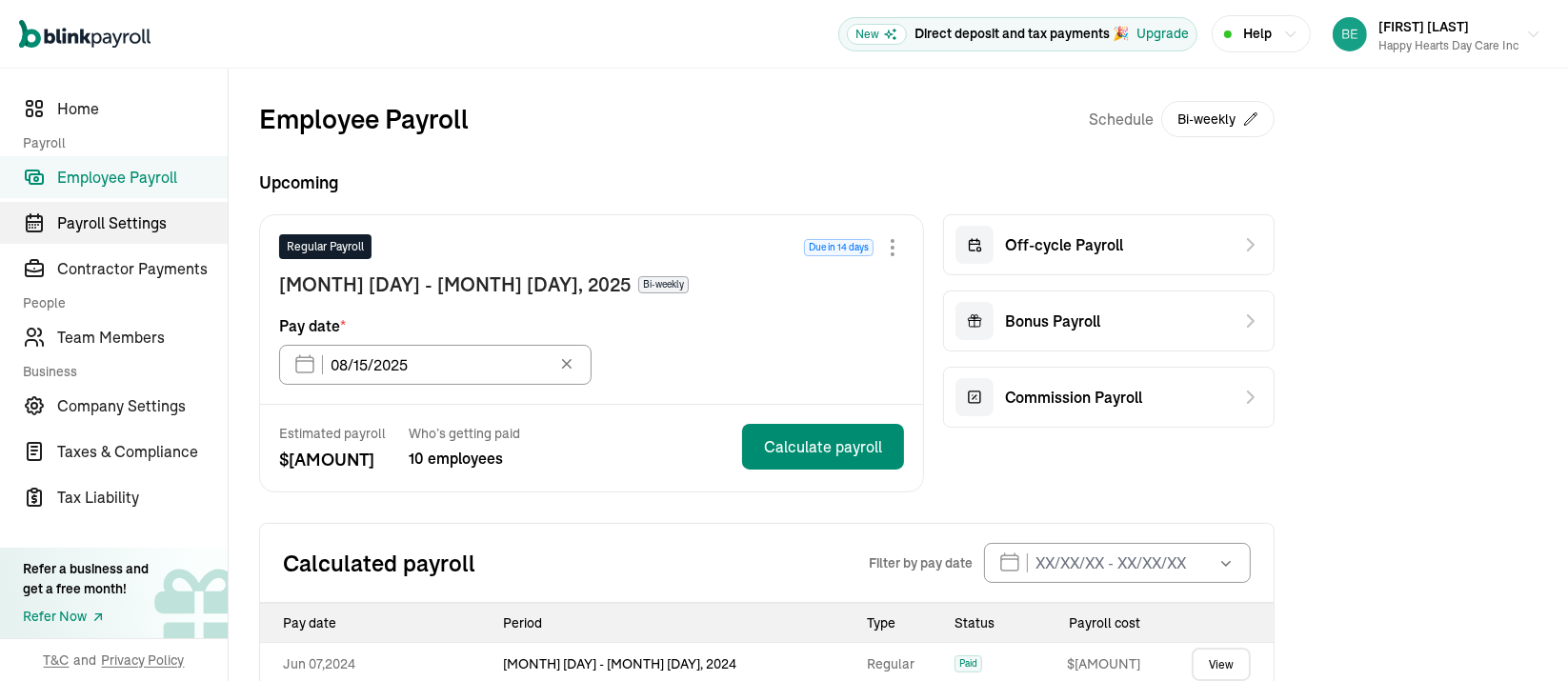 click on "Payroll Settings" at bounding box center (142, 223) 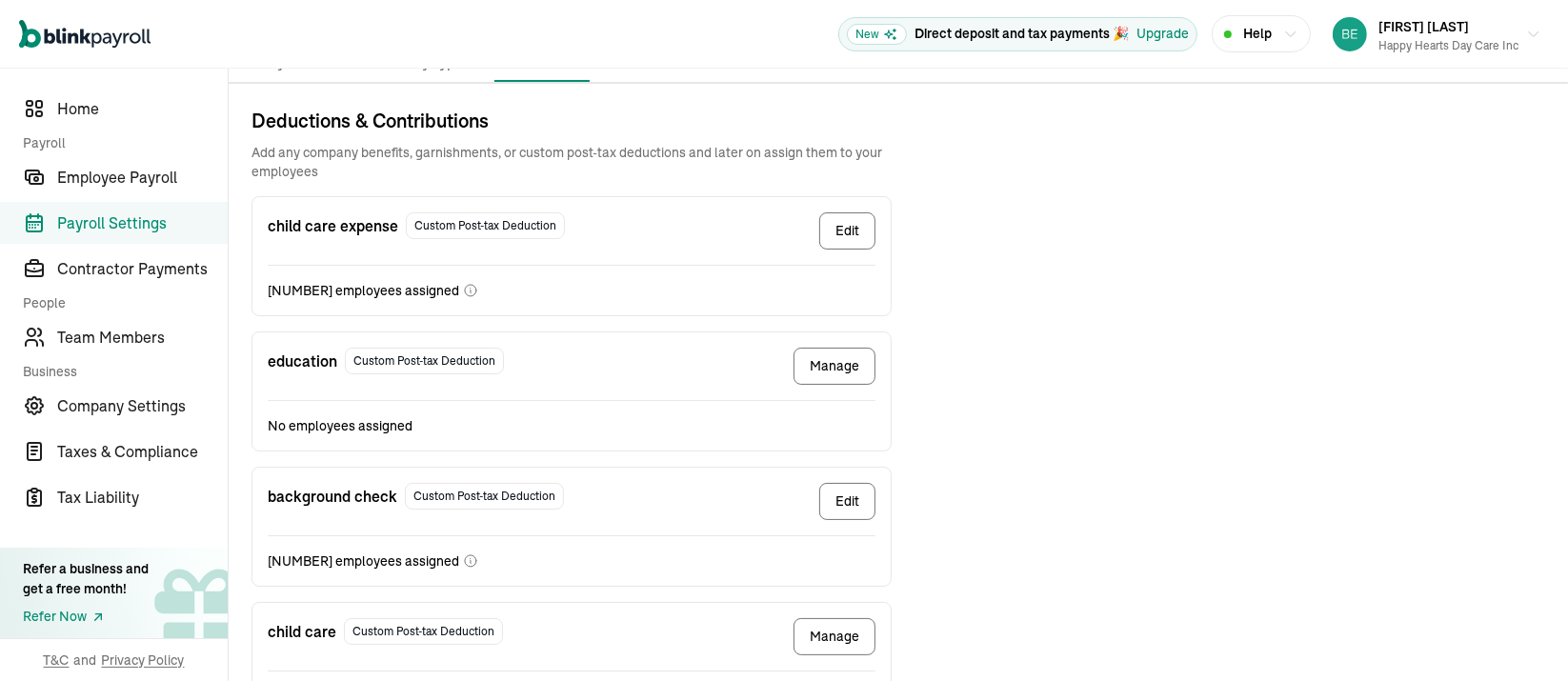 scroll, scrollTop: 190, scrollLeft: 0, axis: vertical 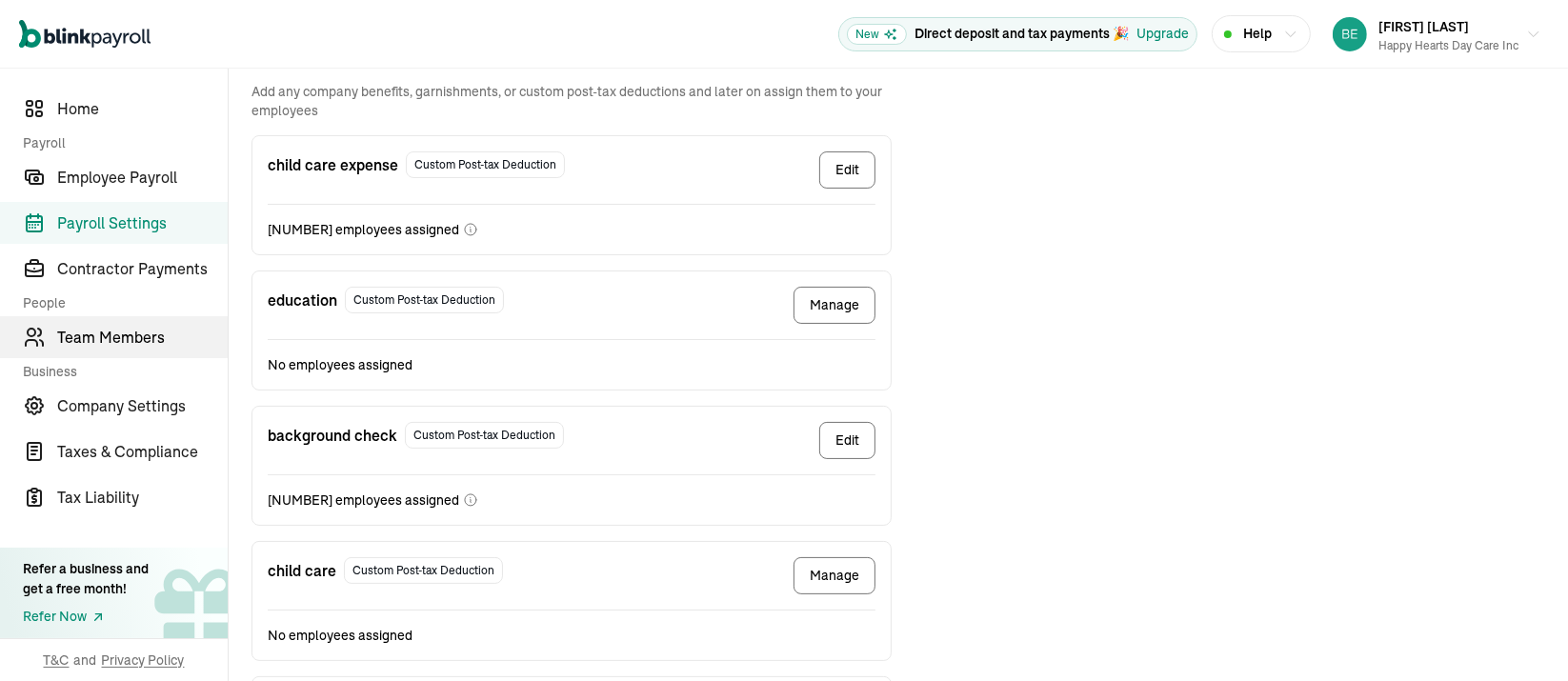 click on "Team Members" at bounding box center (142, 337) 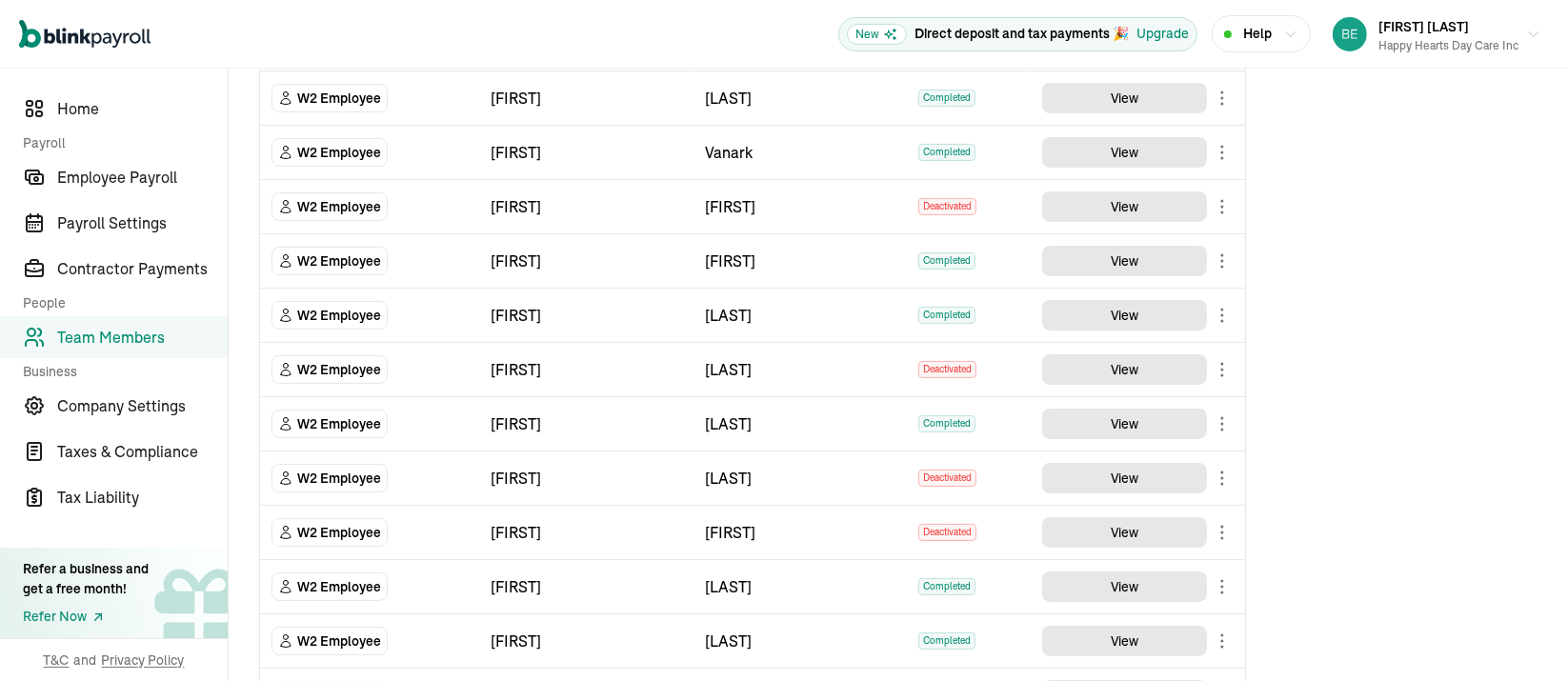 scroll, scrollTop: 0, scrollLeft: 0, axis: both 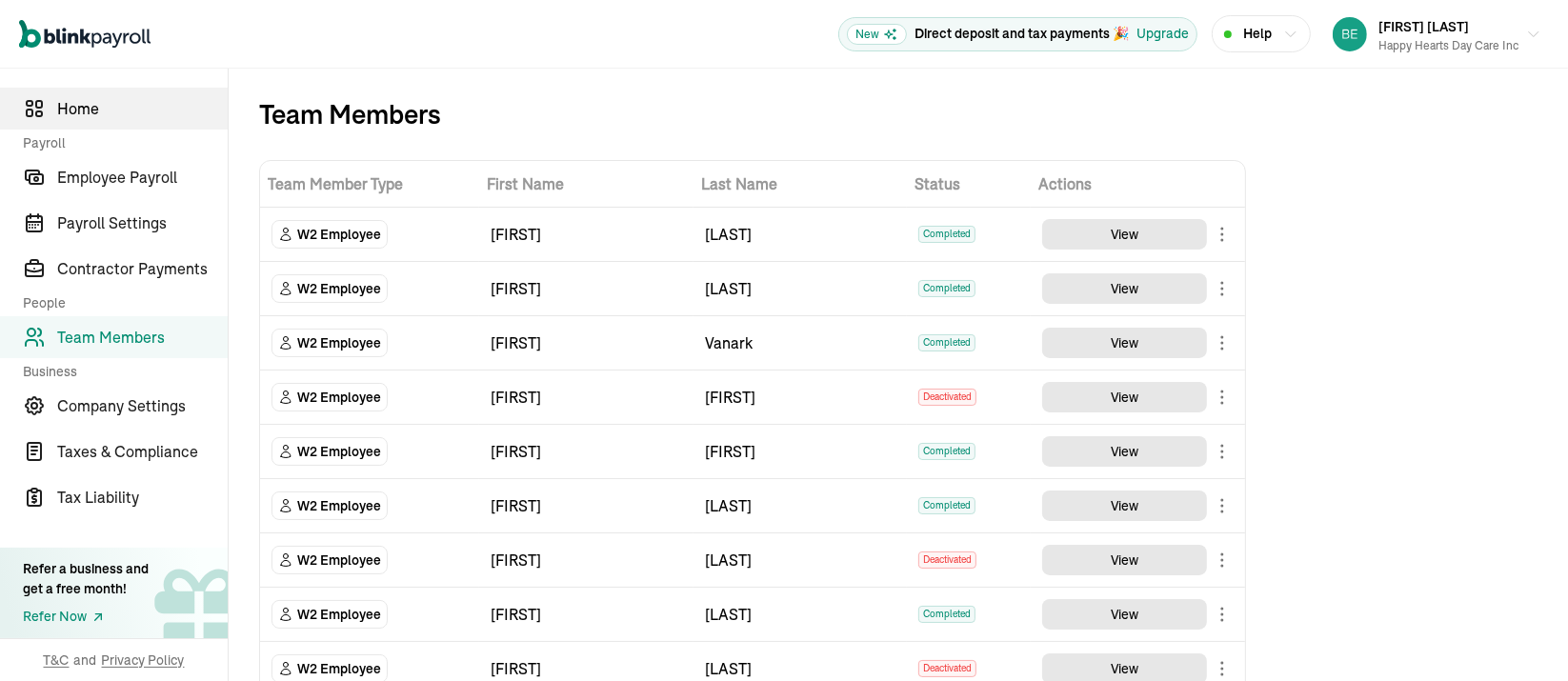 click on "Home" at bounding box center [142, 109] 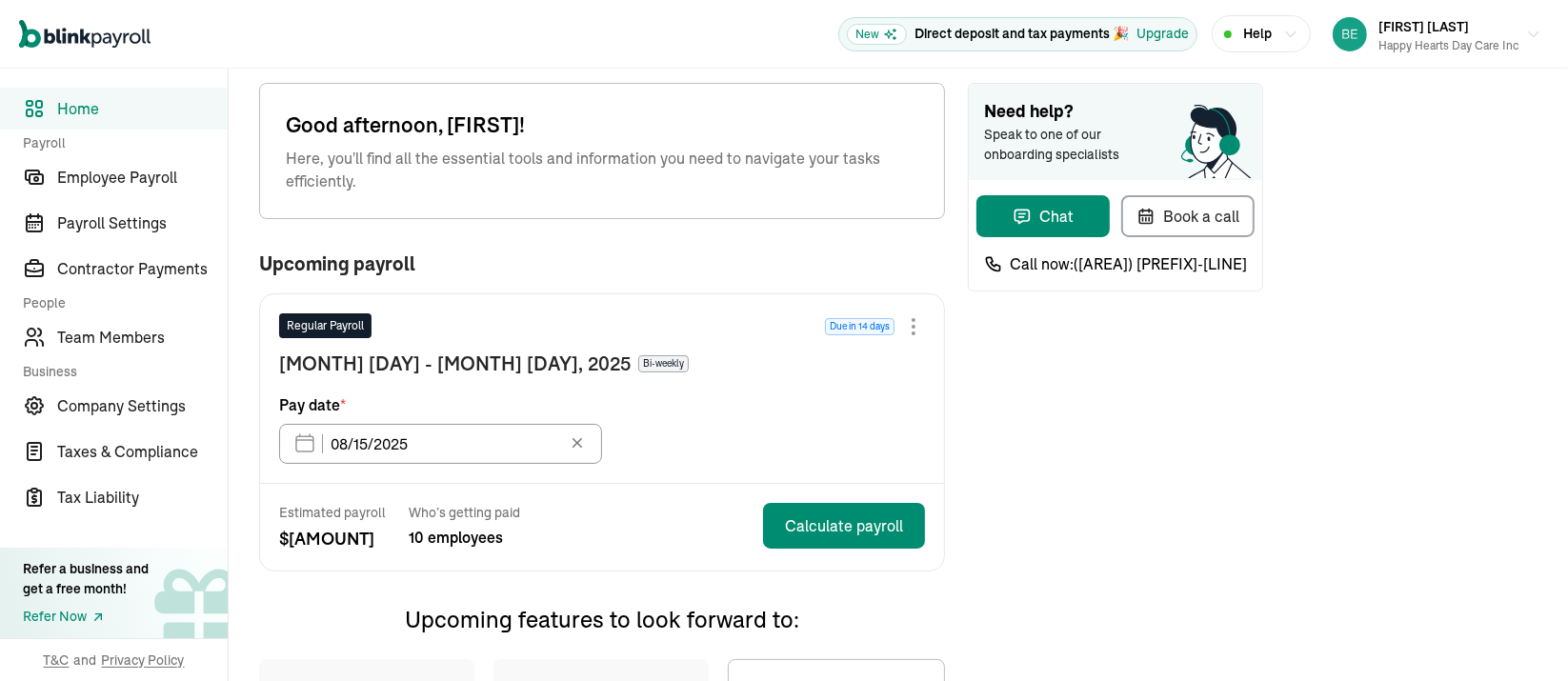scroll, scrollTop: 0, scrollLeft: 0, axis: both 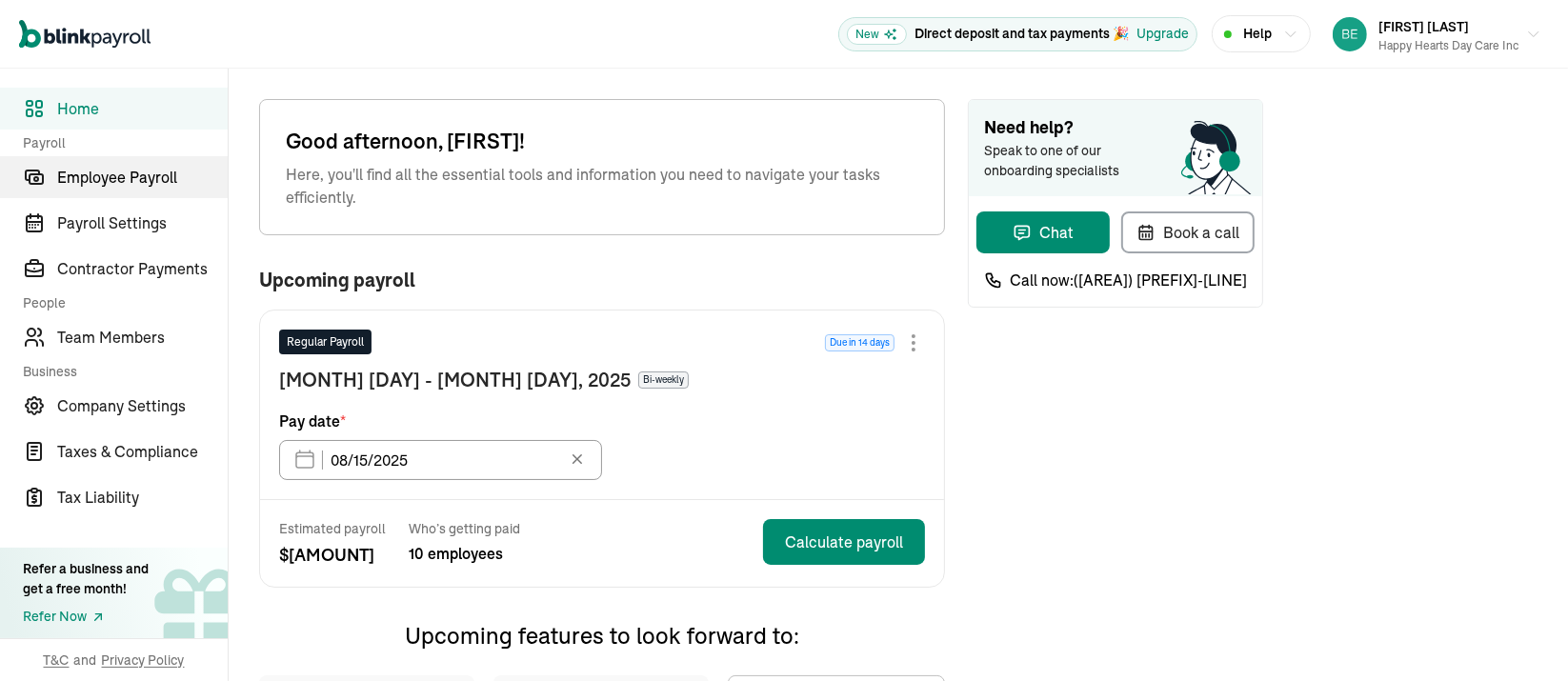 drag, startPoint x: 119, startPoint y: 165, endPoint x: 130, endPoint y: 173, distance: 13.60147 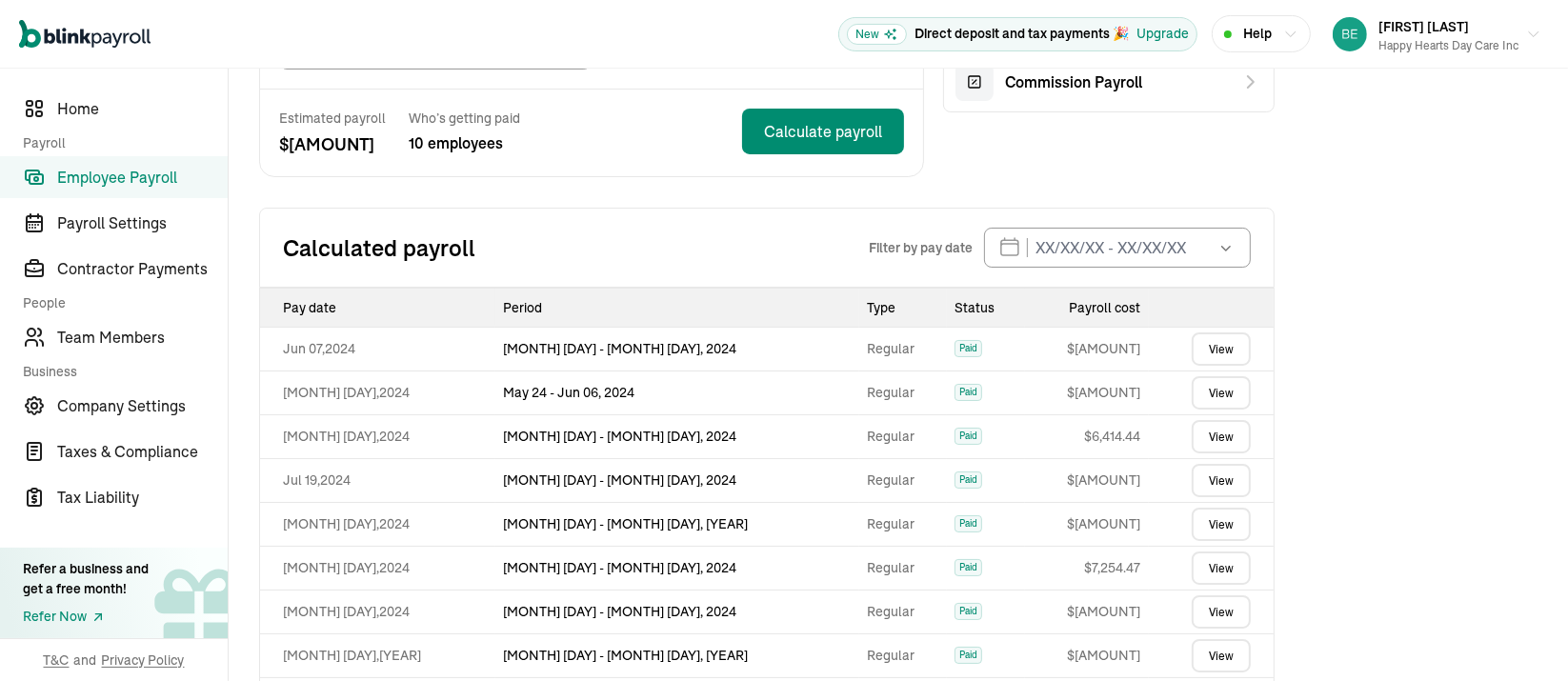 scroll, scrollTop: 381, scrollLeft: 0, axis: vertical 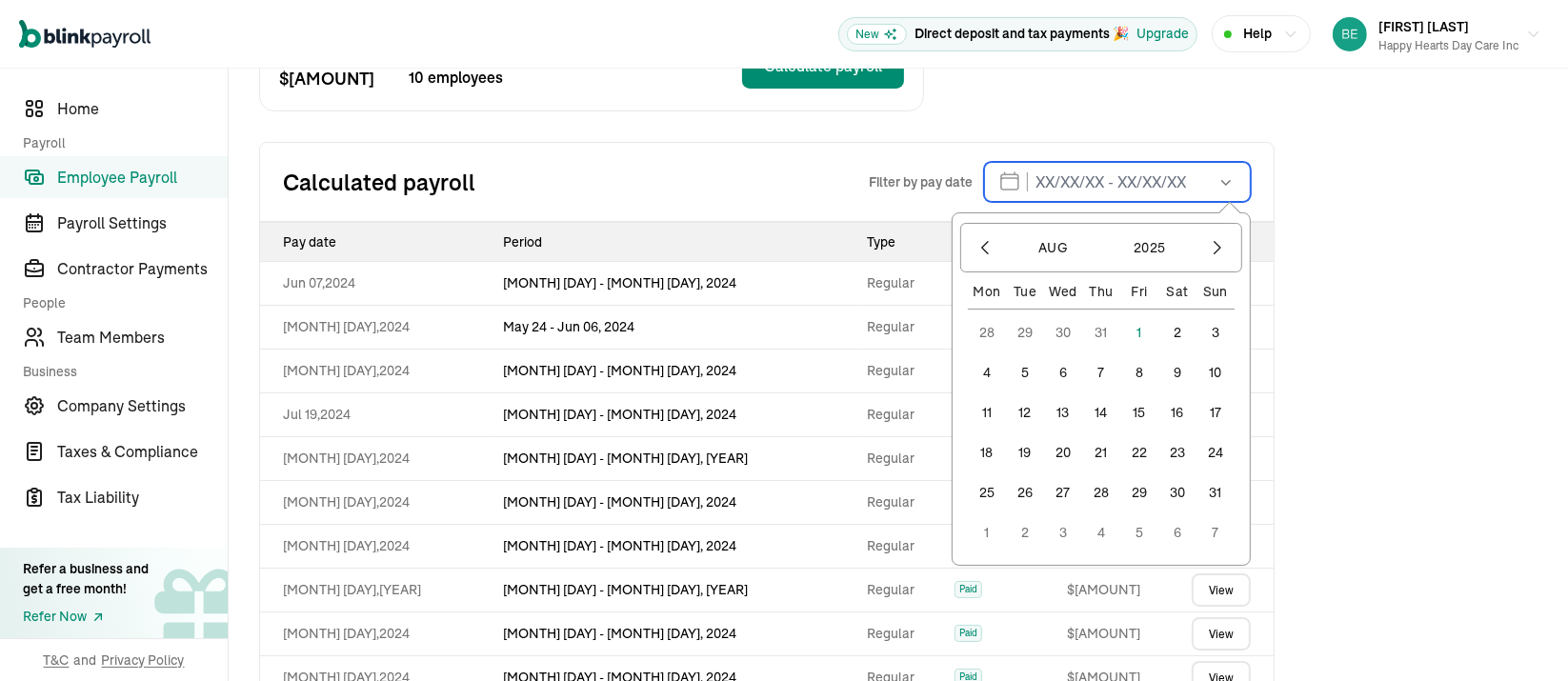 click at bounding box center (1117, 182) 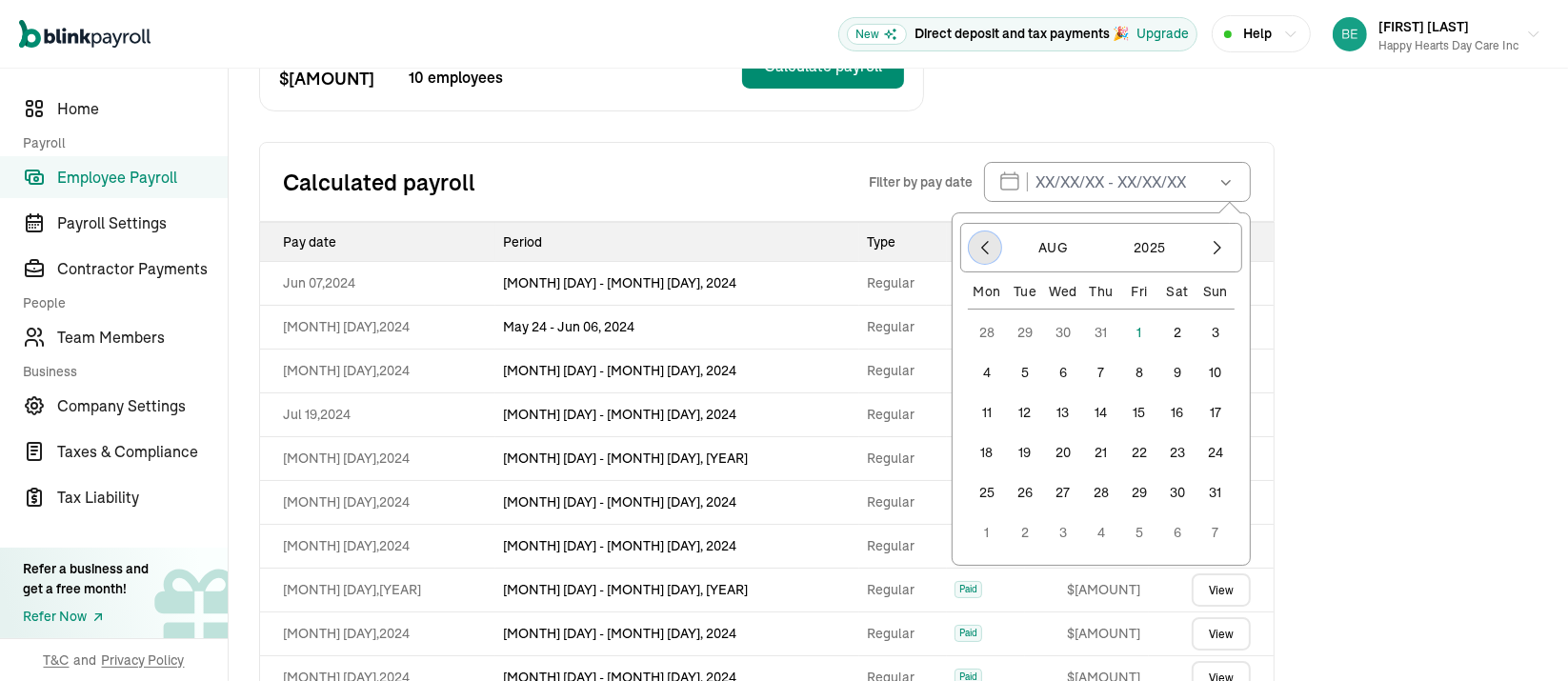 click 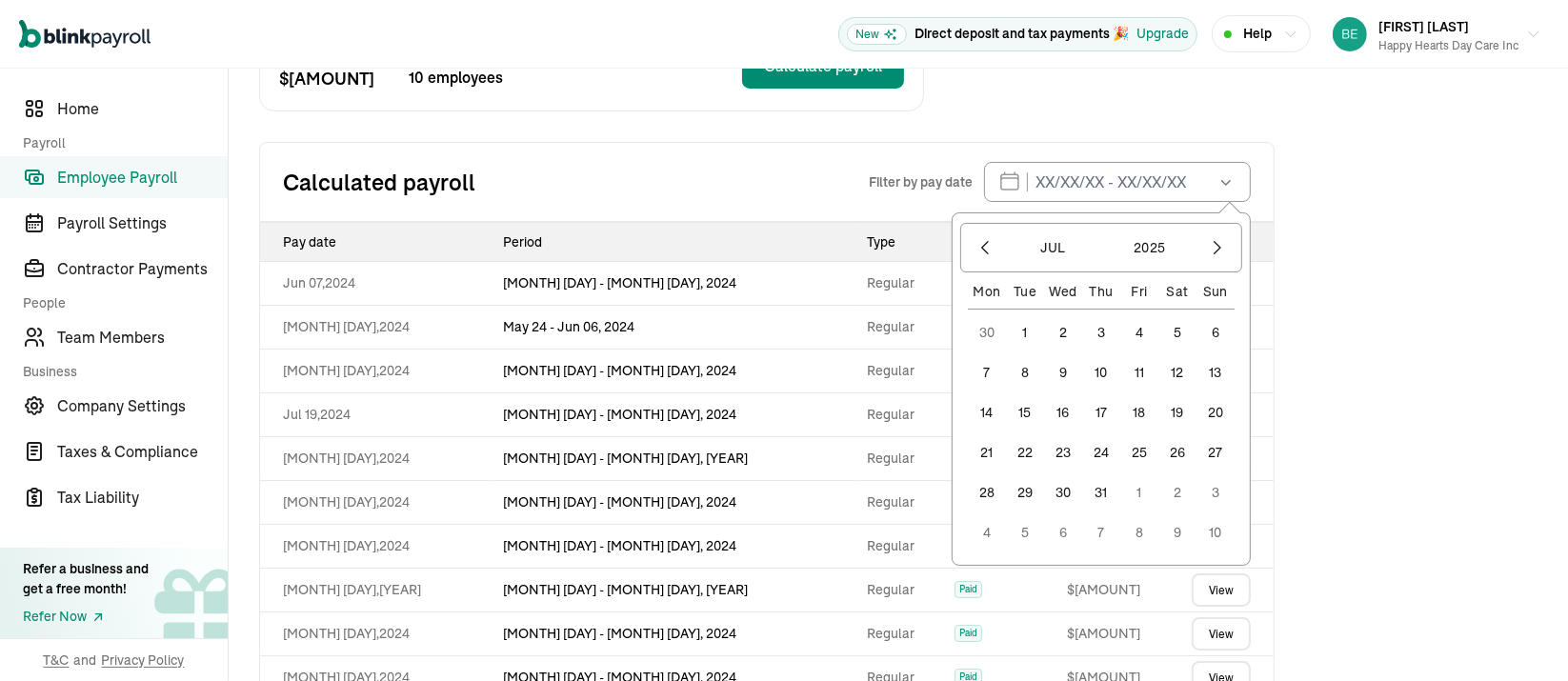click on "5" at bounding box center [1177, 332] 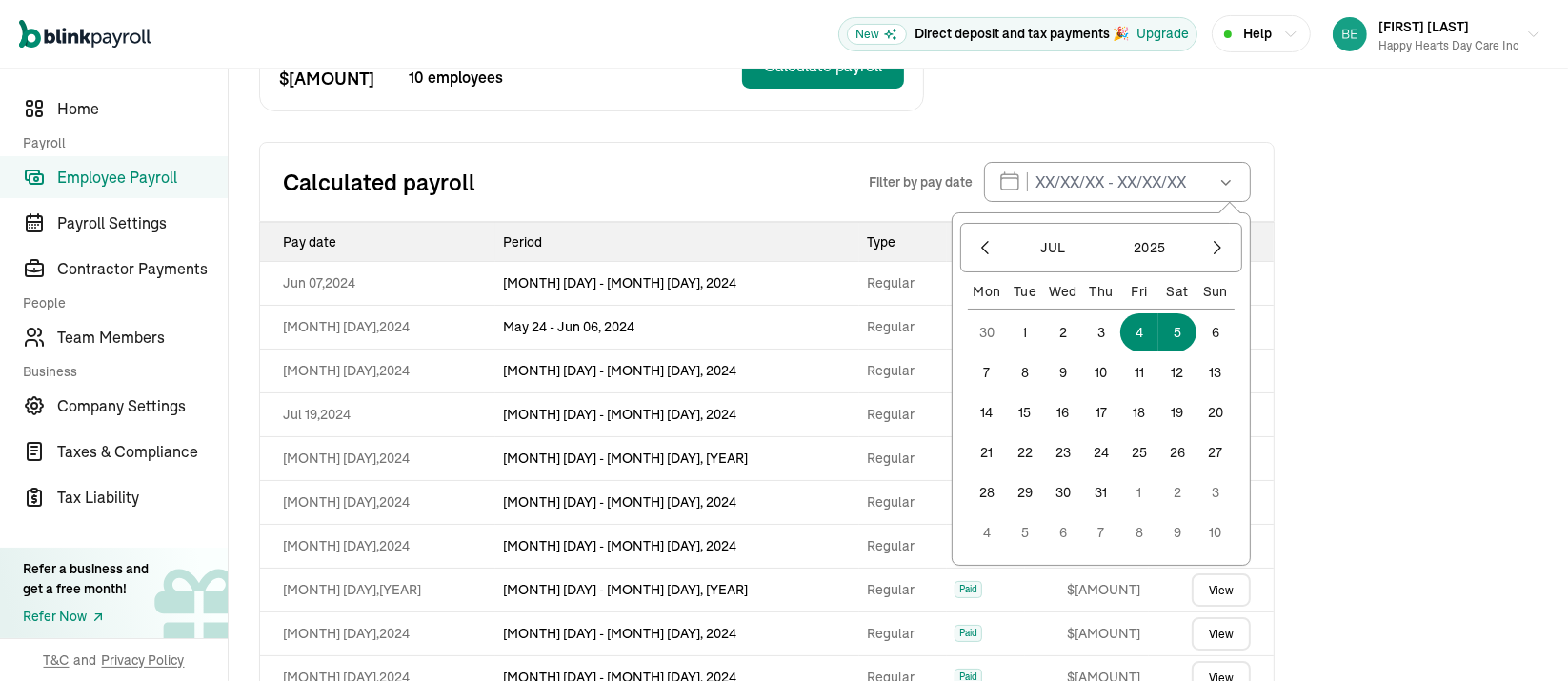 click on "4" at bounding box center [1139, 332] 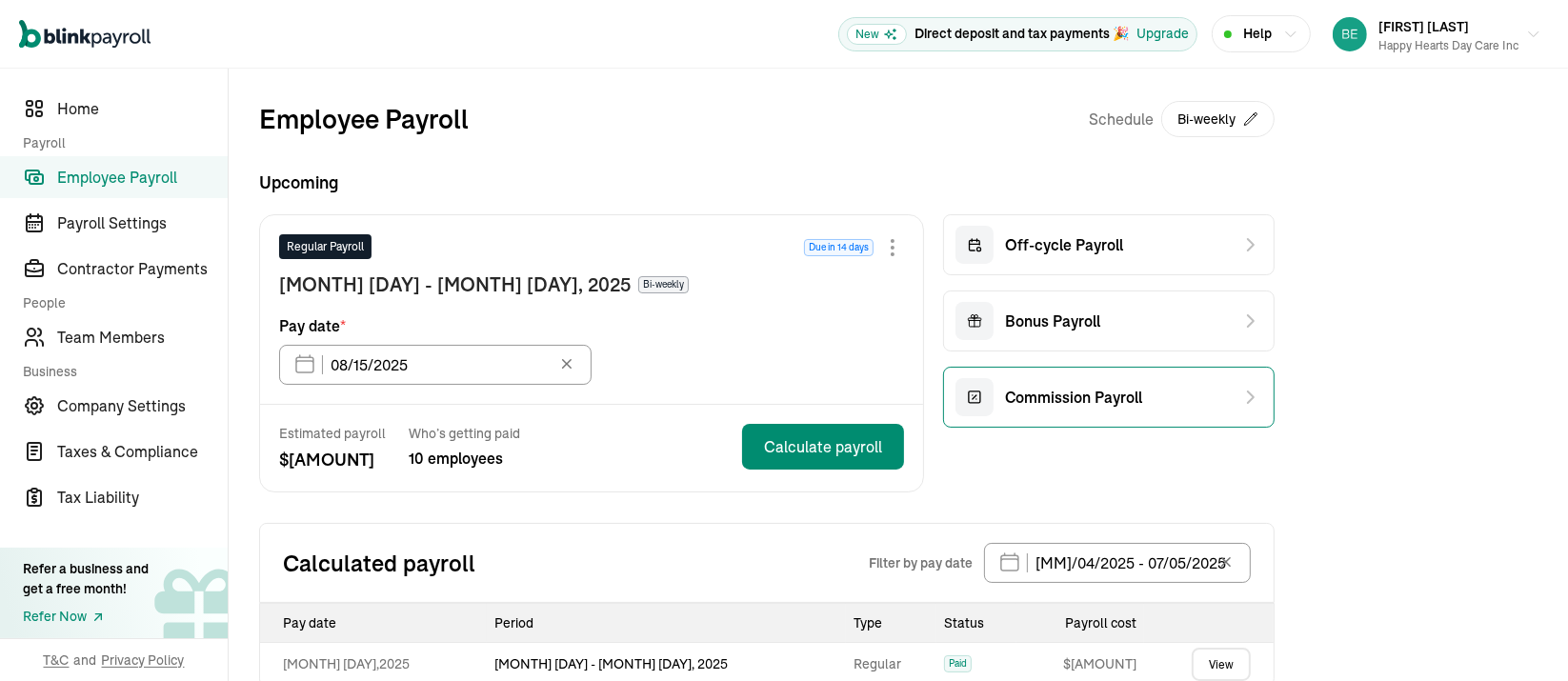 scroll, scrollTop: 34, scrollLeft: 0, axis: vertical 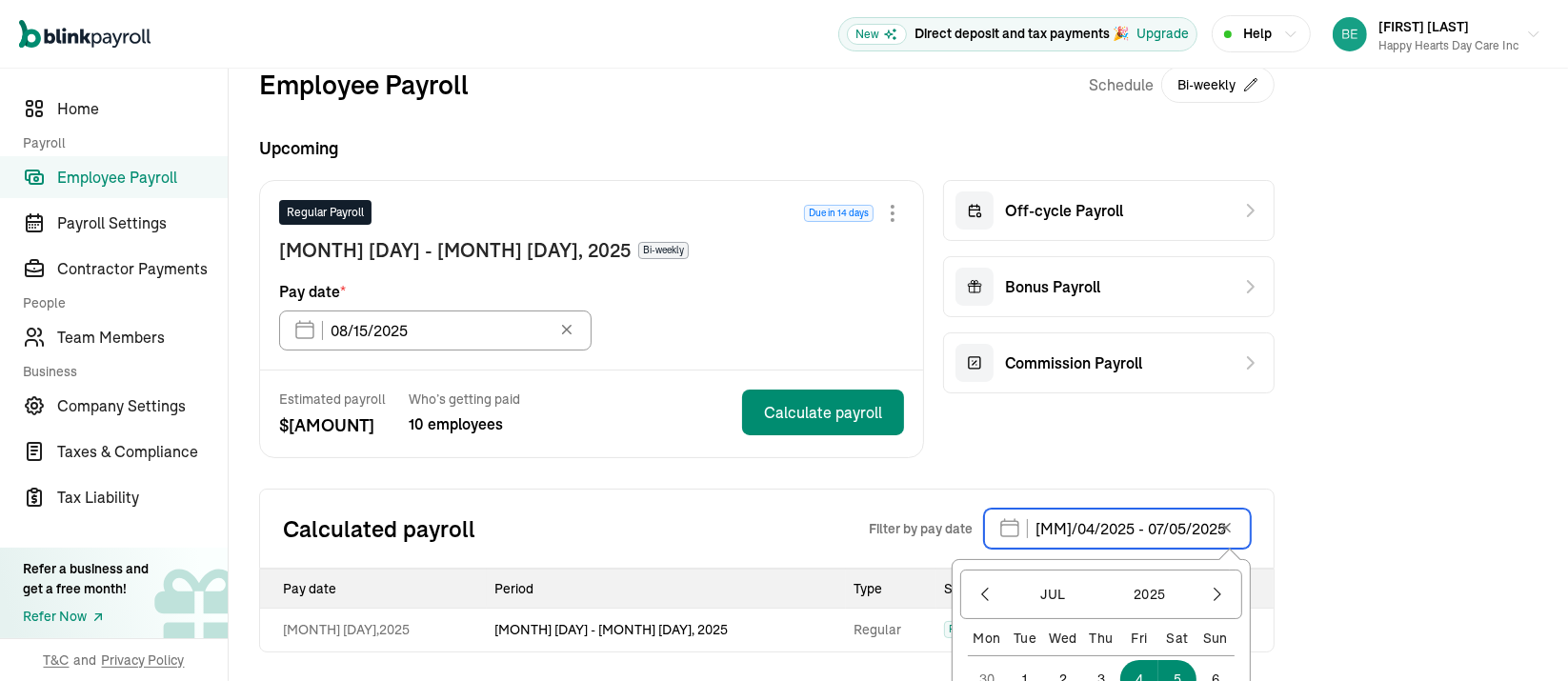 click on "[MM]/04/2025 - 07/05/2025" at bounding box center (1117, 529) 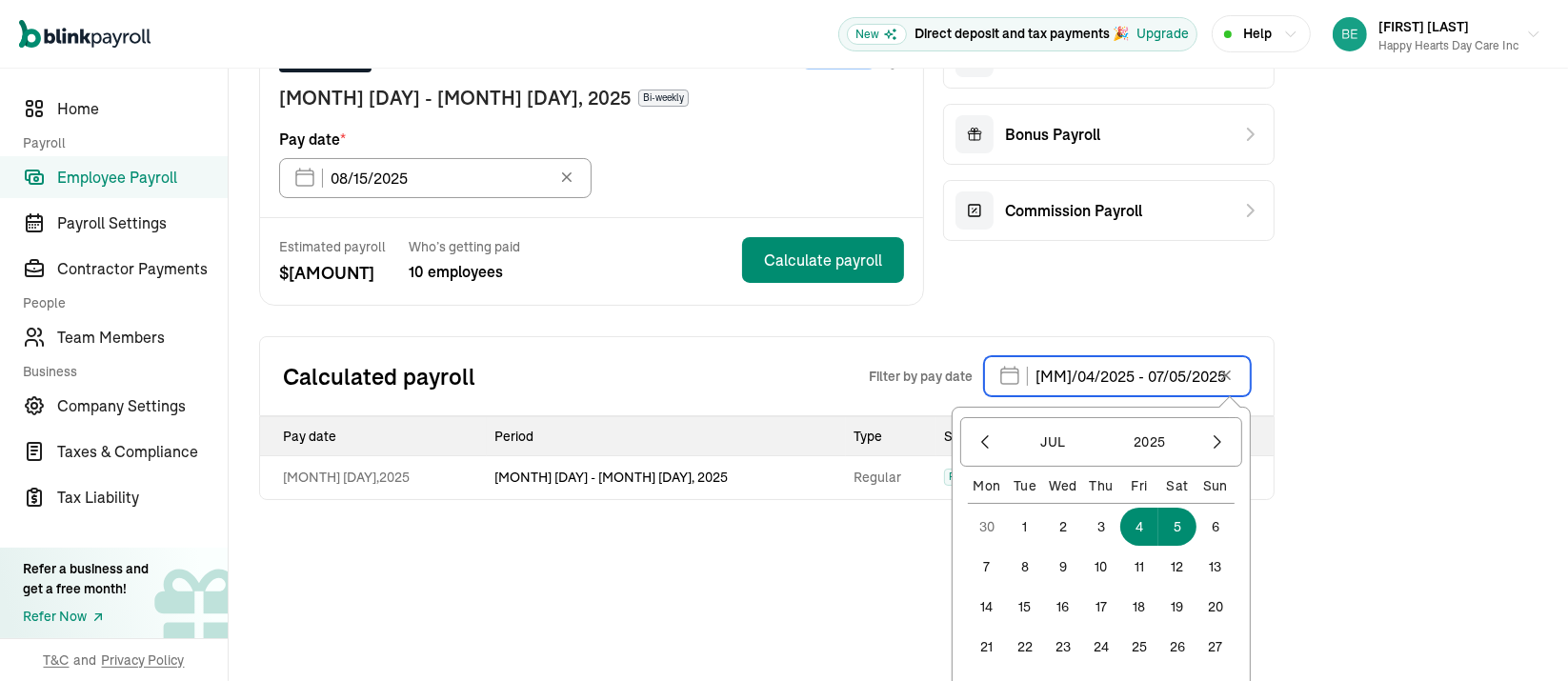 scroll, scrollTop: 225, scrollLeft: 0, axis: vertical 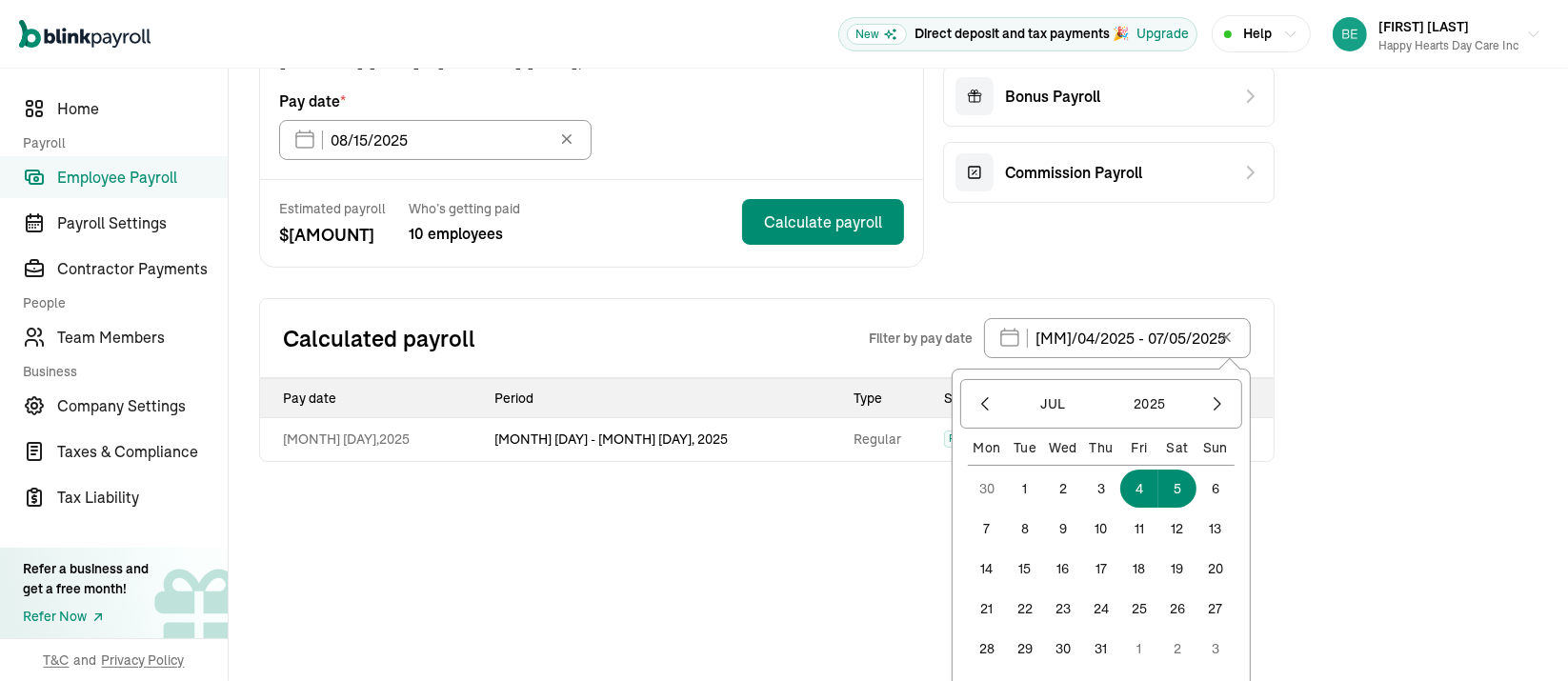 click on "18" at bounding box center [1139, 569] 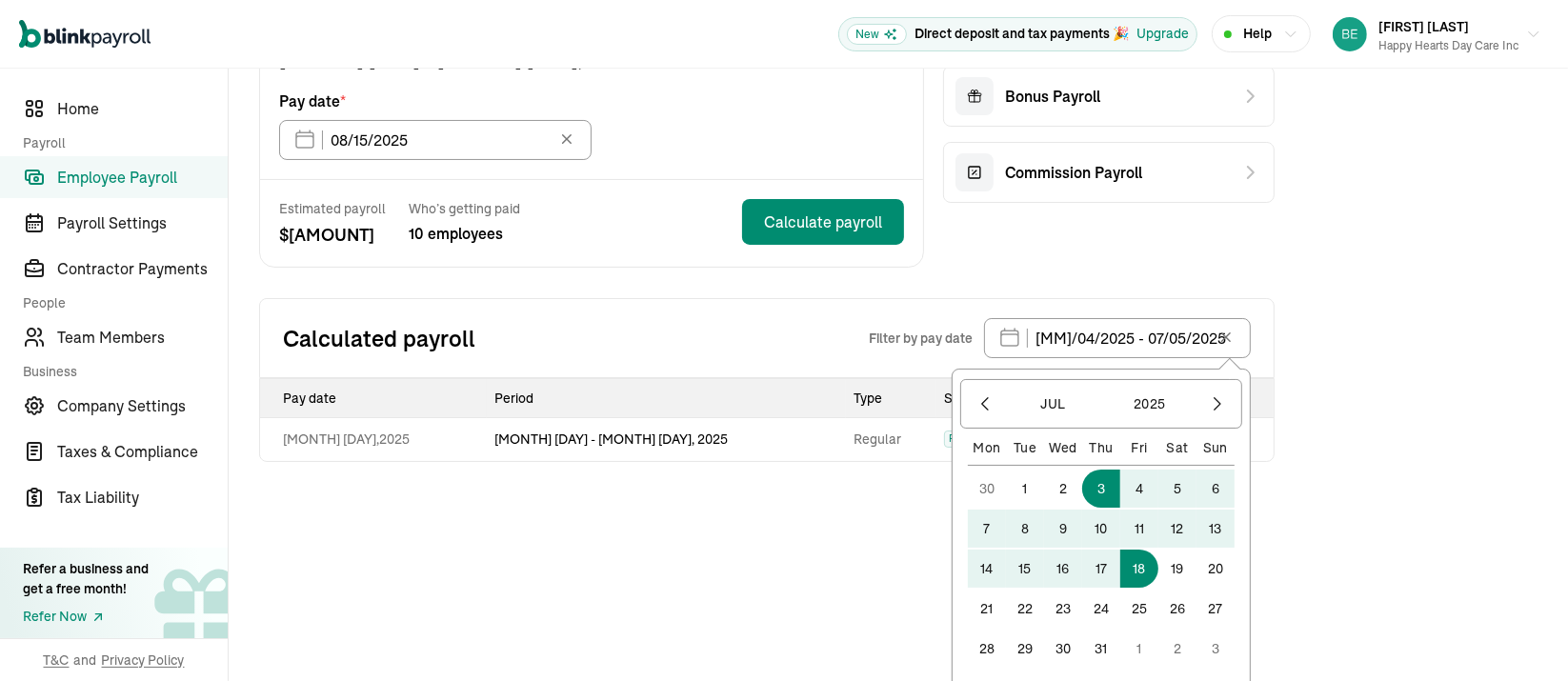 click on "3" at bounding box center [1101, 489] 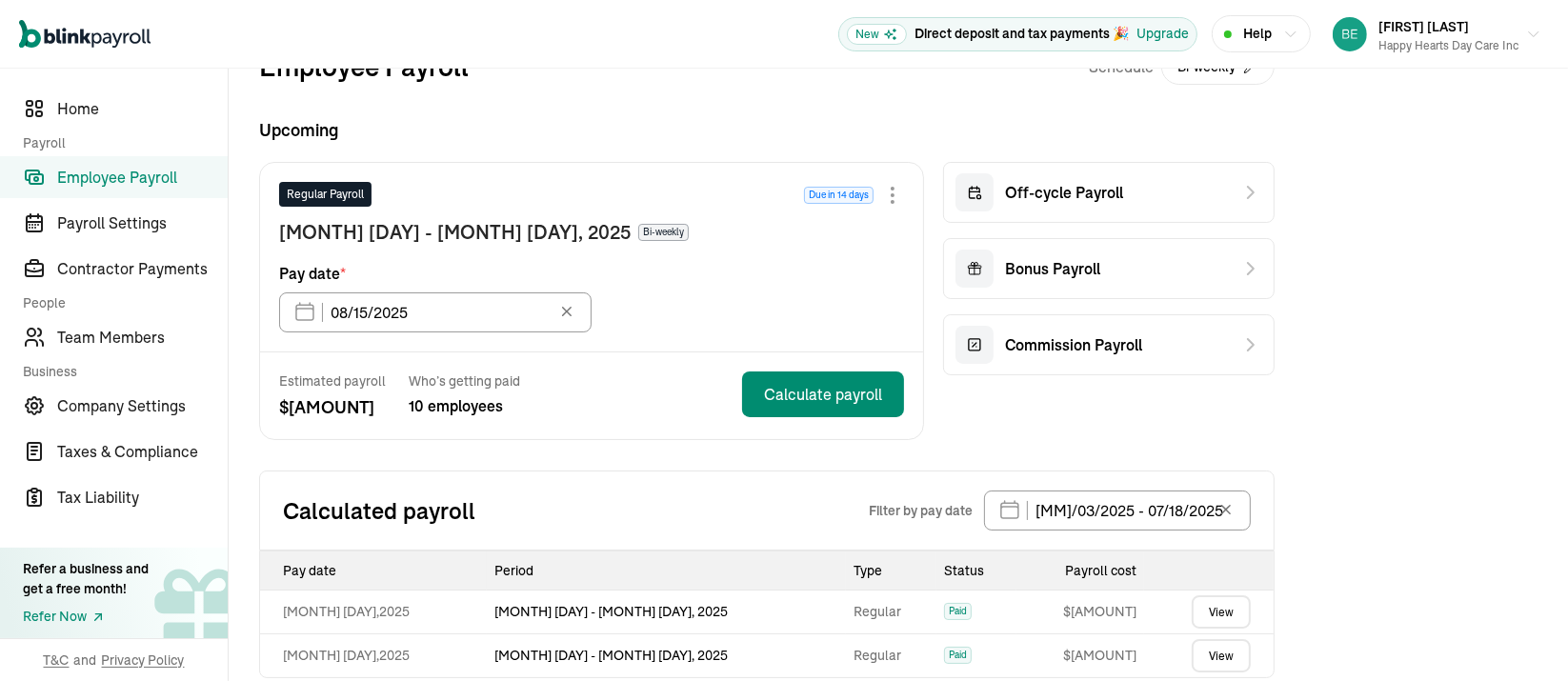 scroll, scrollTop: 78, scrollLeft: 0, axis: vertical 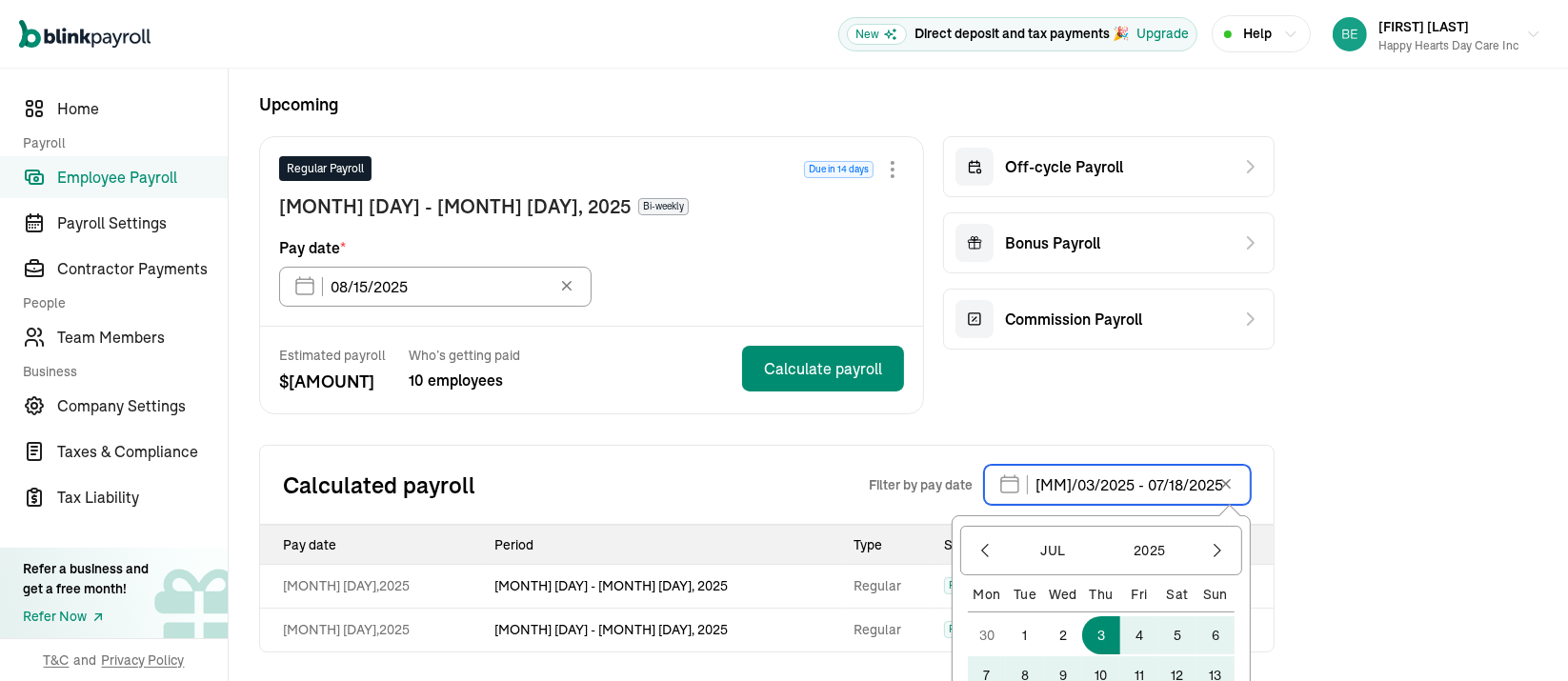 click on "[MM]/03/2025 - 07/18/2025" at bounding box center [1117, 485] 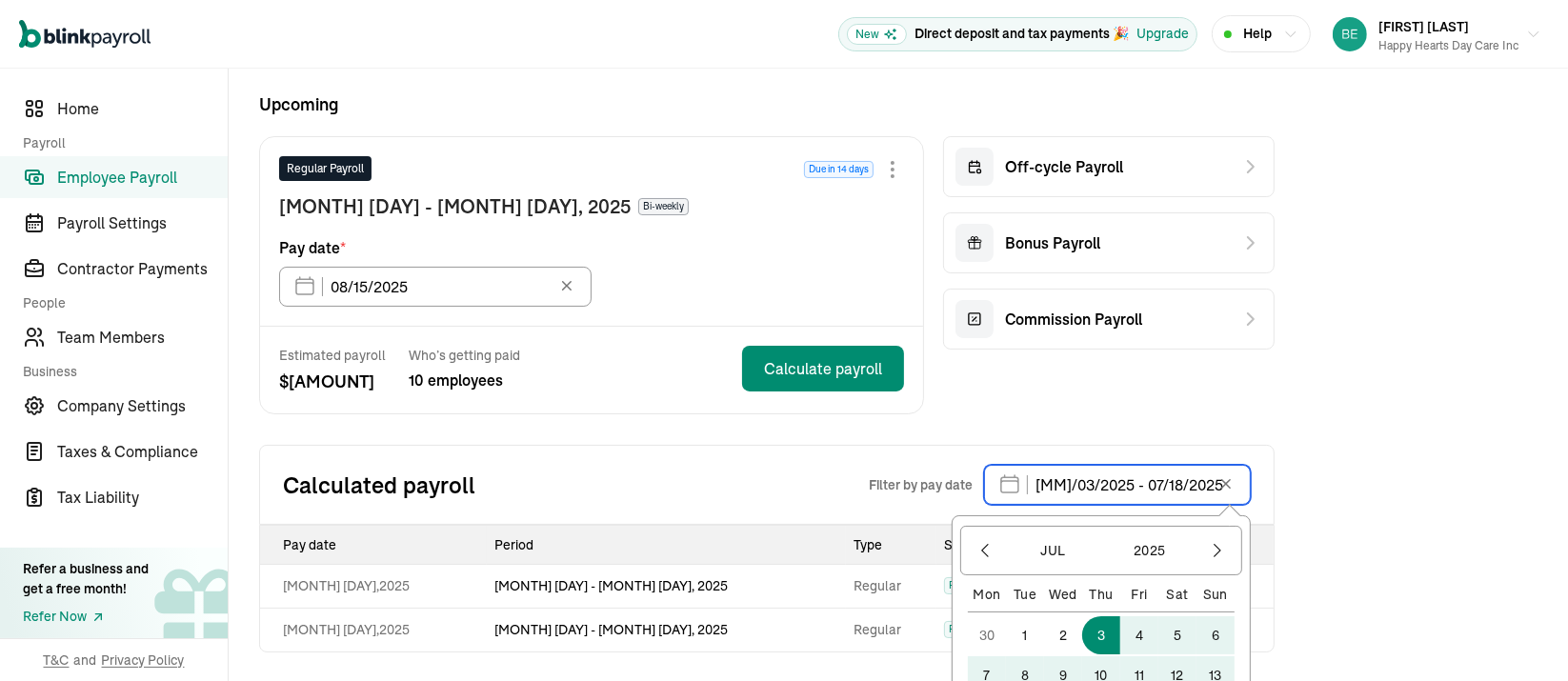 click on "[MM]/03/2025 - 07/18/2025" at bounding box center [1117, 485] 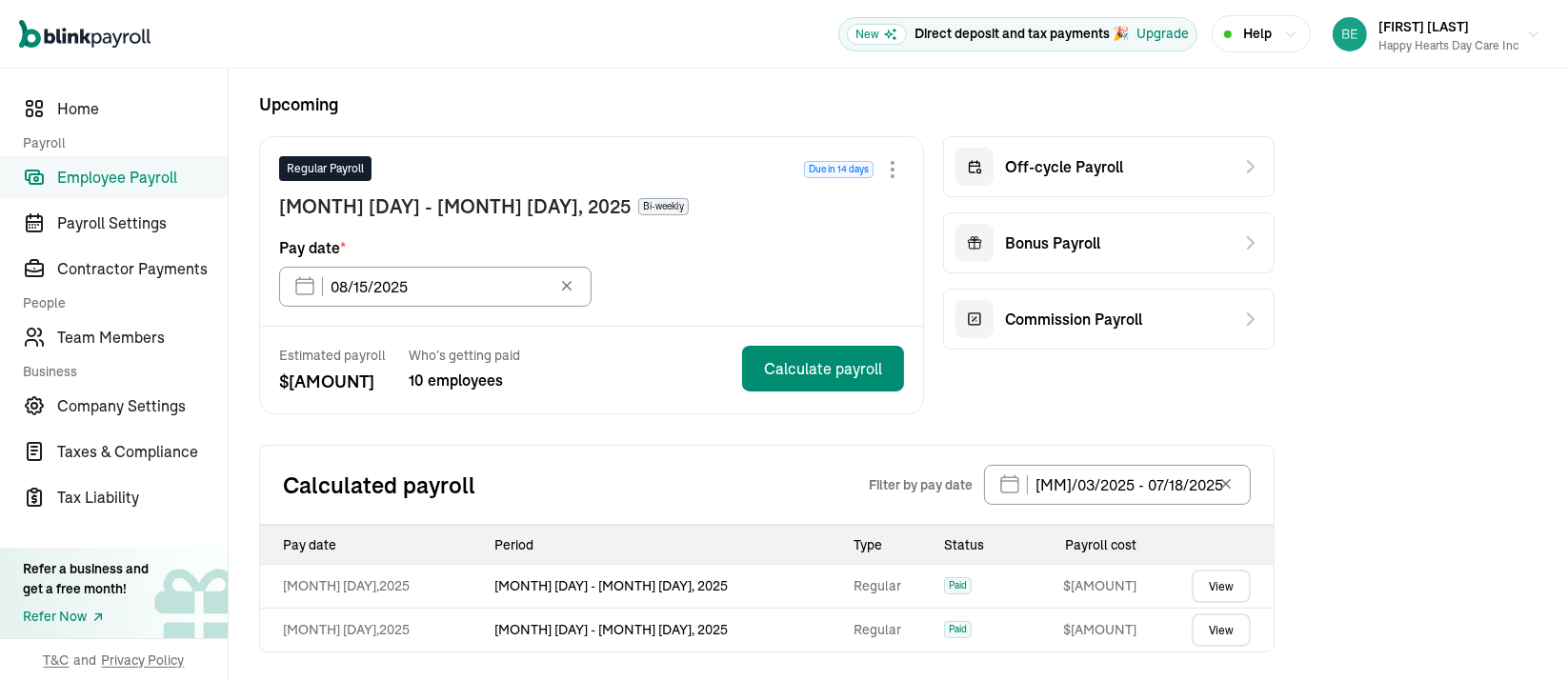 click 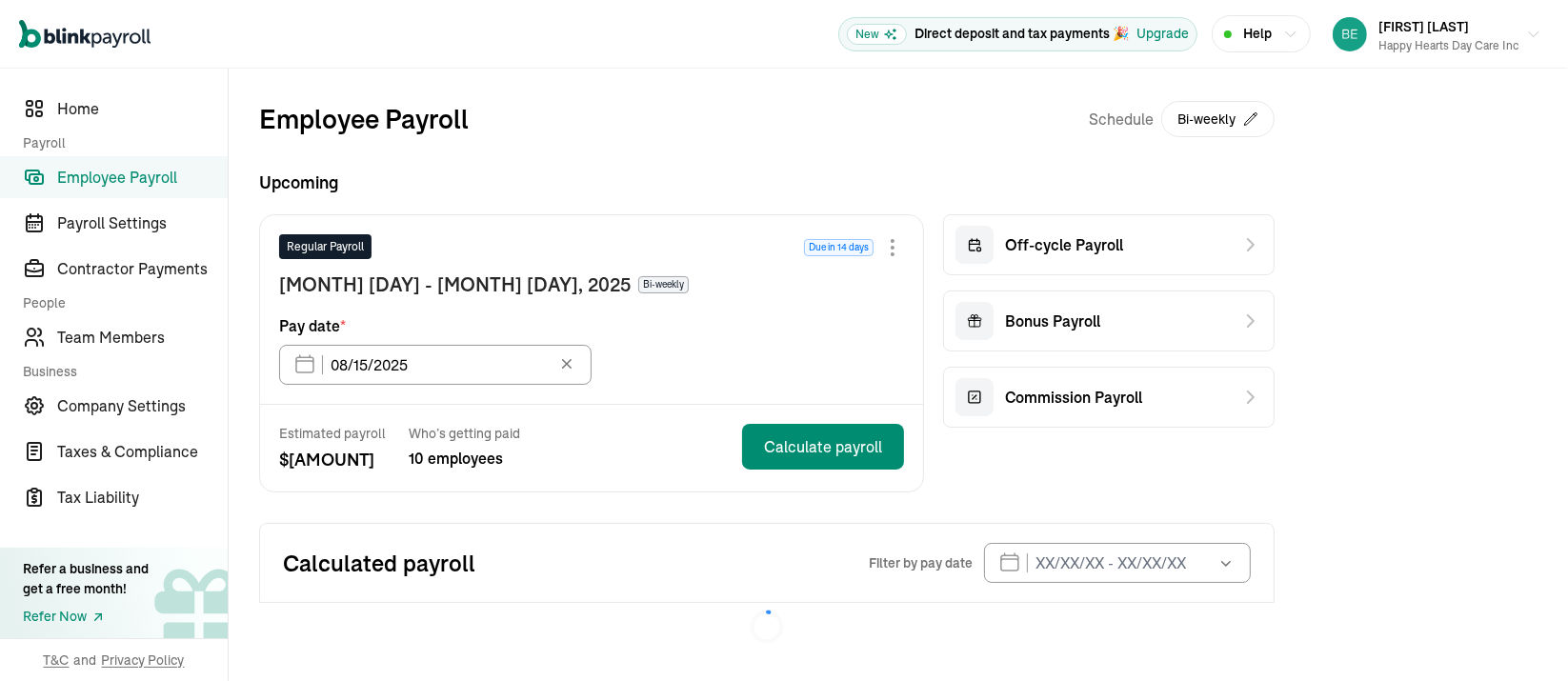 scroll, scrollTop: 0, scrollLeft: 0, axis: both 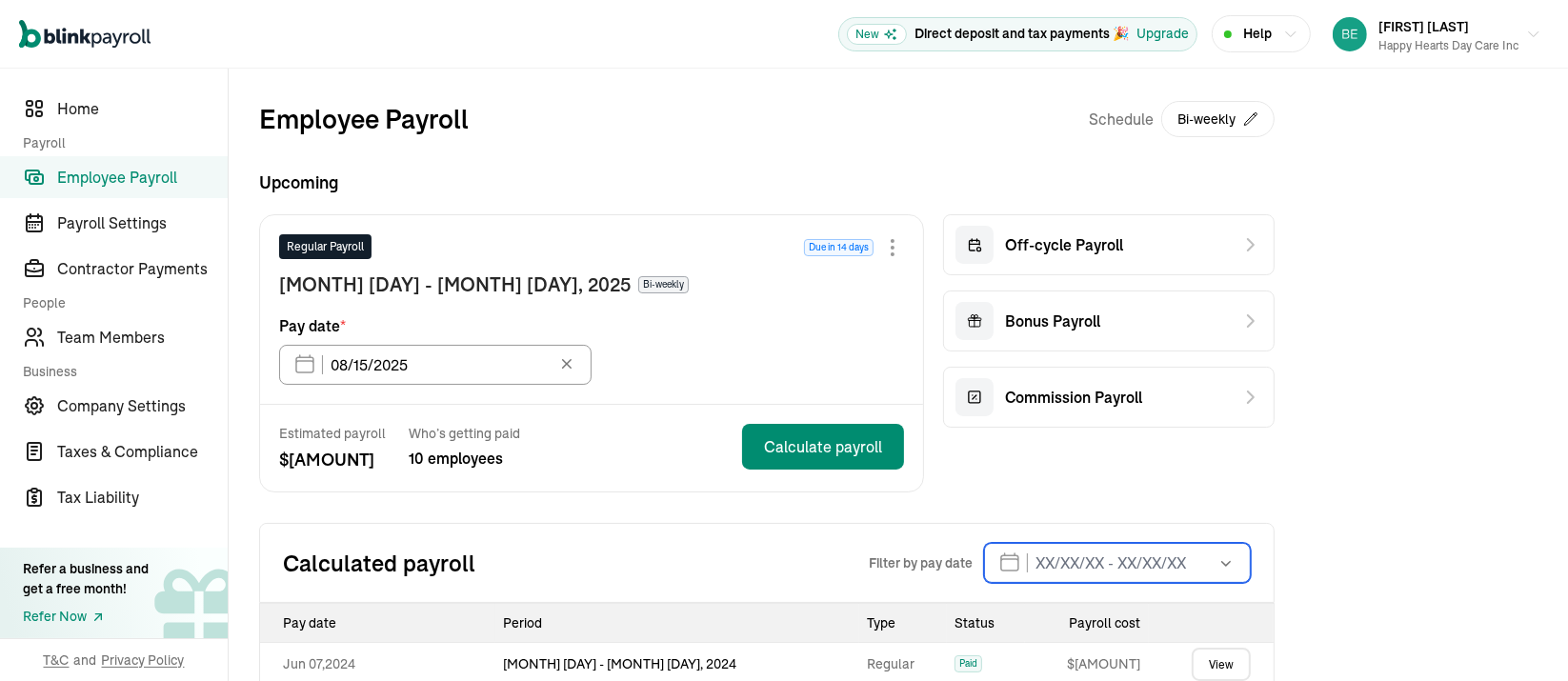 click at bounding box center (1117, 563) 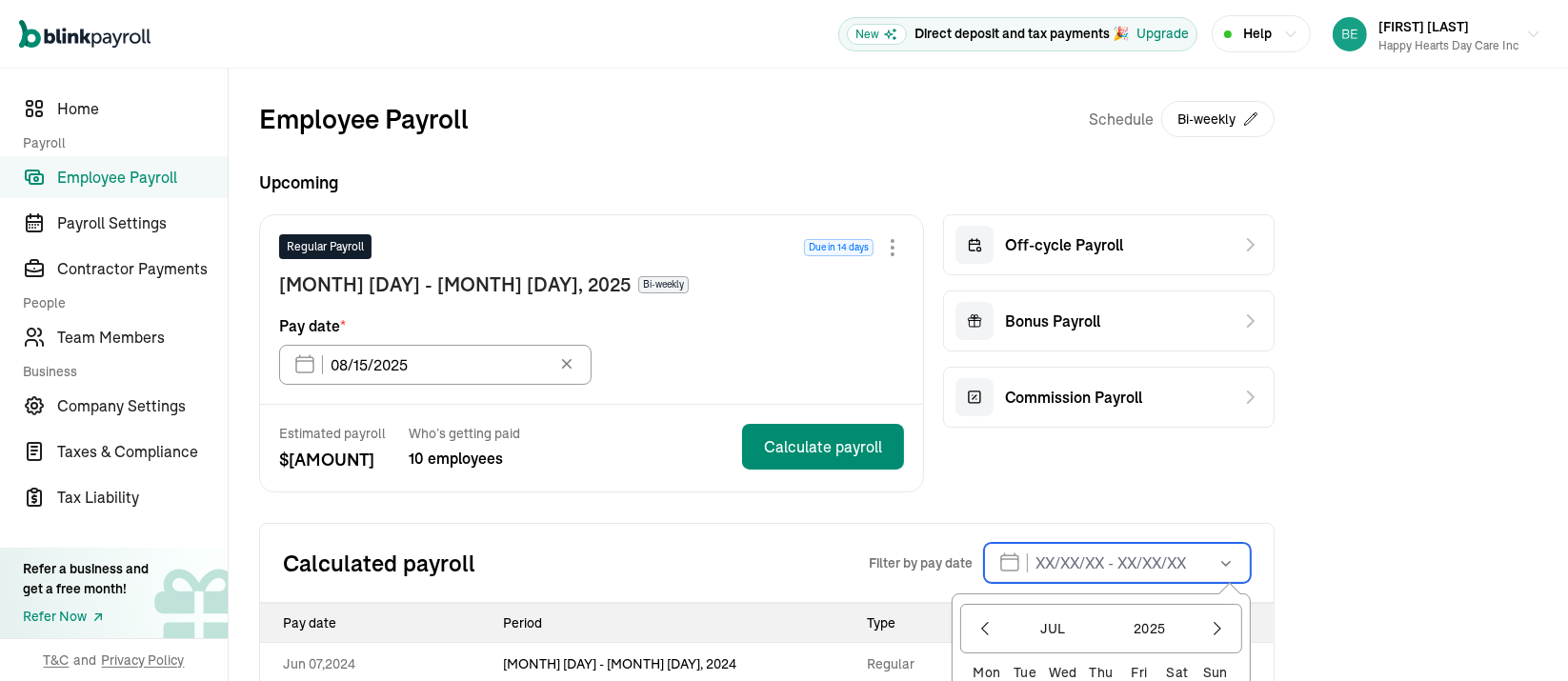 click at bounding box center [1117, 563] 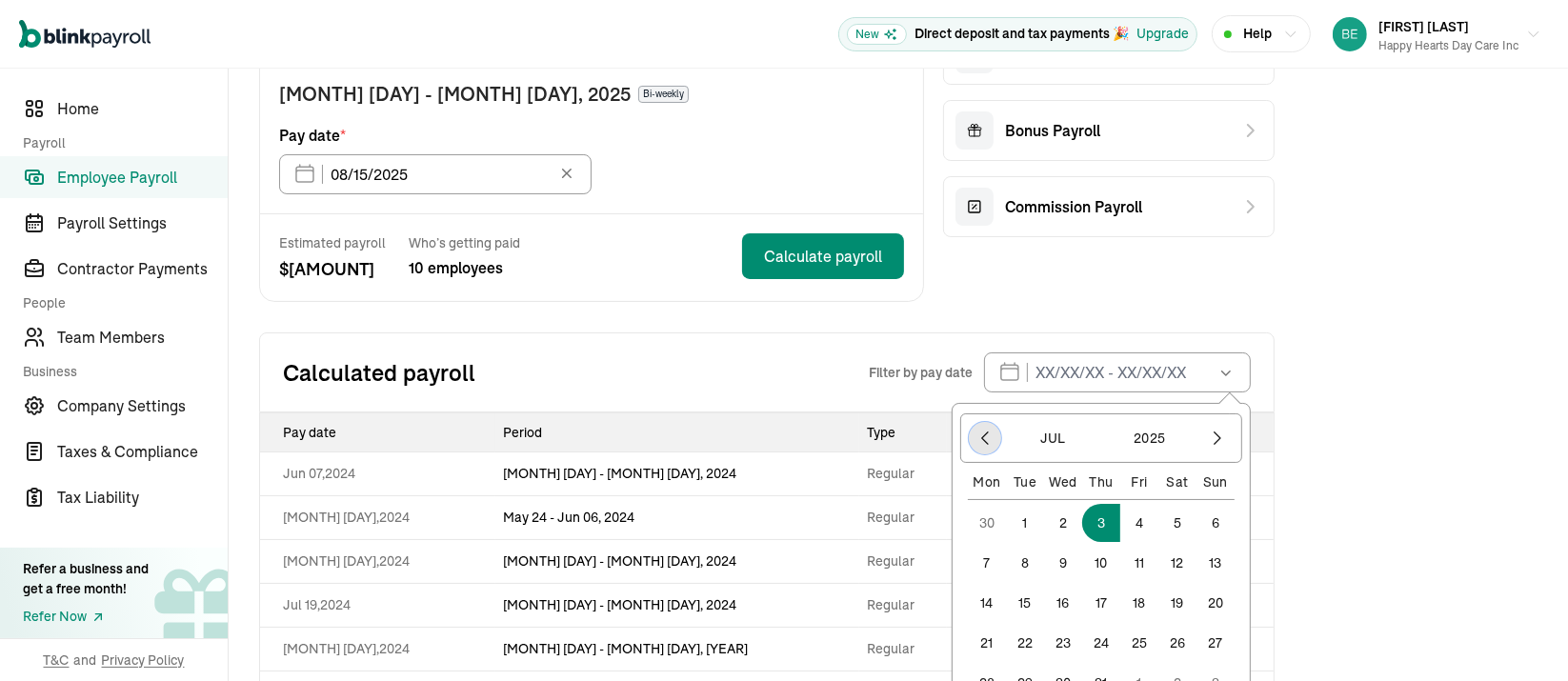 click 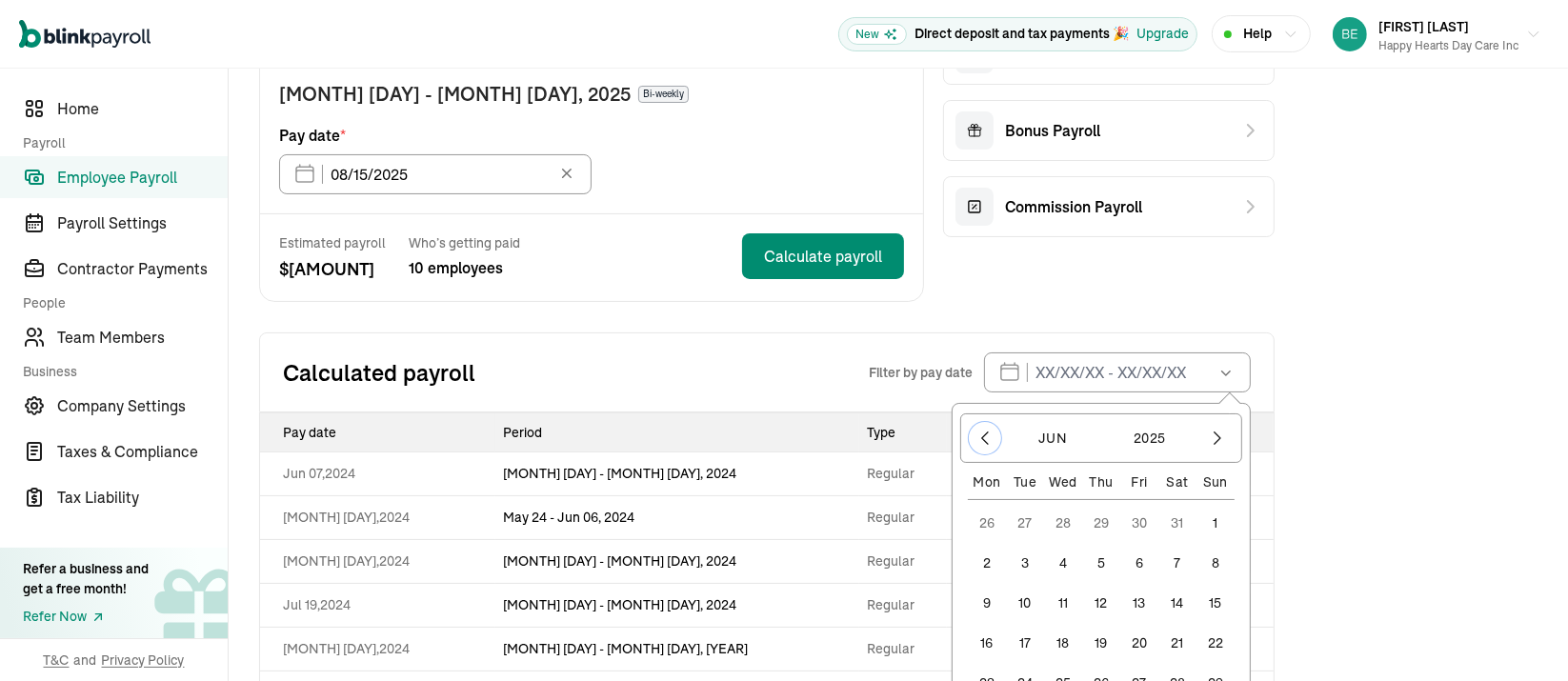 scroll, scrollTop: 381, scrollLeft: 0, axis: vertical 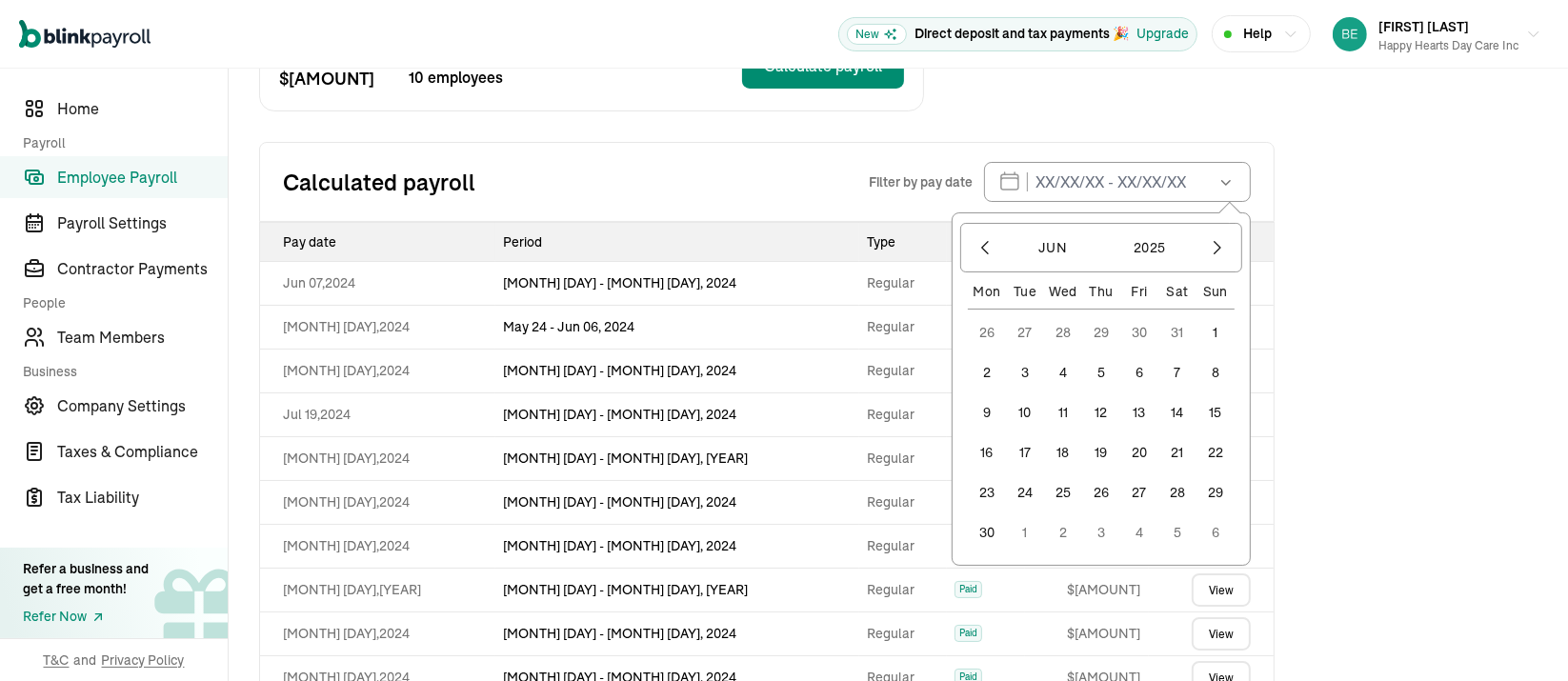 click on "19" at bounding box center [1101, 452] 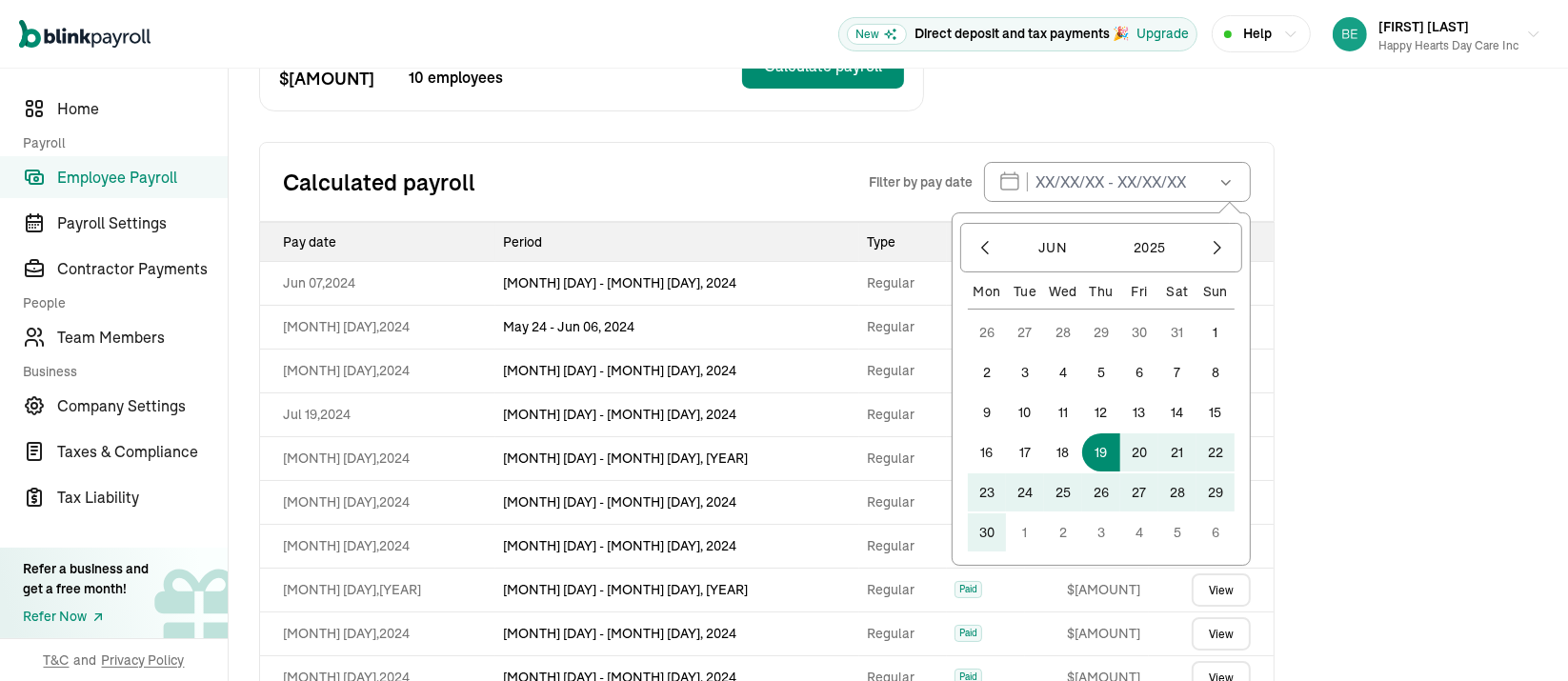 click on "4" at bounding box center [1139, 532] 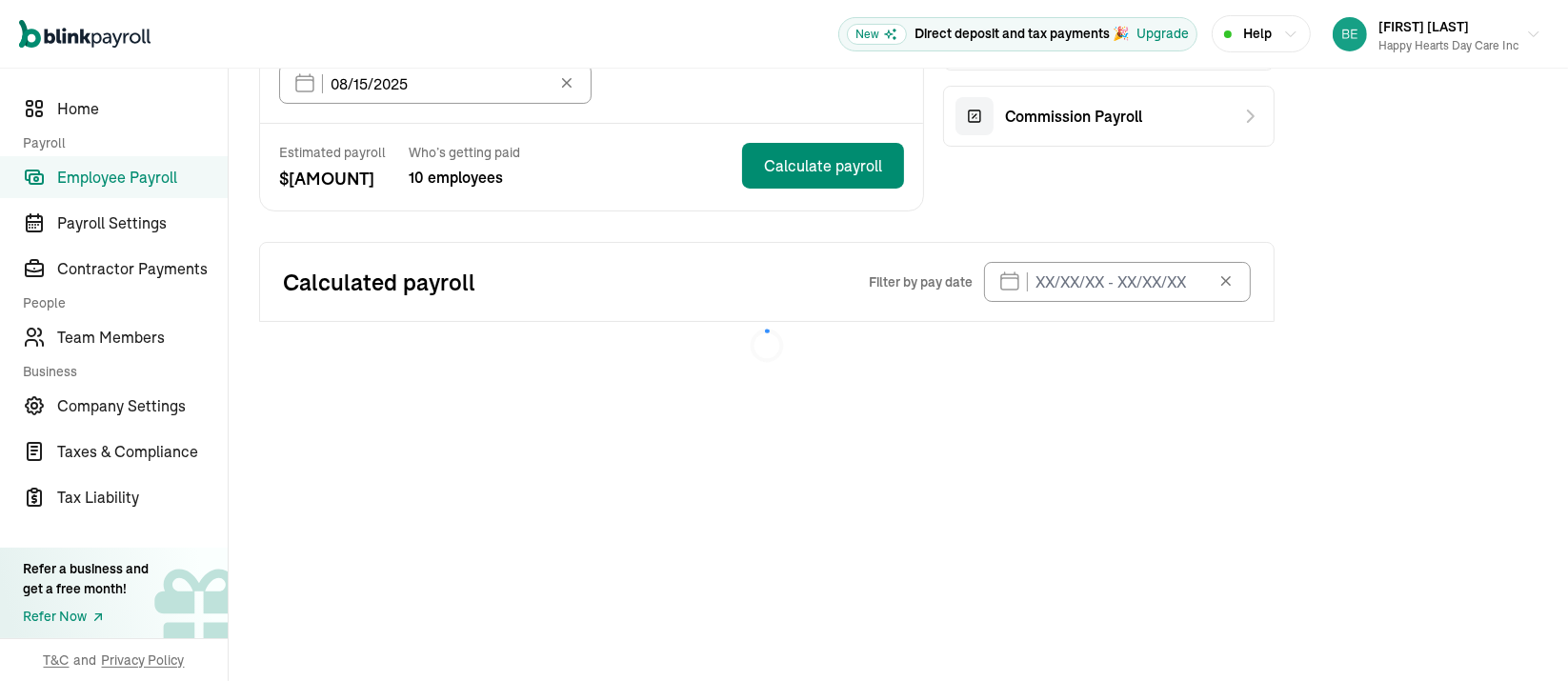 type on "06/19/2025 - 07/04/2025" 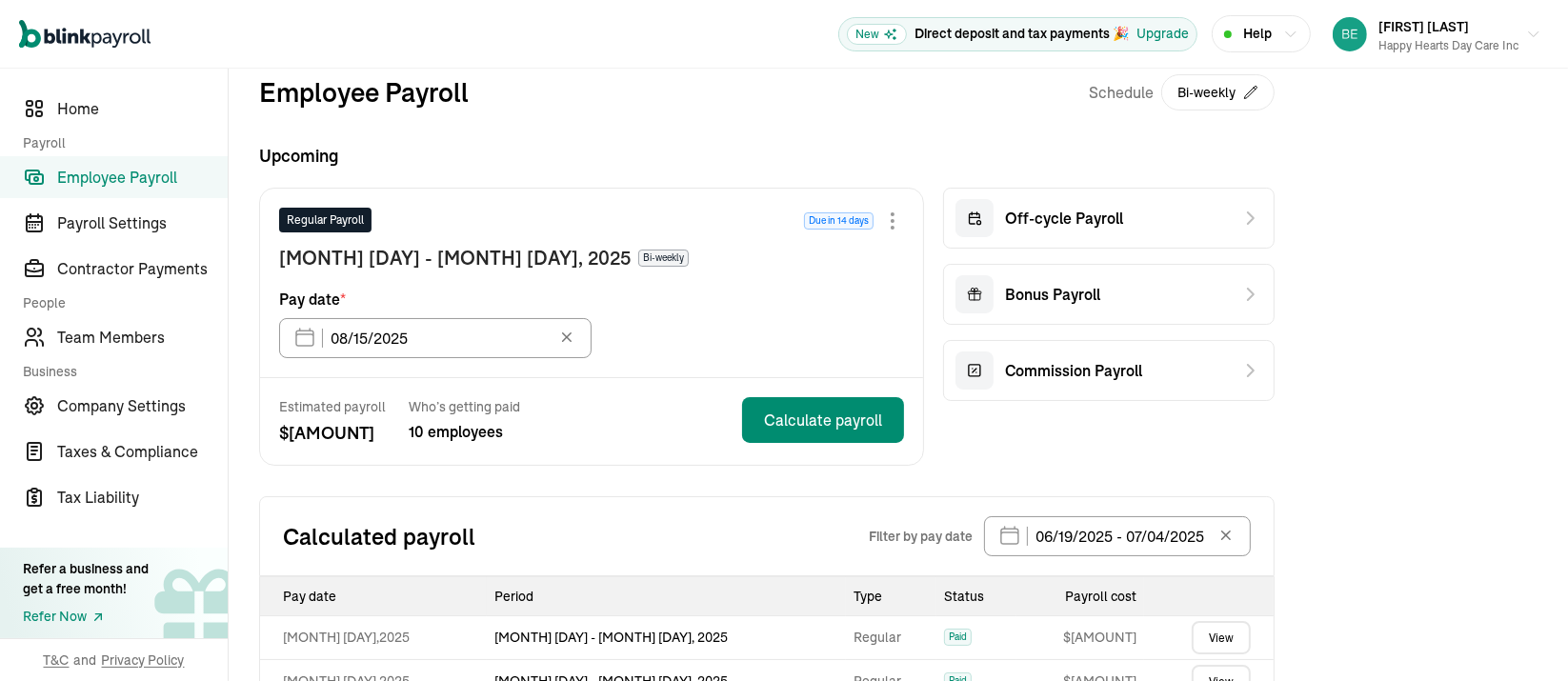 scroll, scrollTop: 0, scrollLeft: 0, axis: both 